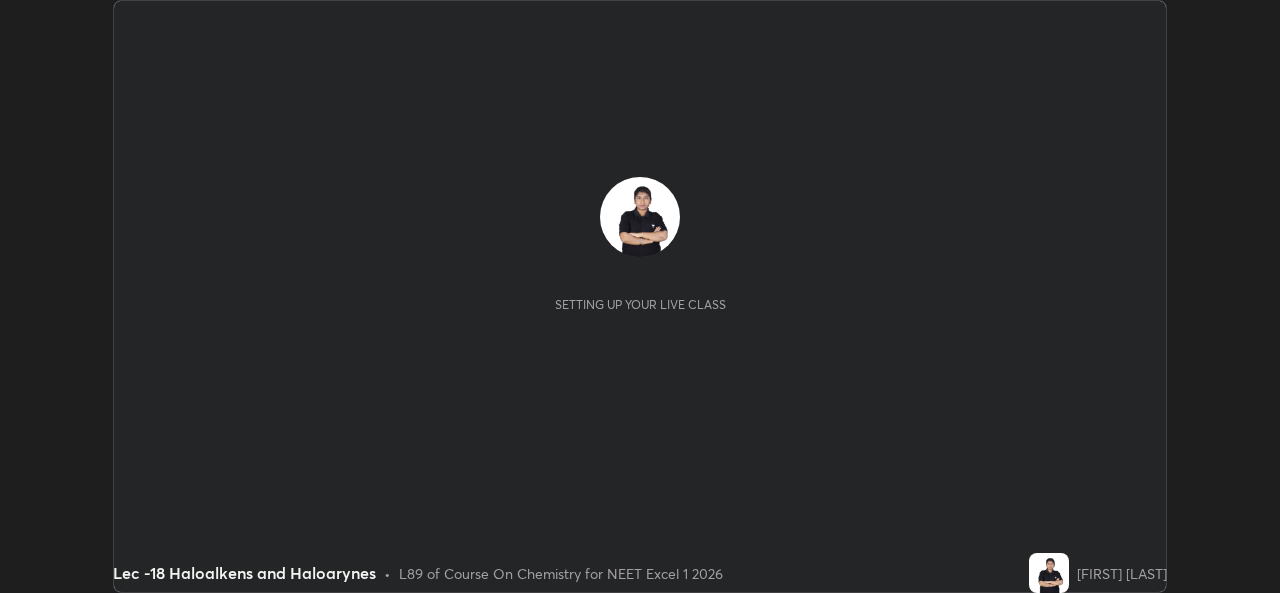 scroll, scrollTop: 0, scrollLeft: 0, axis: both 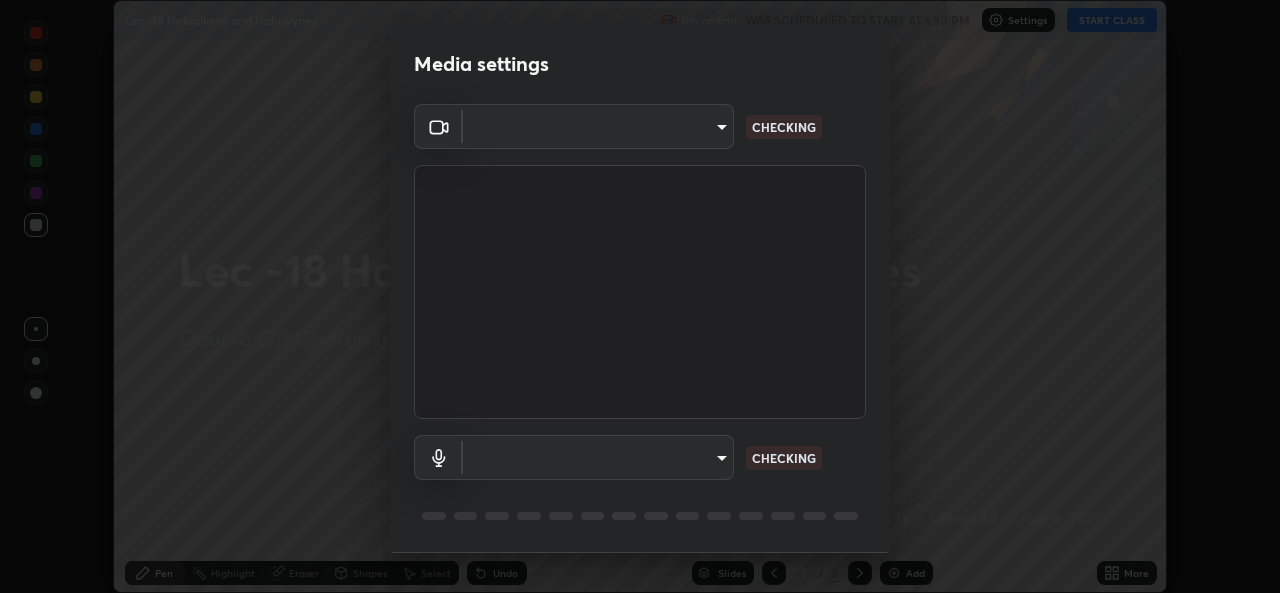 type on "78e73baf3d63bceb4c45423e3c658d9595c8caa1ee6d34b79bc6d5c79dc82097" 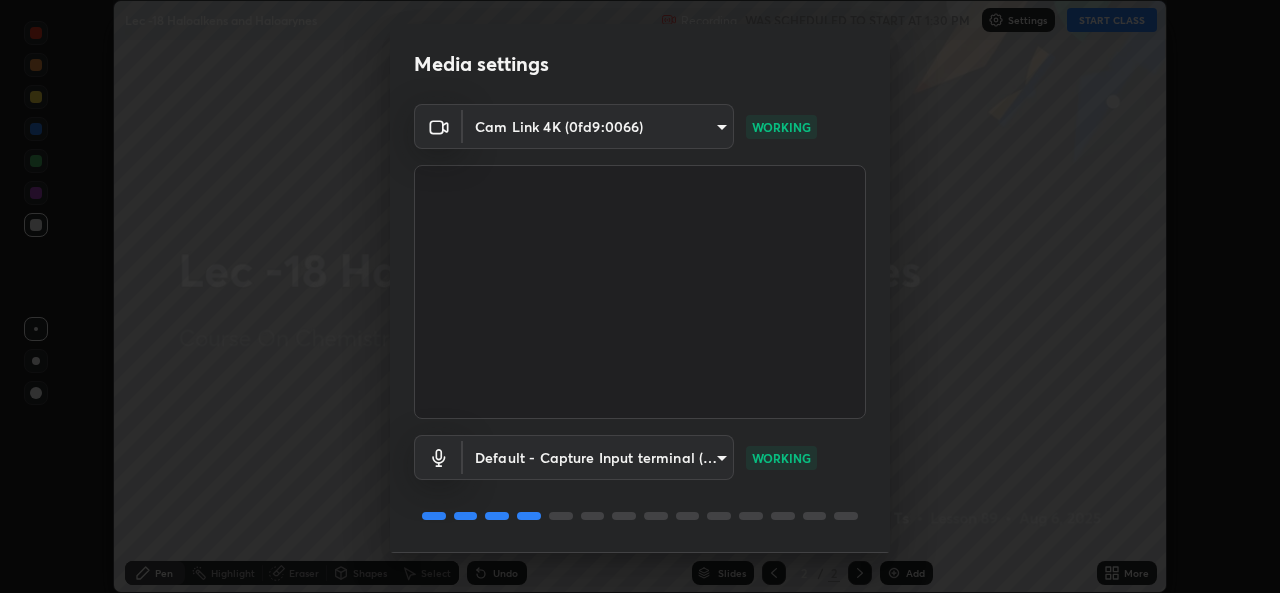 scroll, scrollTop: 63, scrollLeft: 0, axis: vertical 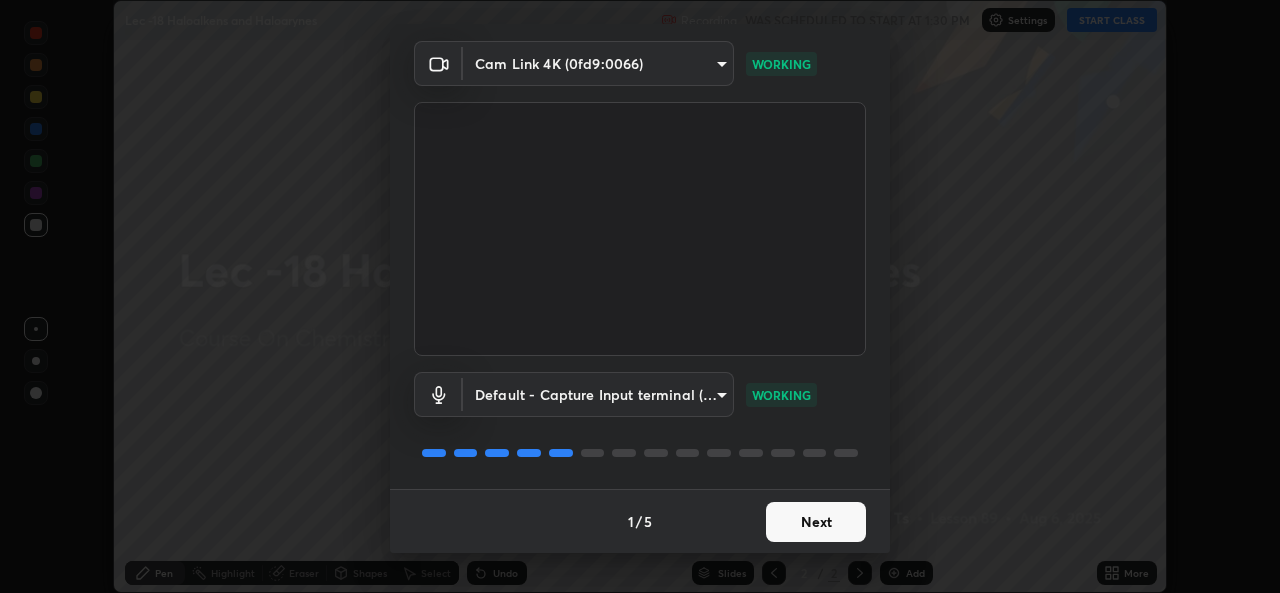 click on "Next" at bounding box center (816, 522) 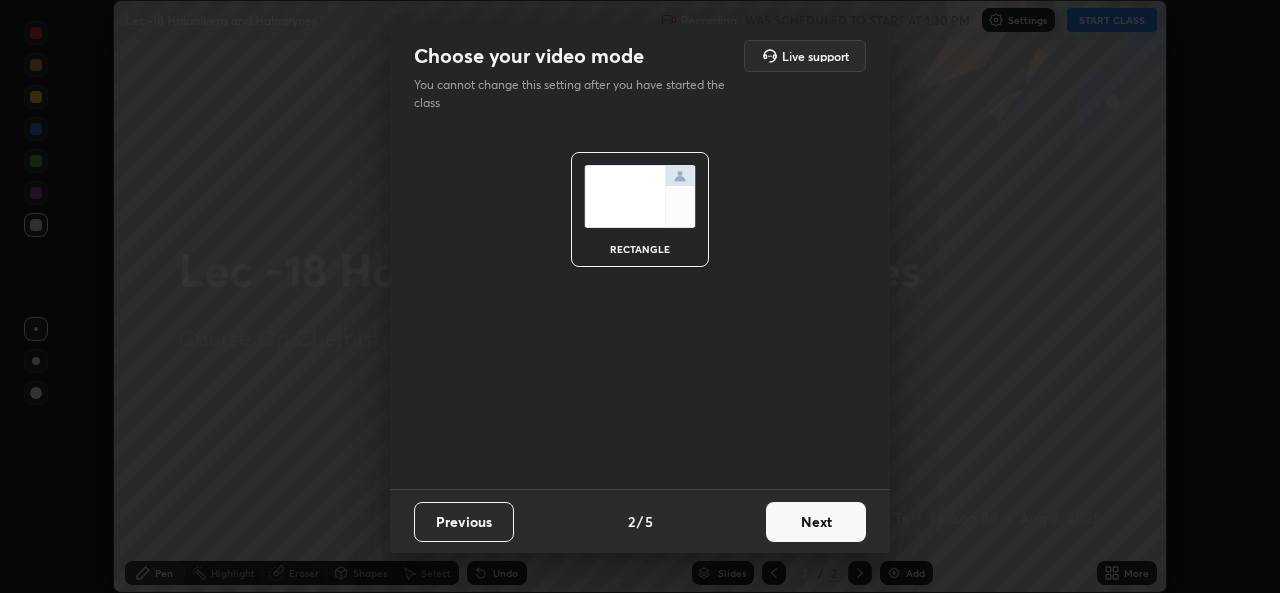 scroll, scrollTop: 0, scrollLeft: 0, axis: both 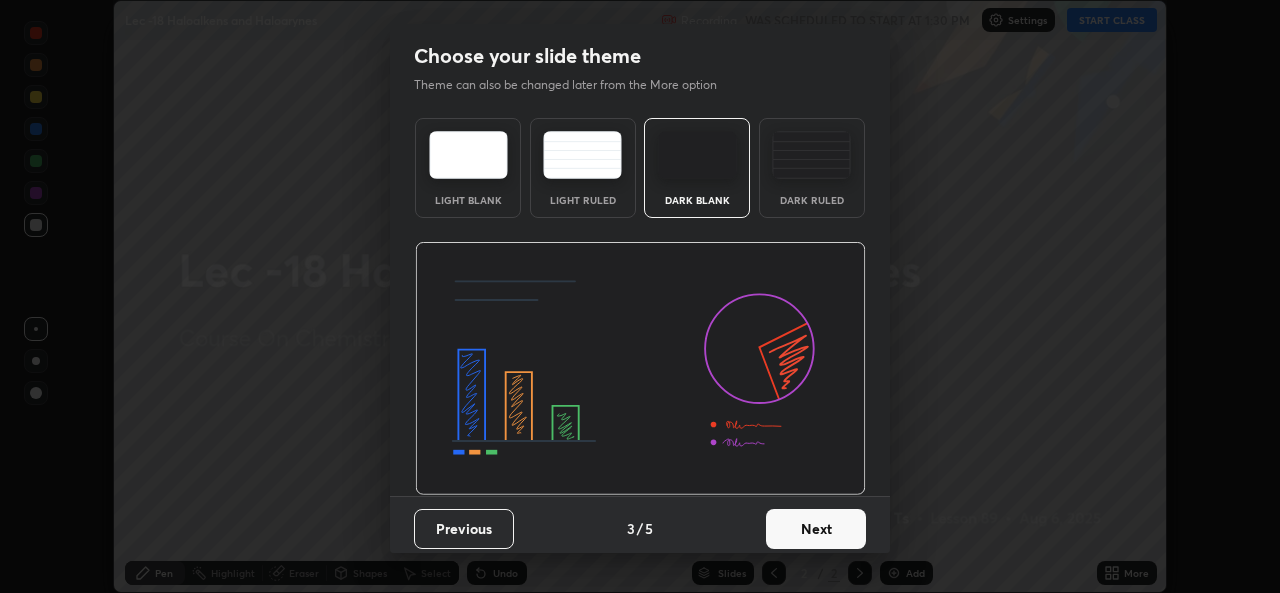 click on "Next" at bounding box center (816, 529) 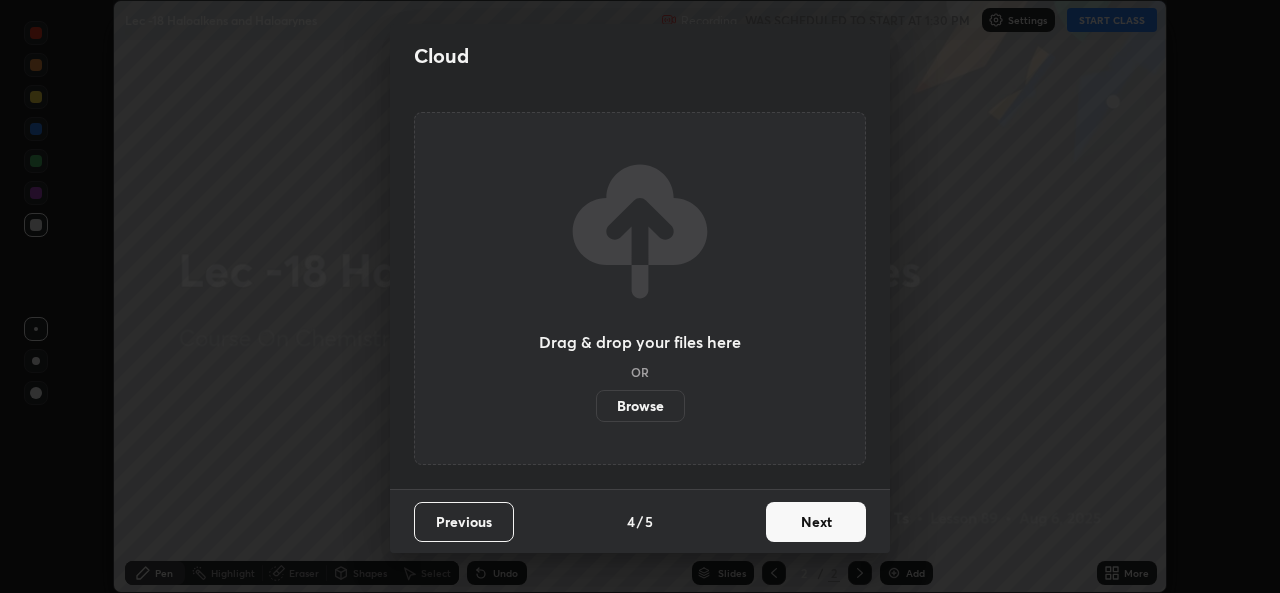 click on "Next" at bounding box center (816, 522) 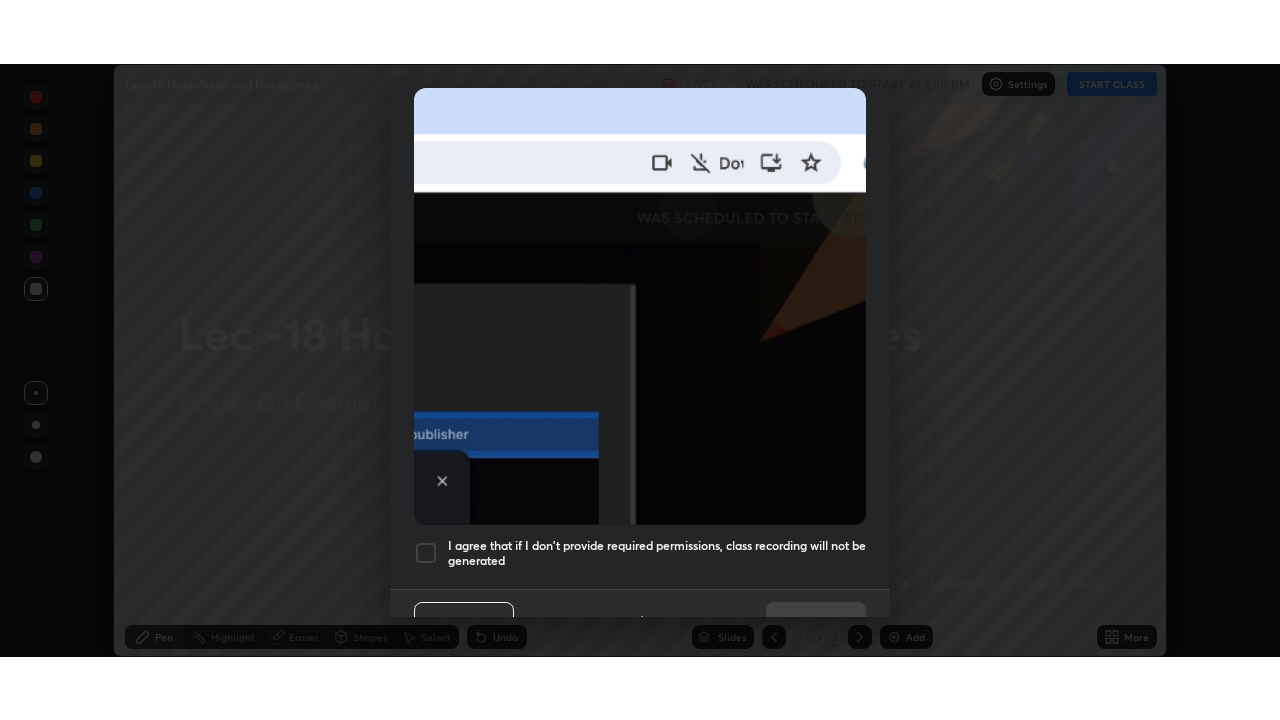 scroll, scrollTop: 471, scrollLeft: 0, axis: vertical 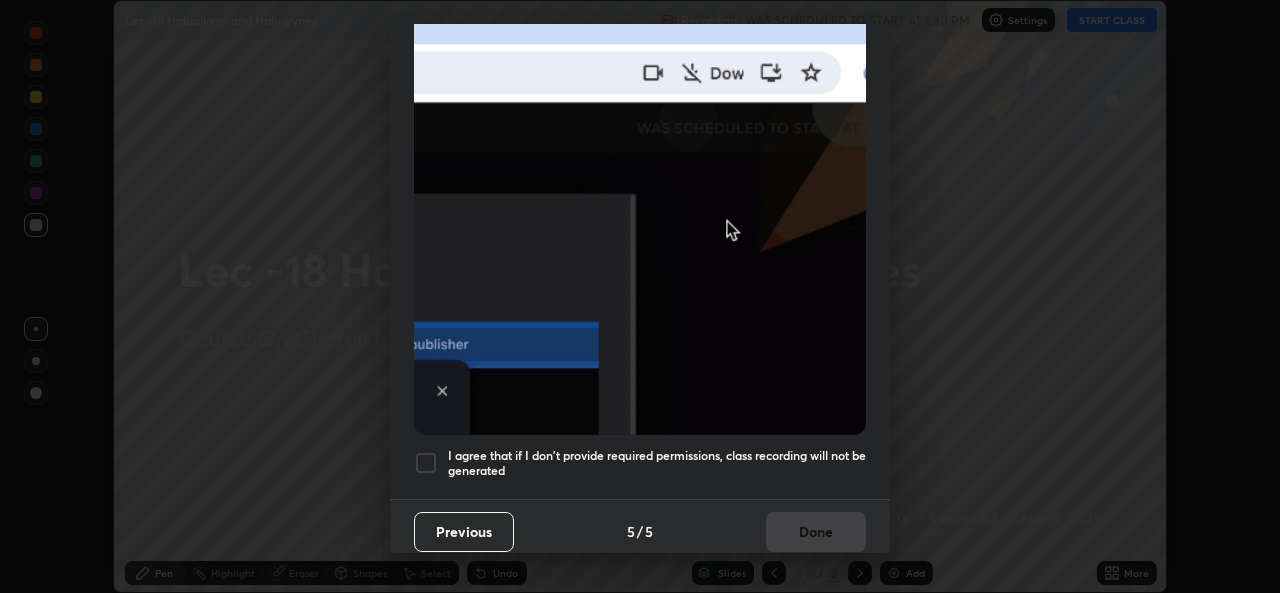 click at bounding box center (426, 463) 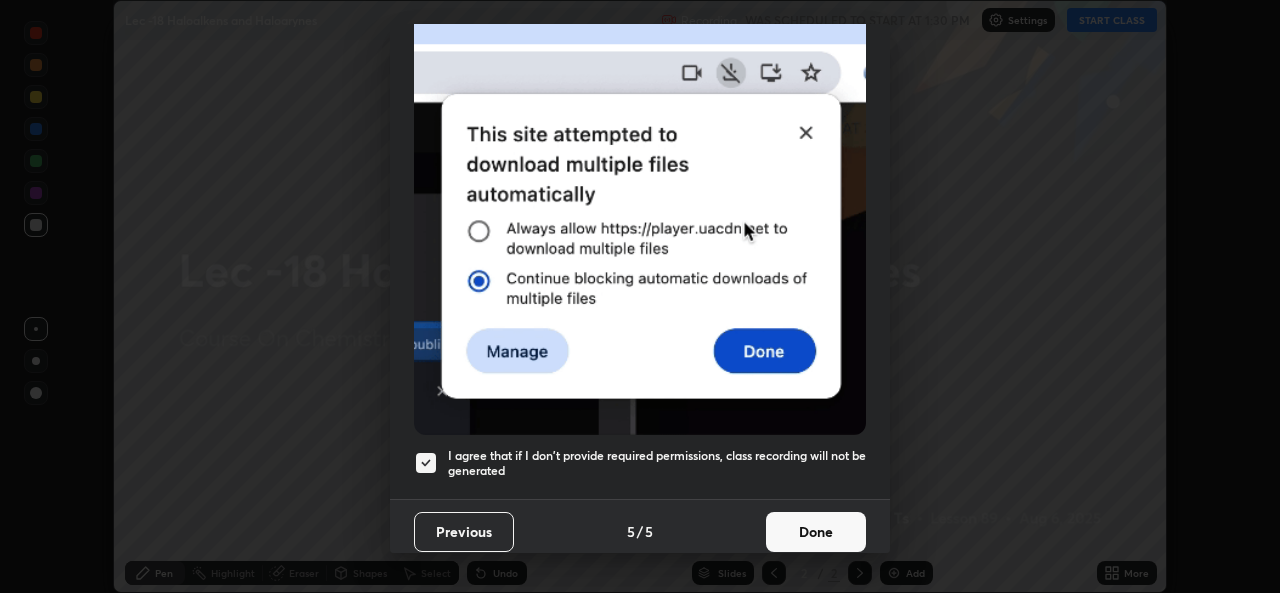 click on "Done" at bounding box center (816, 532) 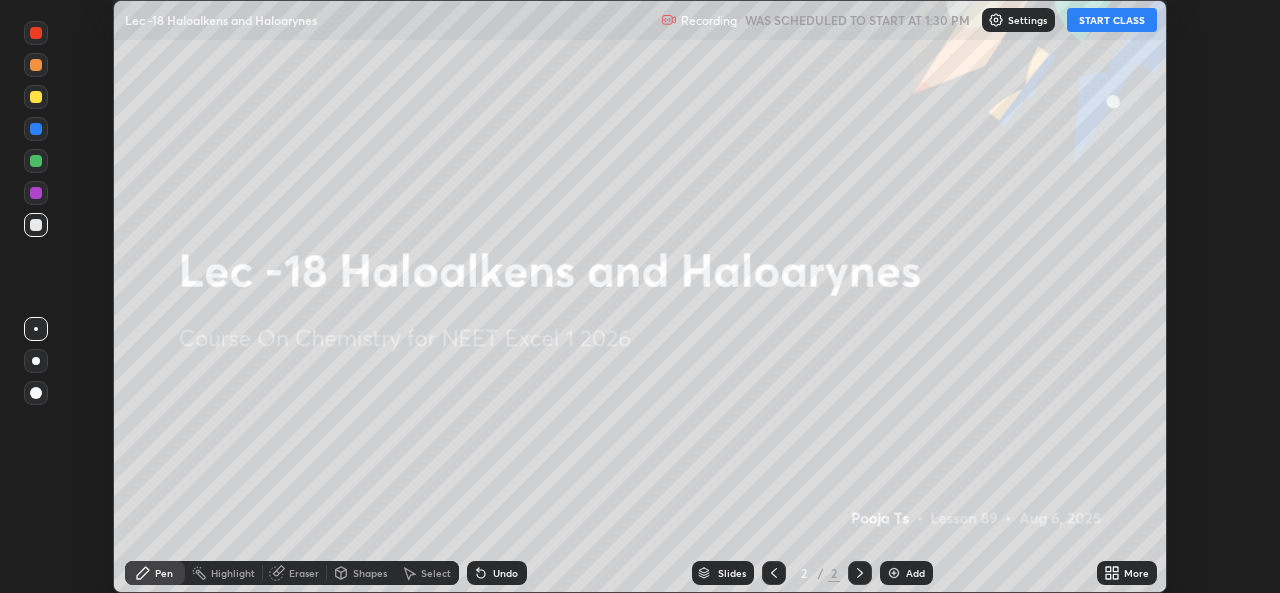 click on "START CLASS" at bounding box center (1112, 20) 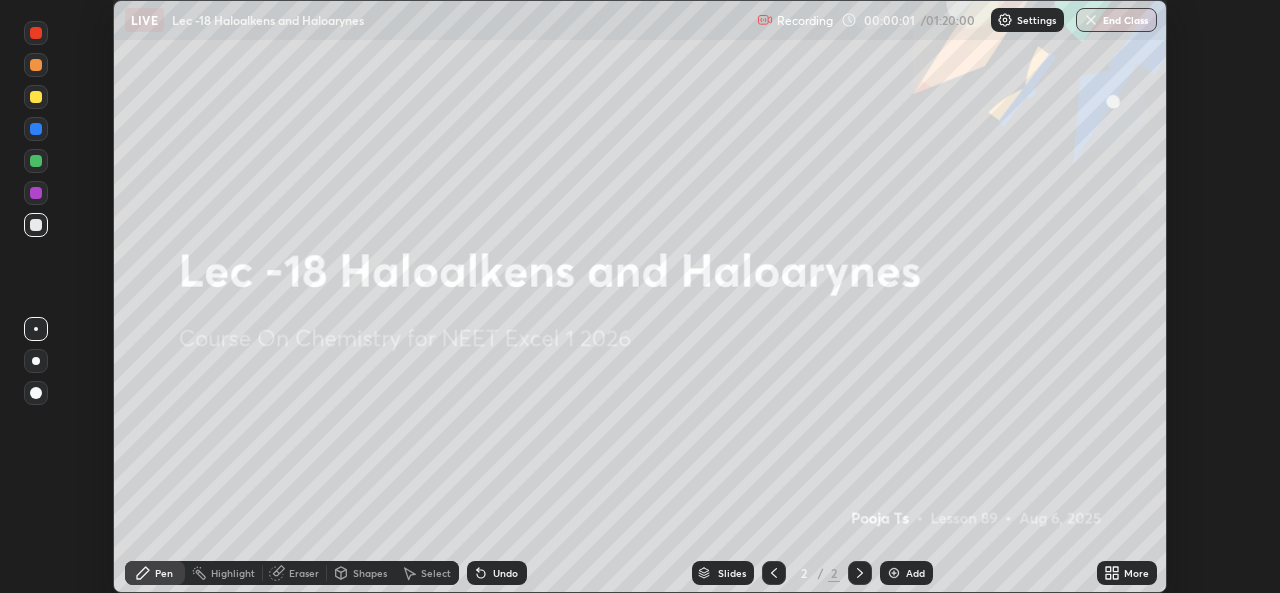 click on "More" at bounding box center [1136, 573] 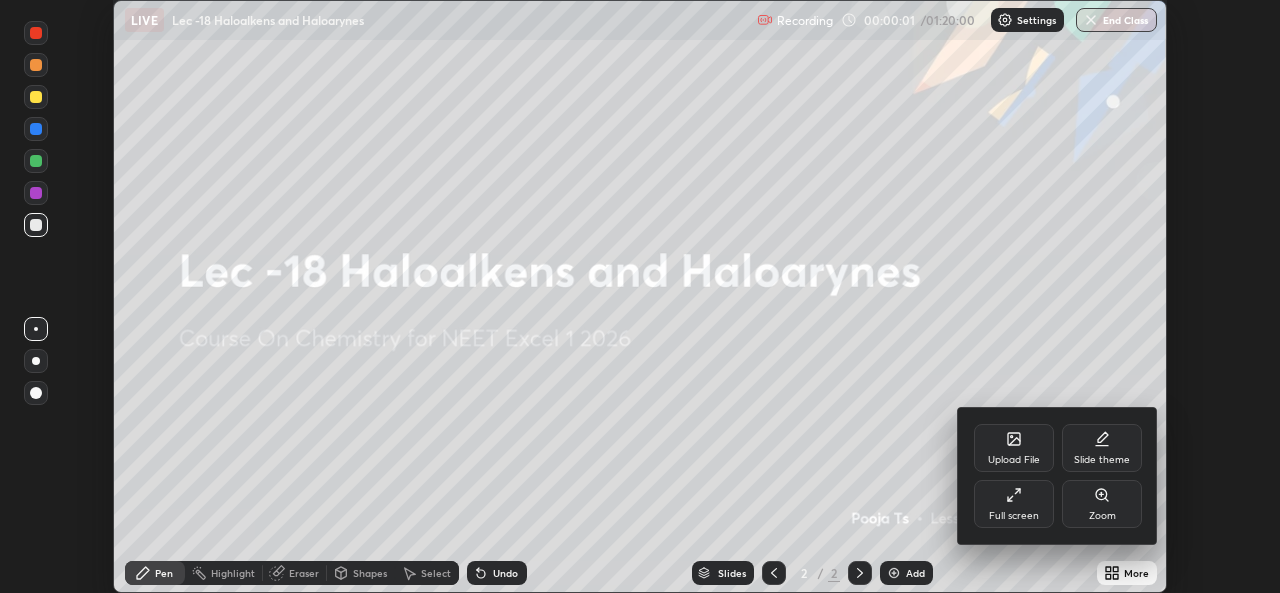 click on "Full screen" at bounding box center (1014, 504) 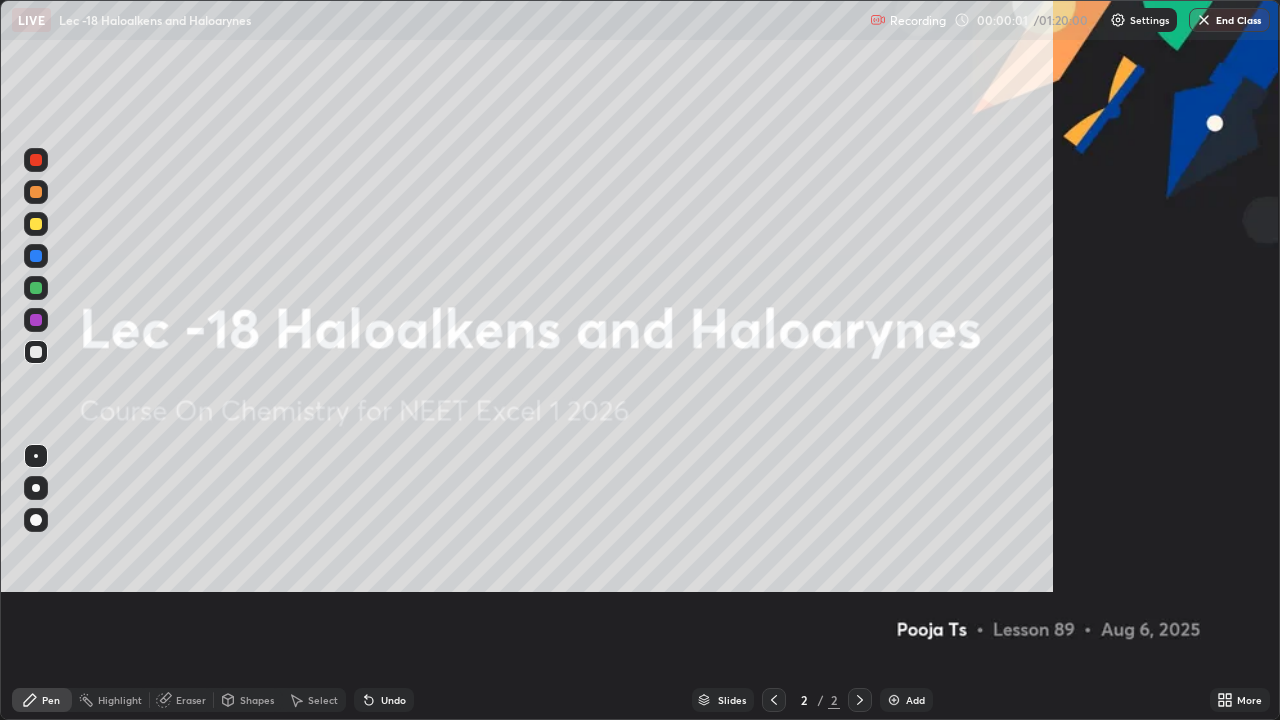 scroll, scrollTop: 99280, scrollLeft: 98720, axis: both 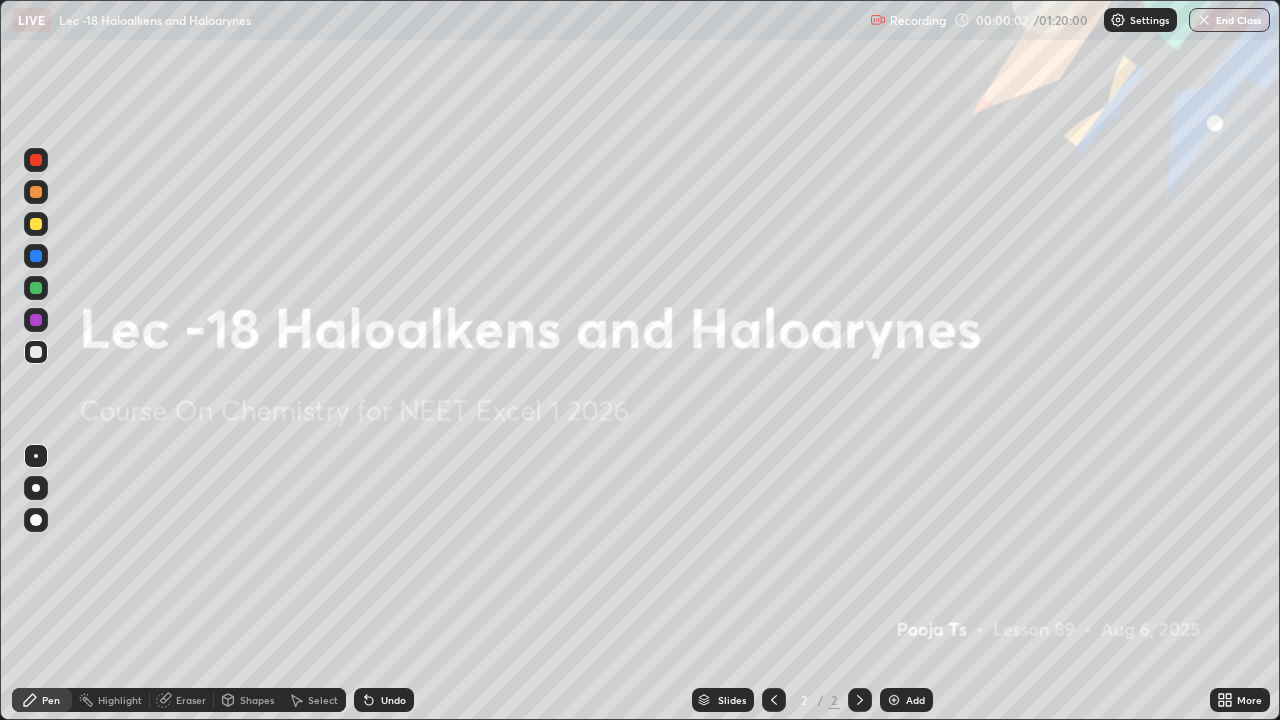 click on "Add" at bounding box center [915, 700] 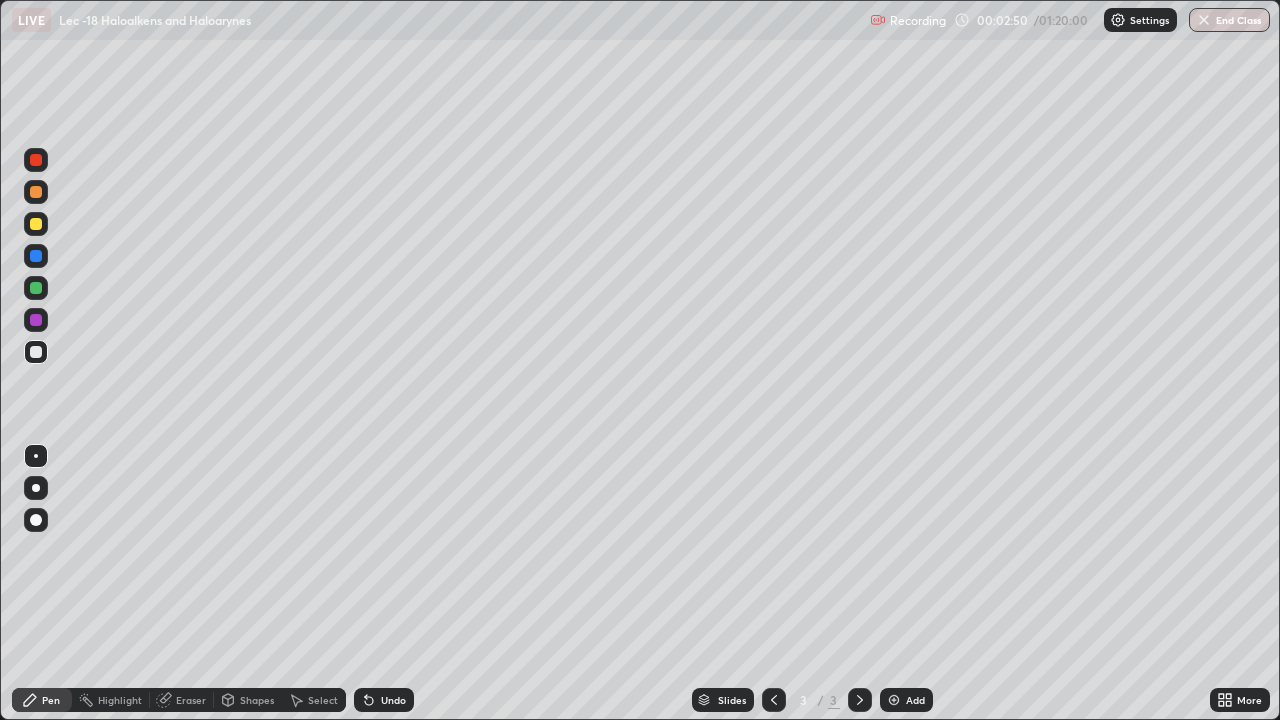 click at bounding box center (36, 224) 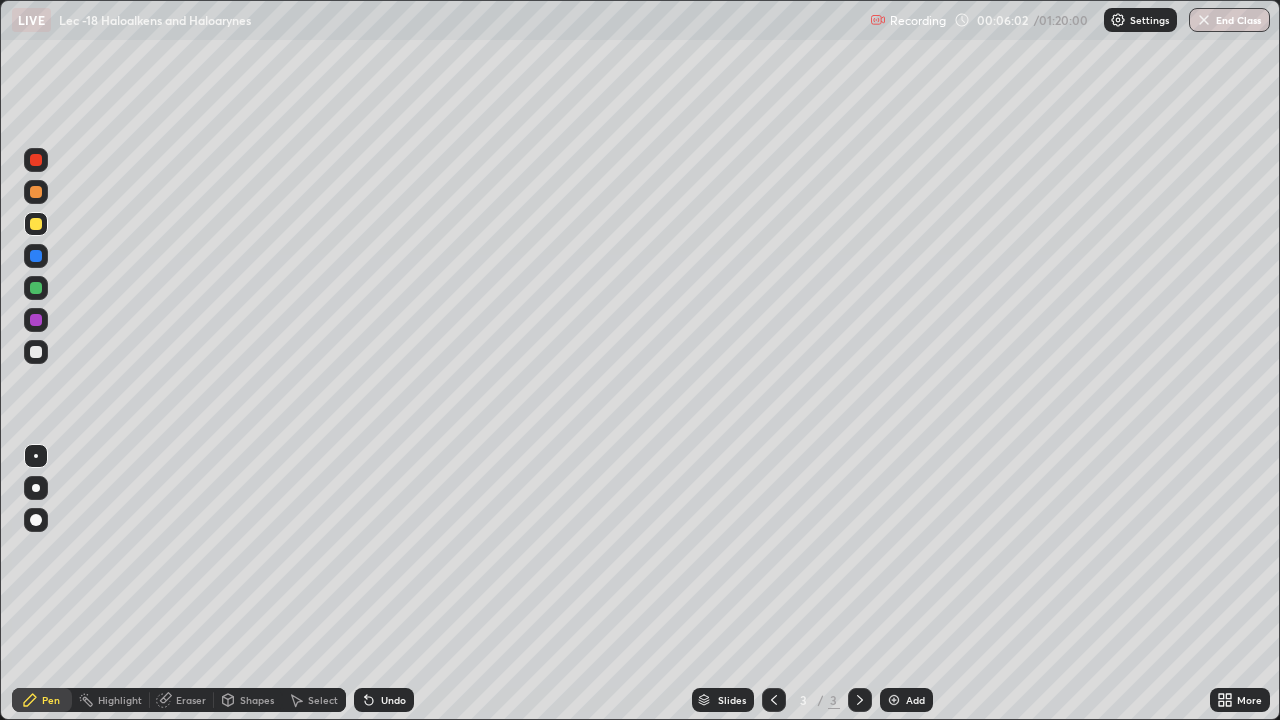 click 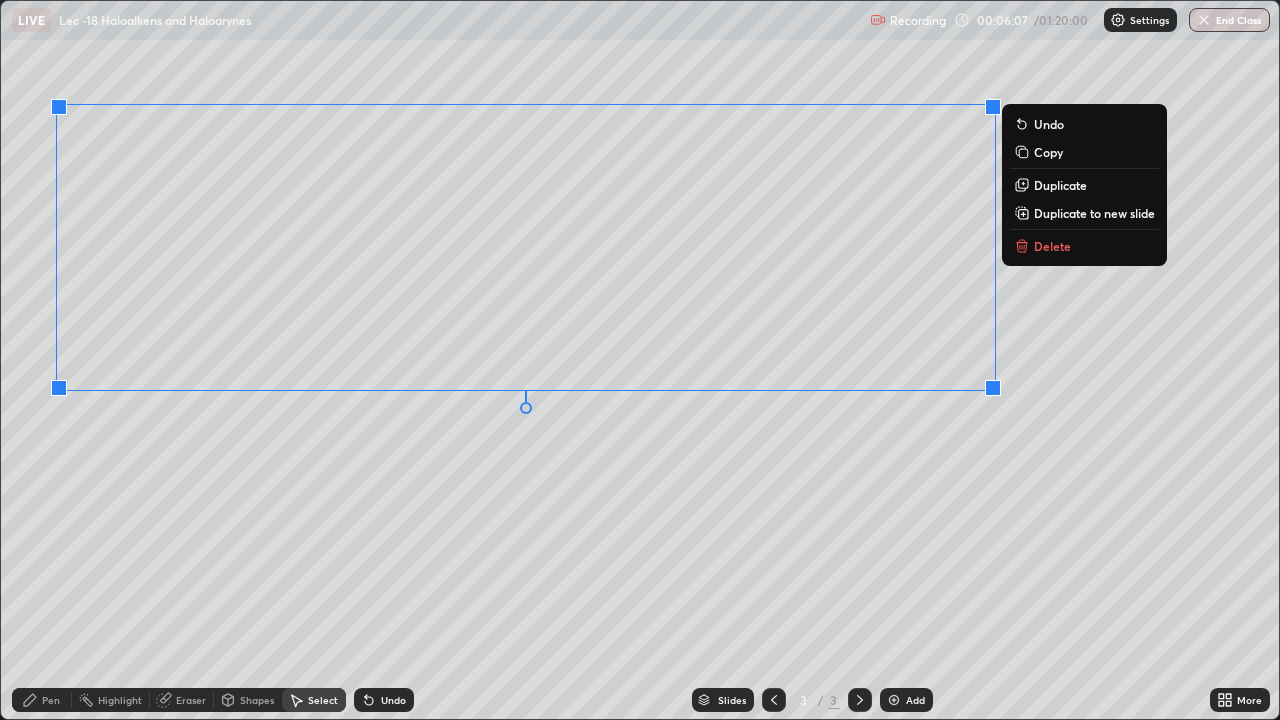 click on "Pen" at bounding box center (51, 700) 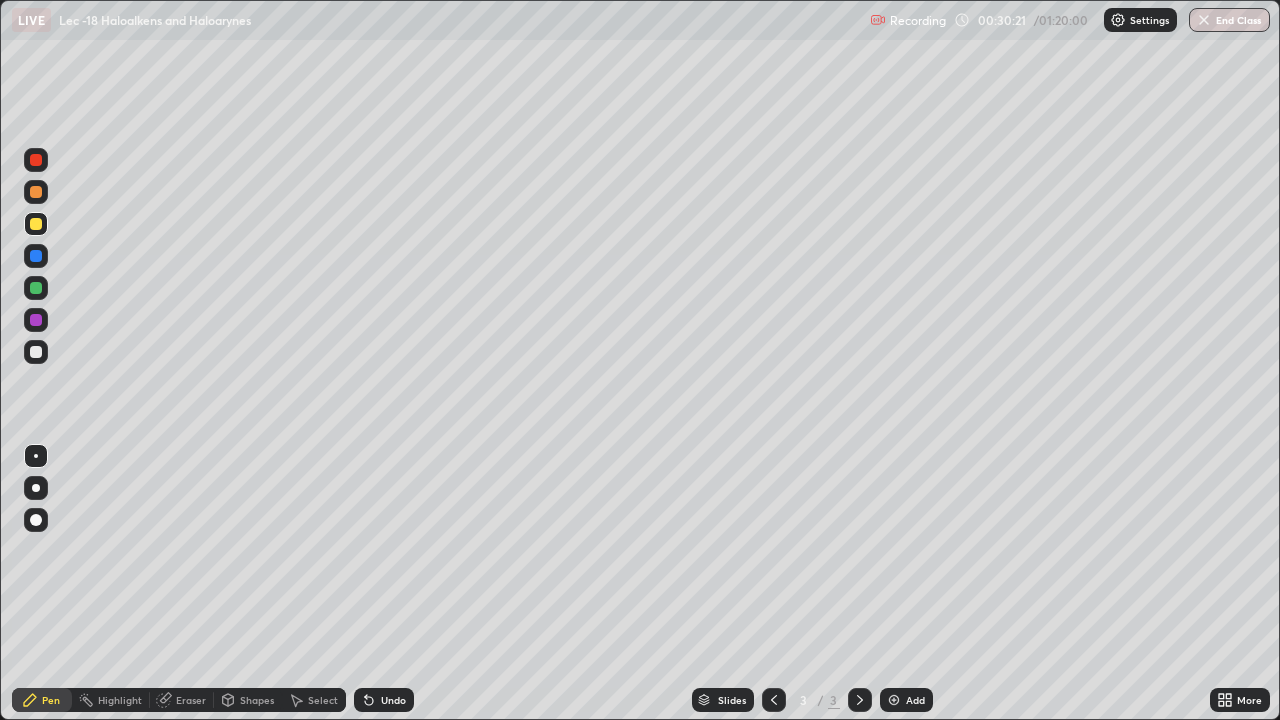 click 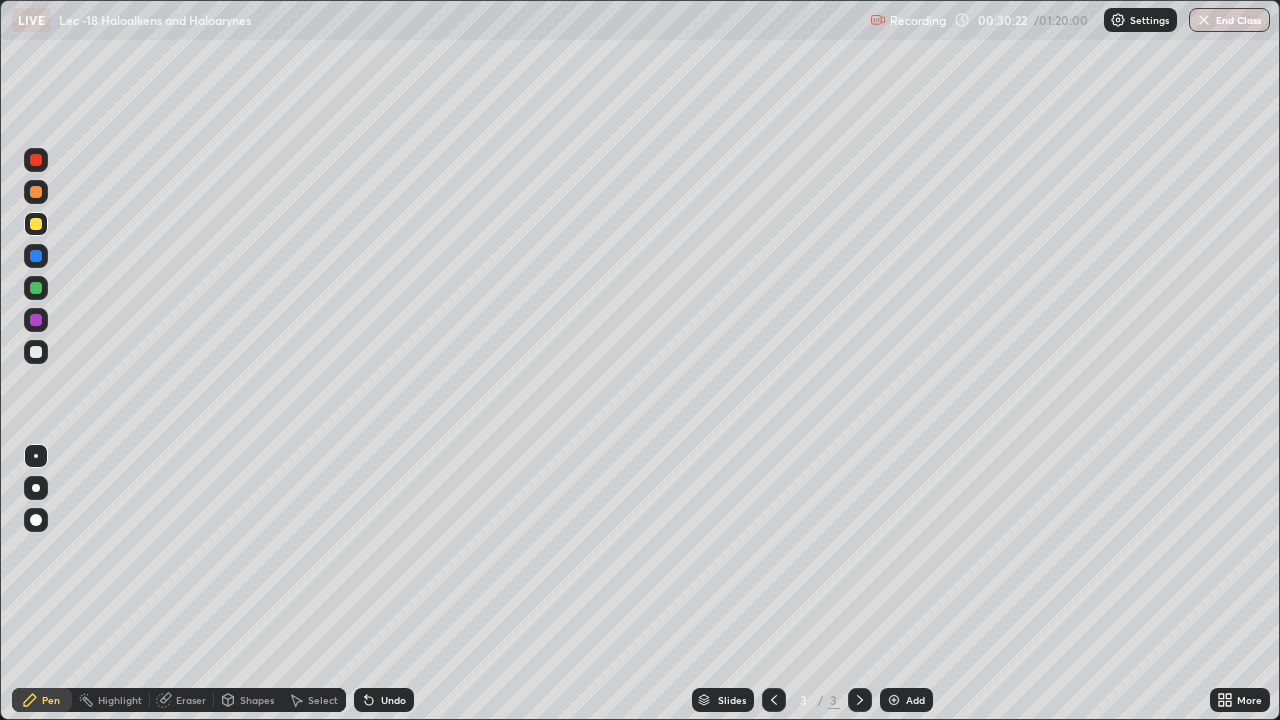 click 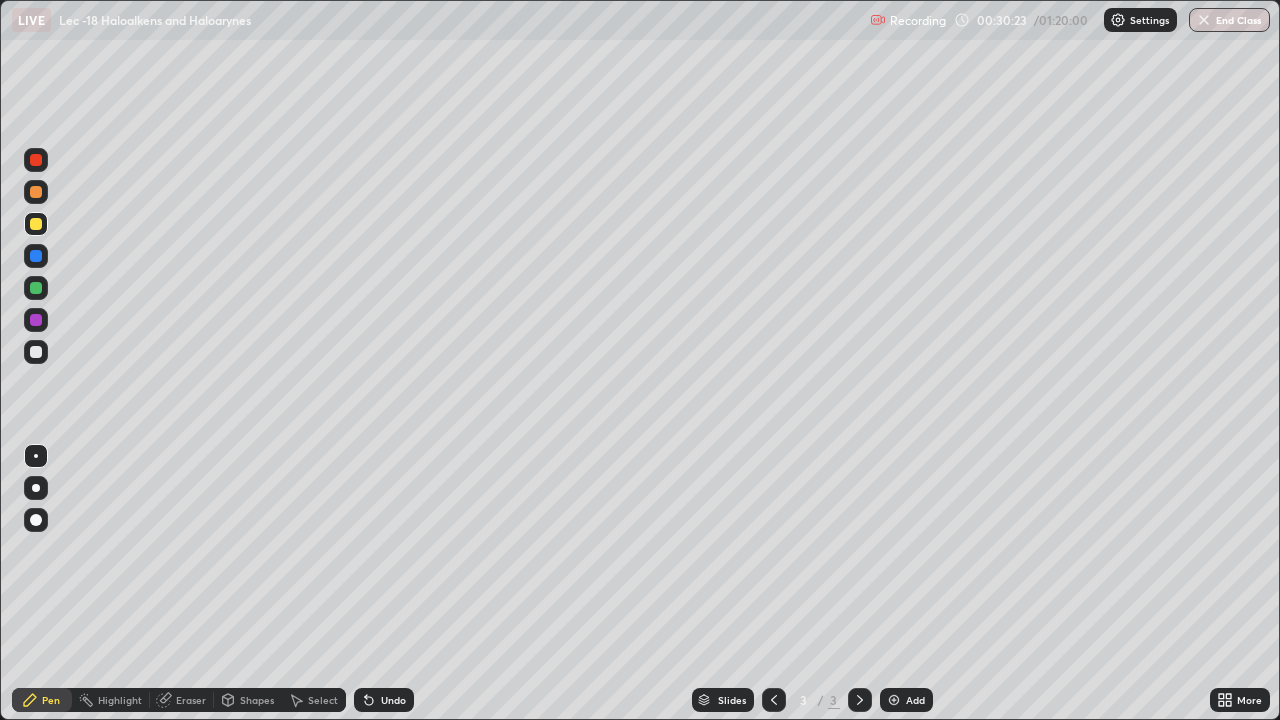 click on "Undo" at bounding box center [393, 700] 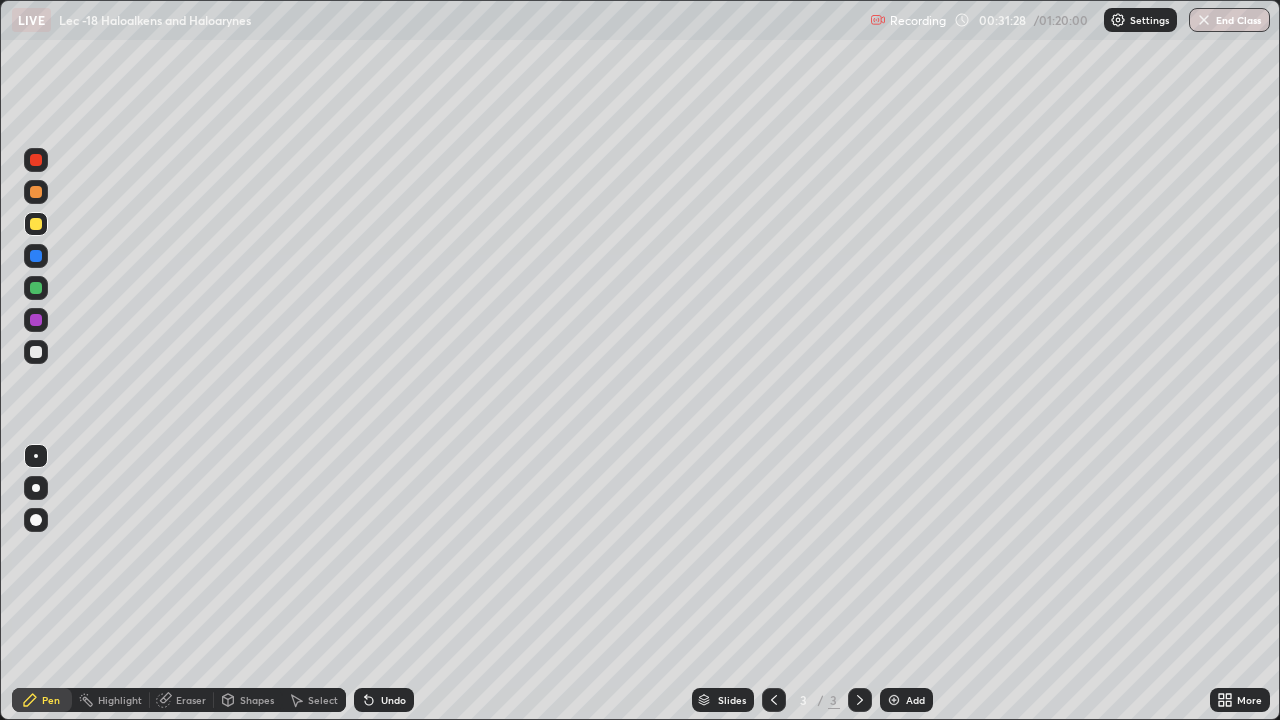 click on "Eraser" at bounding box center [182, 700] 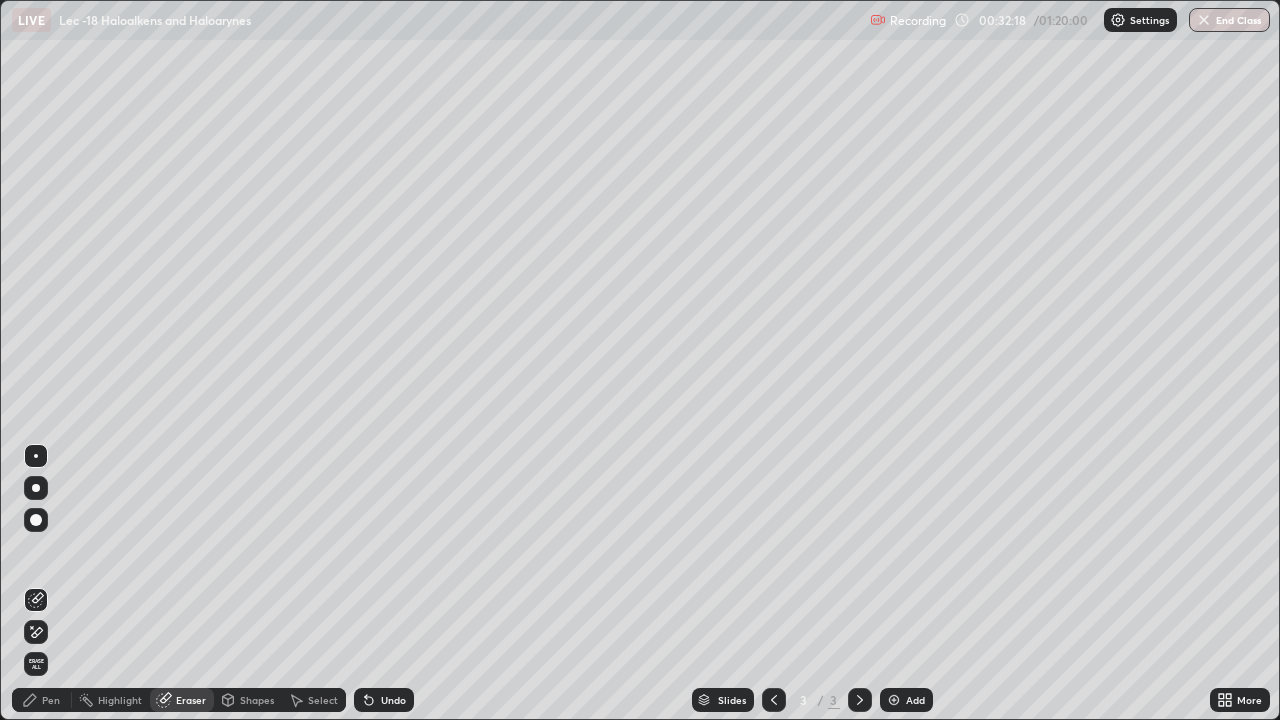 click on "Pen" at bounding box center (42, 700) 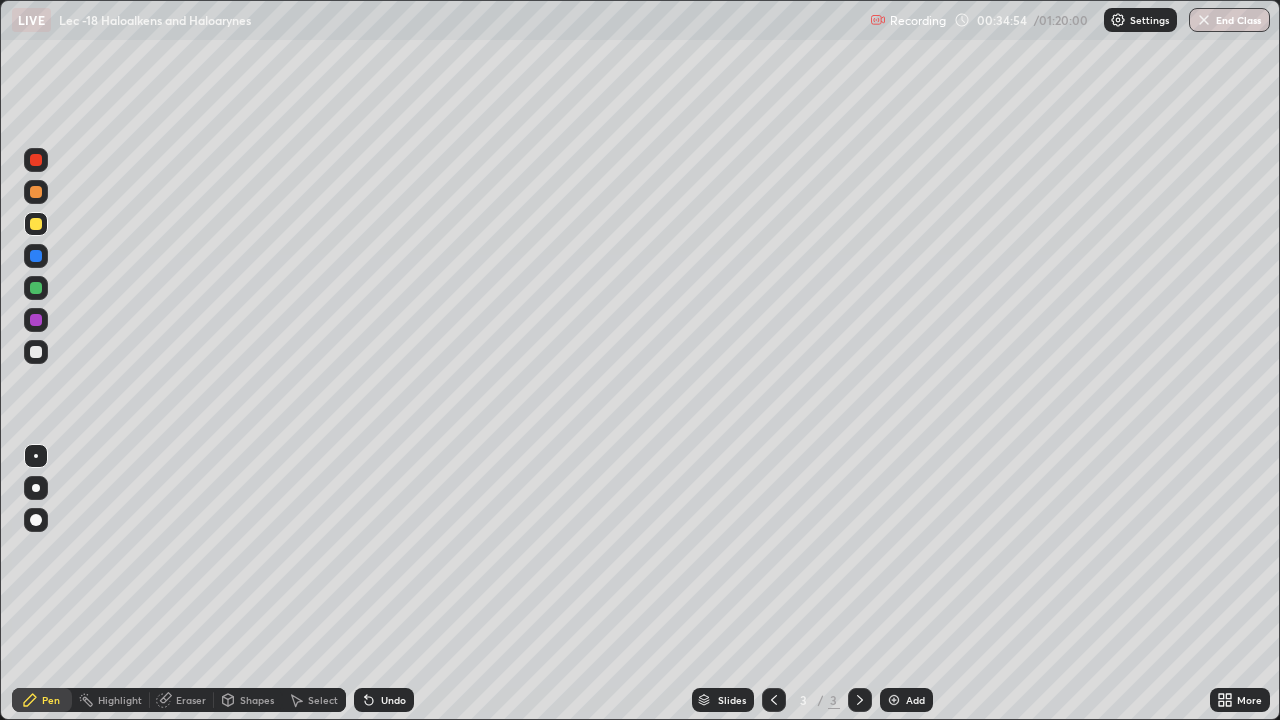 click at bounding box center (894, 700) 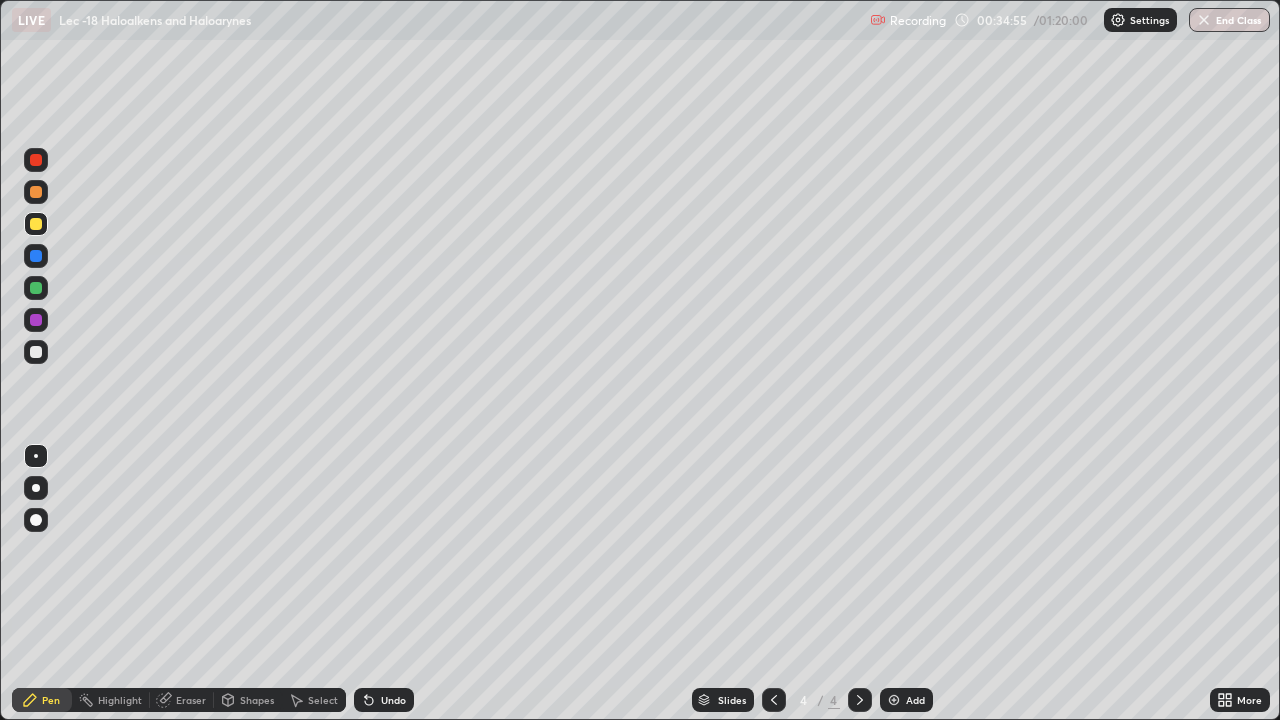 click at bounding box center (36, 352) 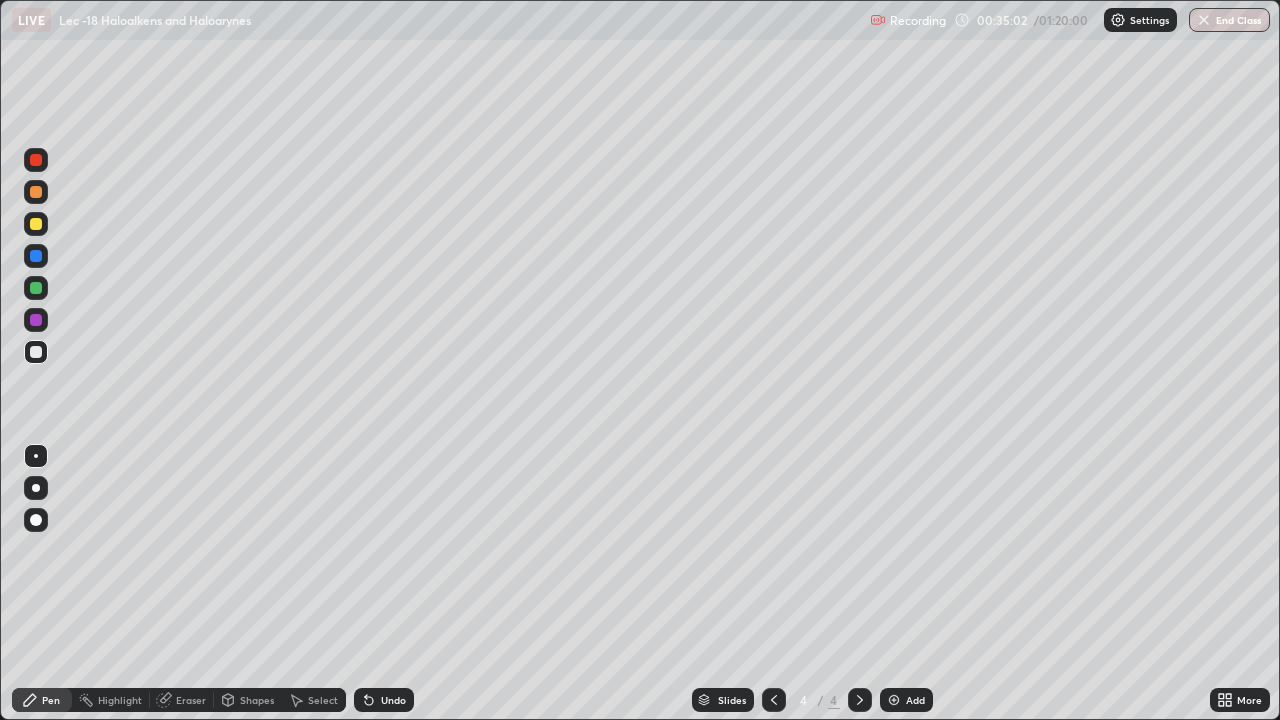 click 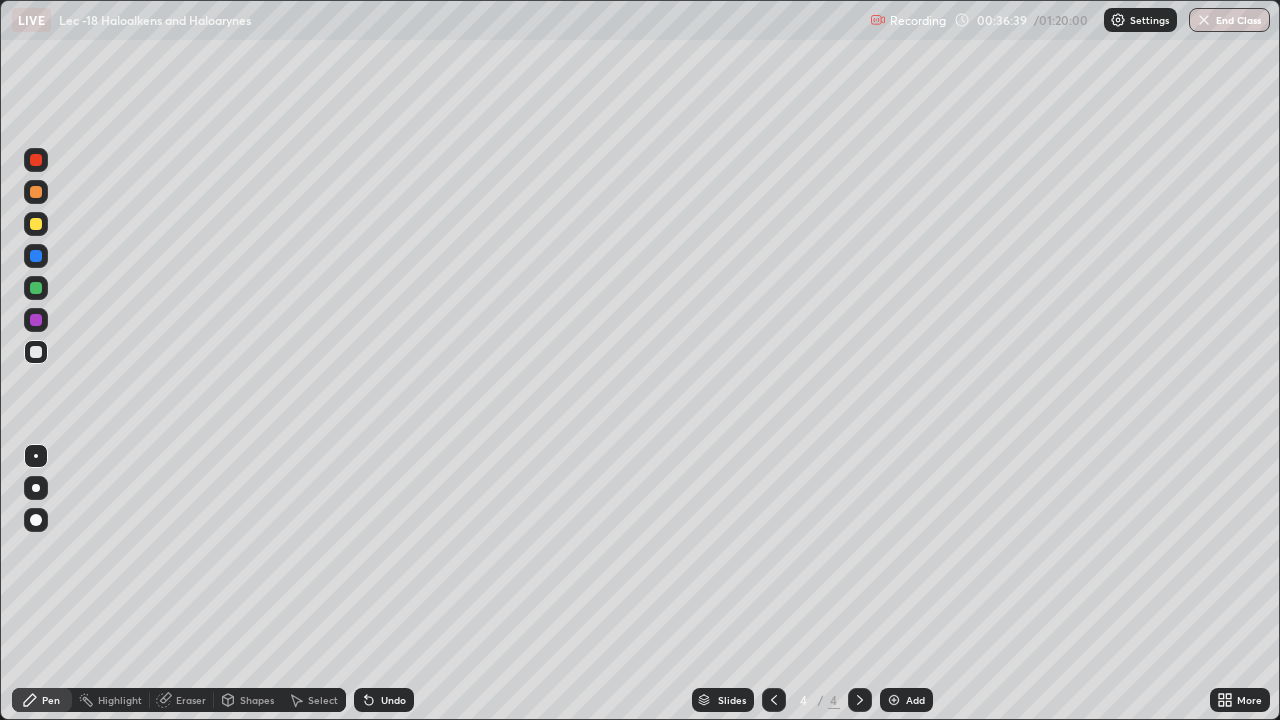 click at bounding box center (894, 700) 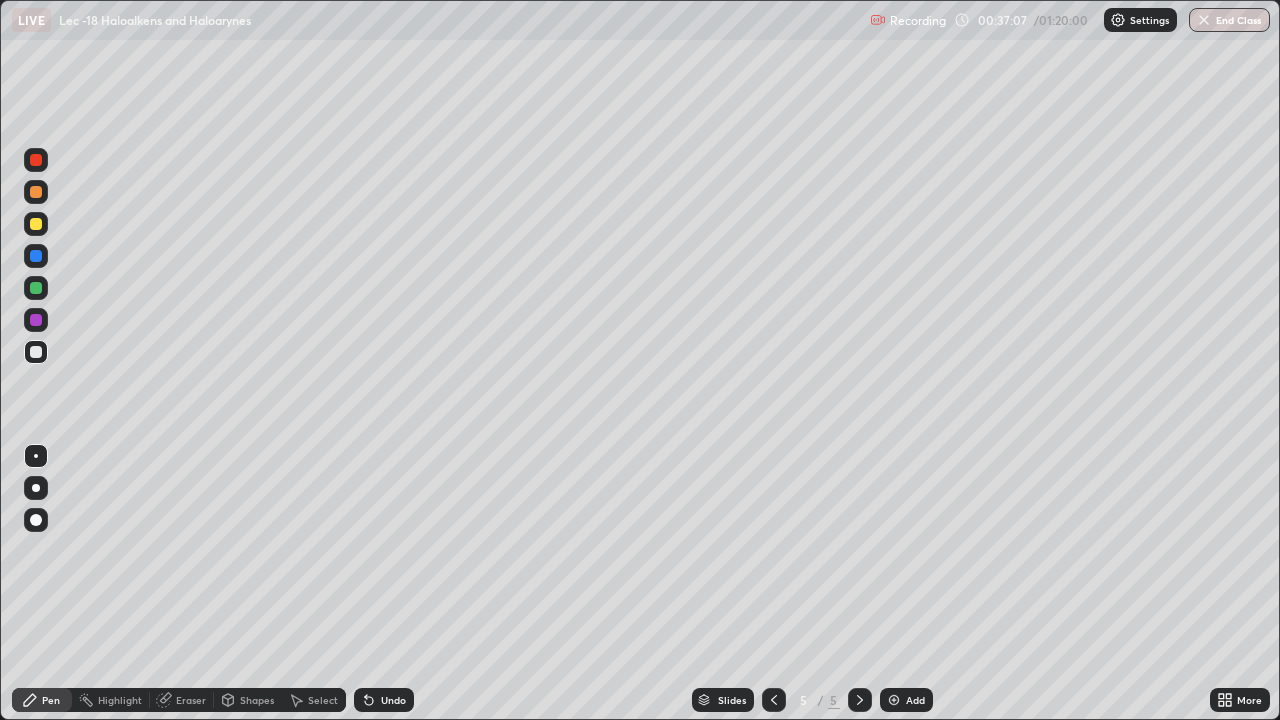 click 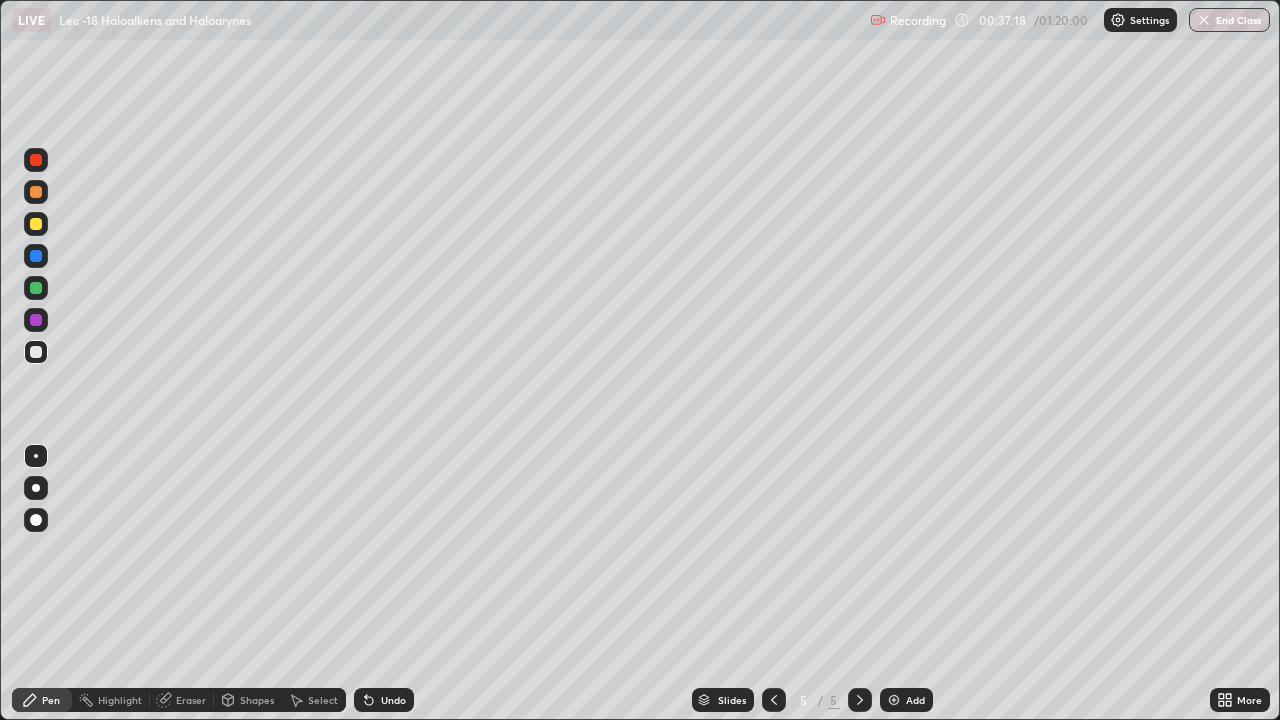 click at bounding box center (36, 224) 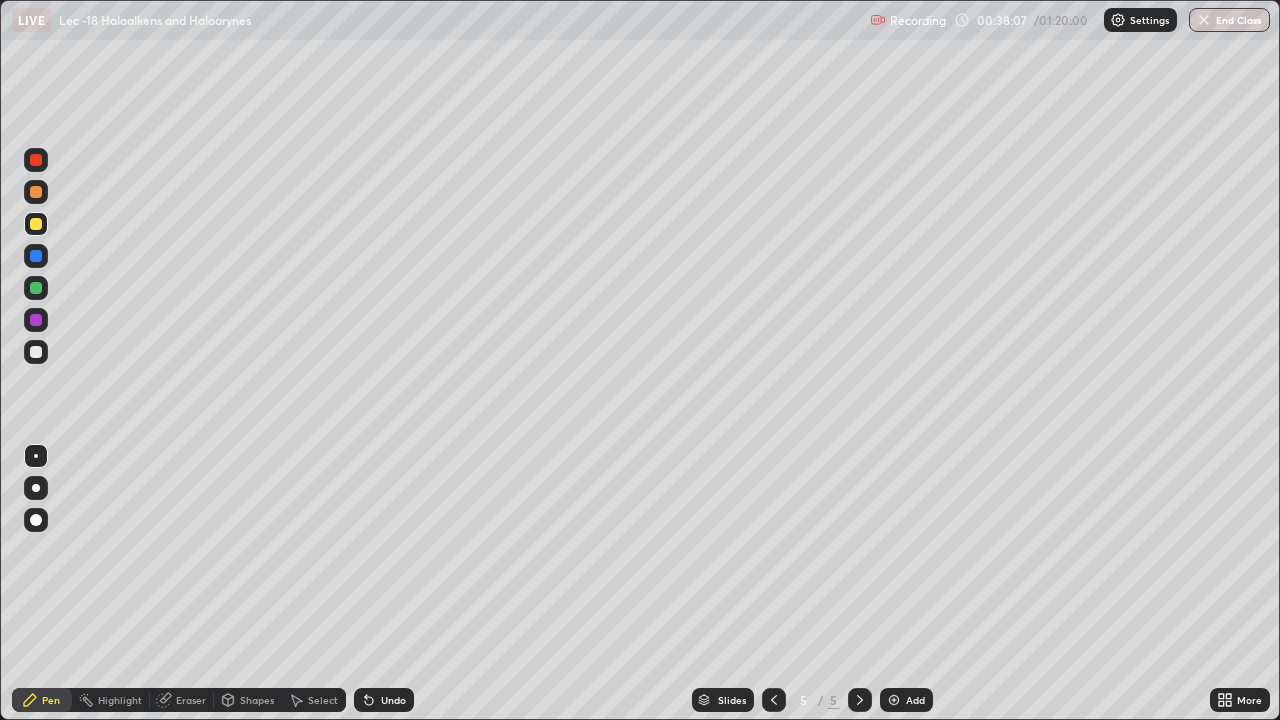 click on "Undo" at bounding box center (393, 700) 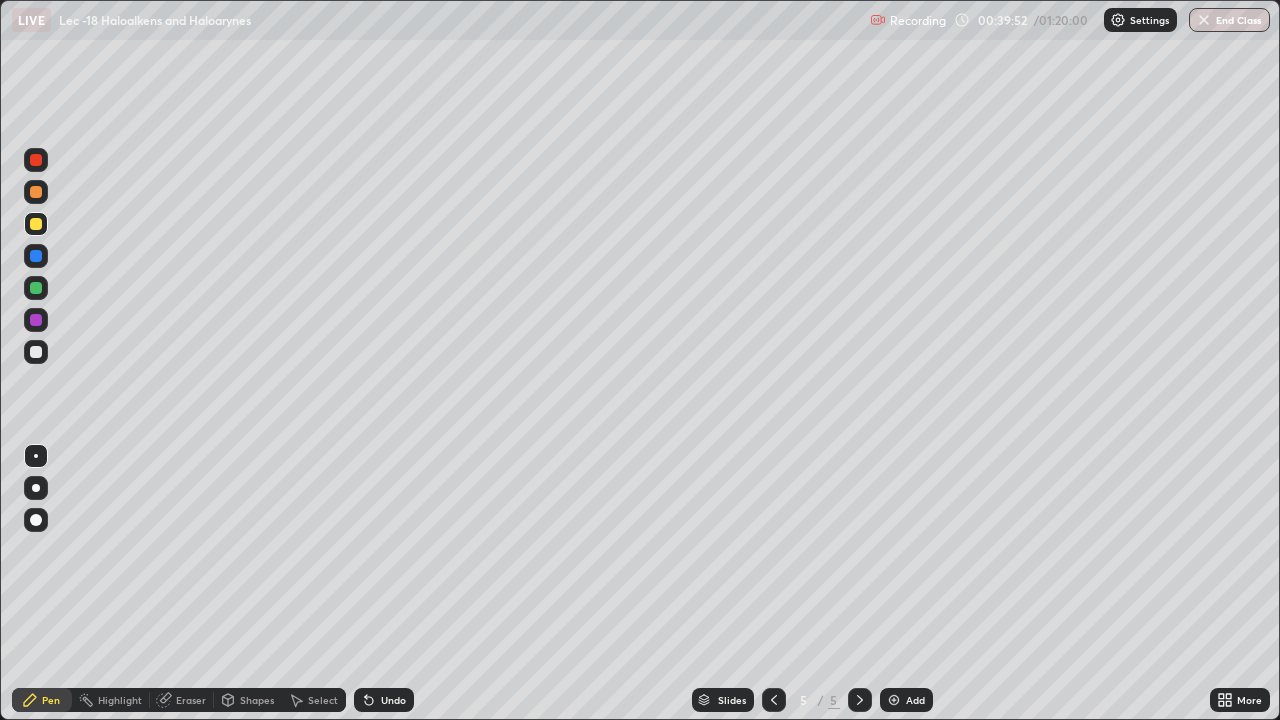 click at bounding box center [894, 700] 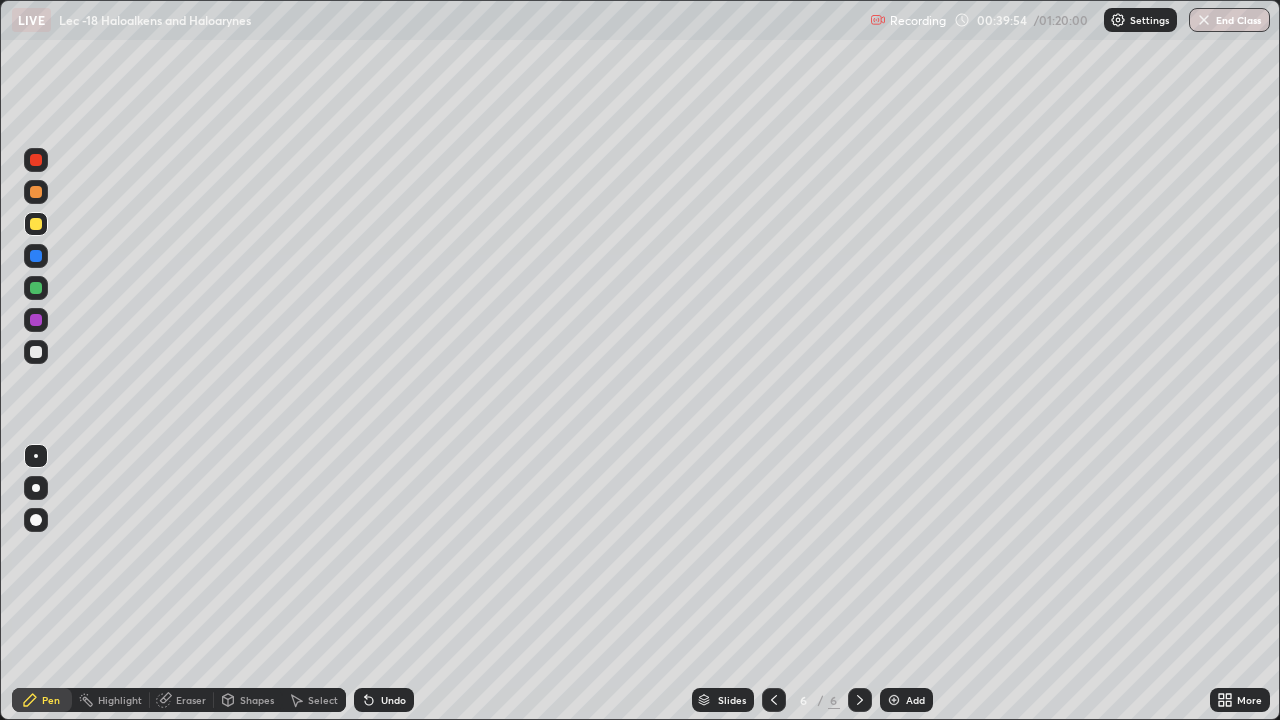click at bounding box center (36, 352) 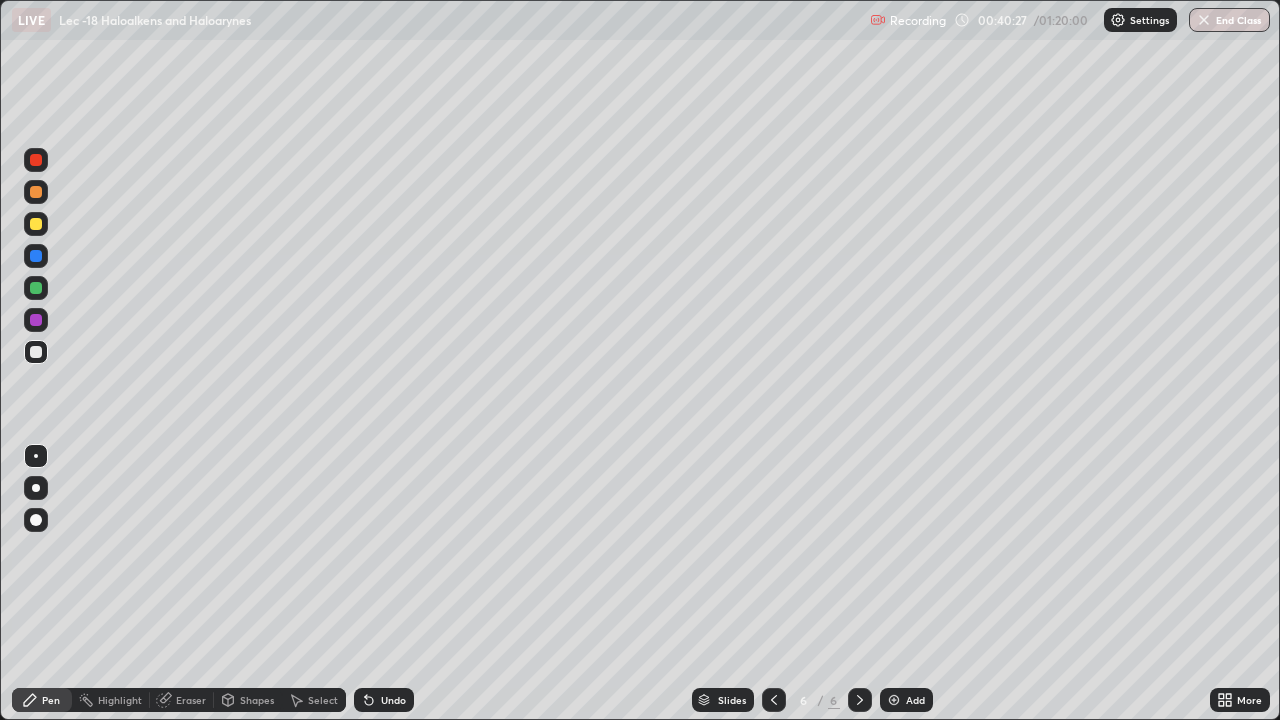 click at bounding box center (36, 224) 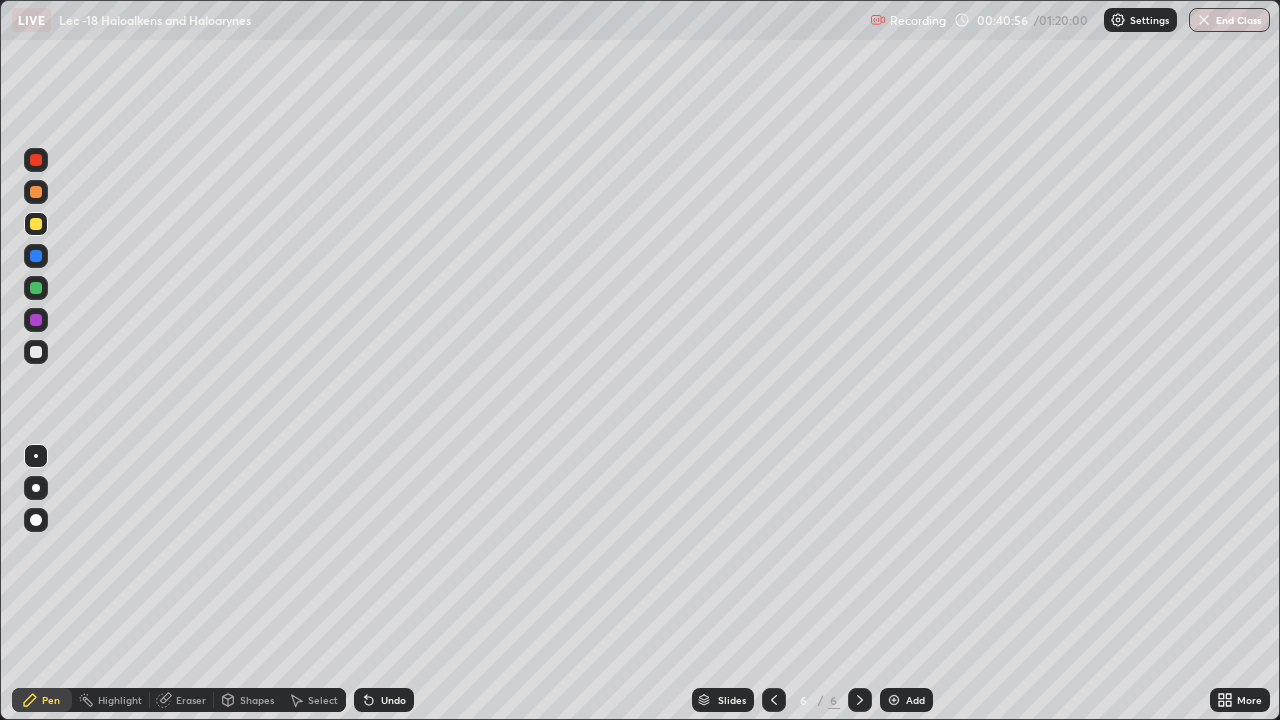 click at bounding box center [36, 352] 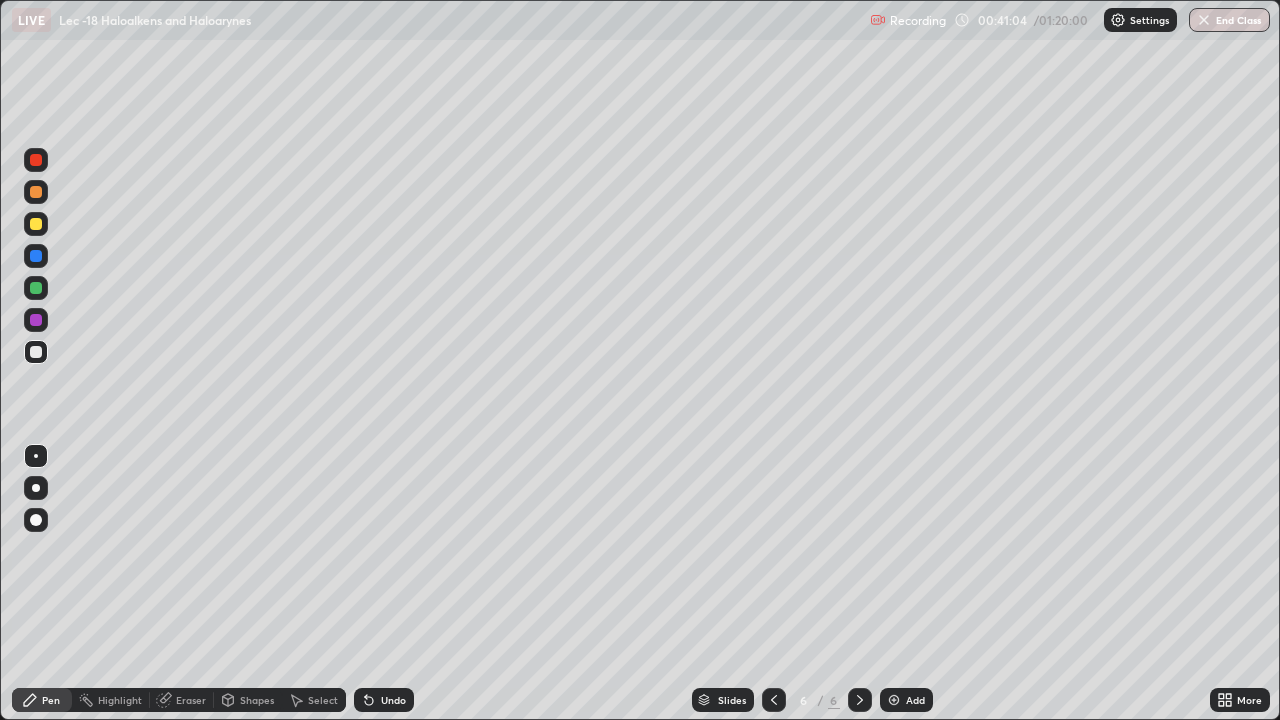 click at bounding box center [36, 224] 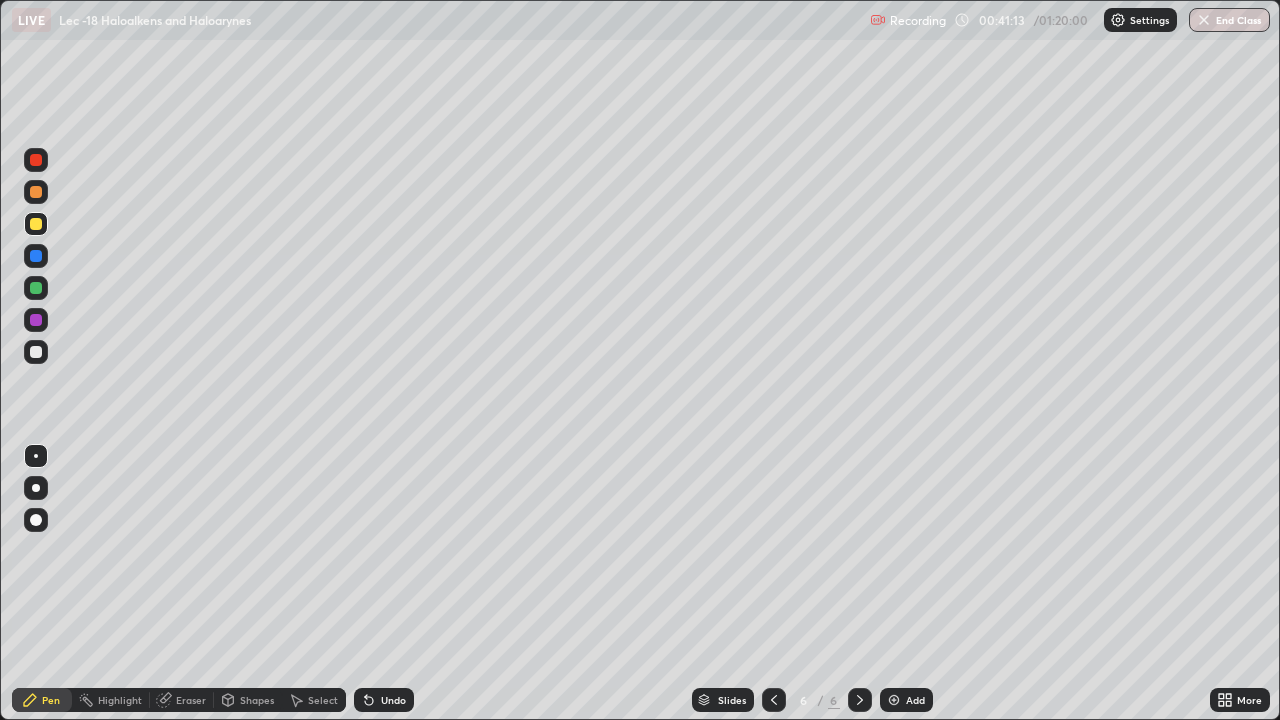 click 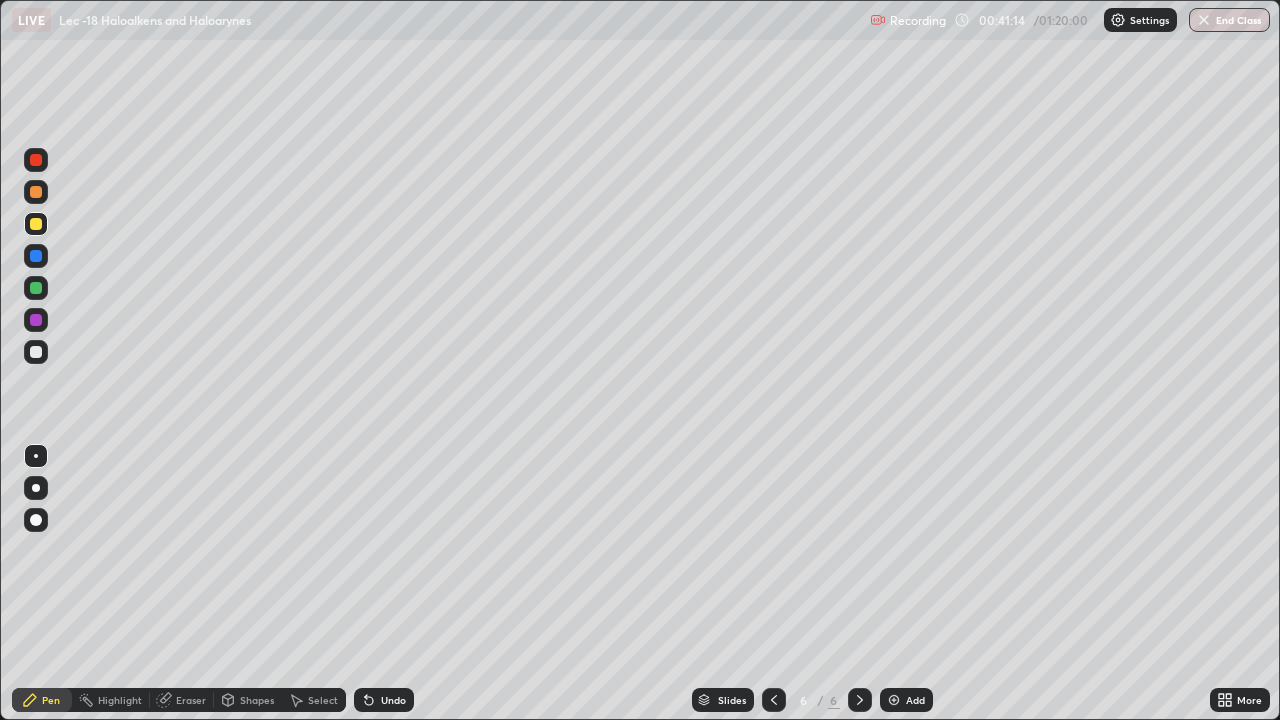 click 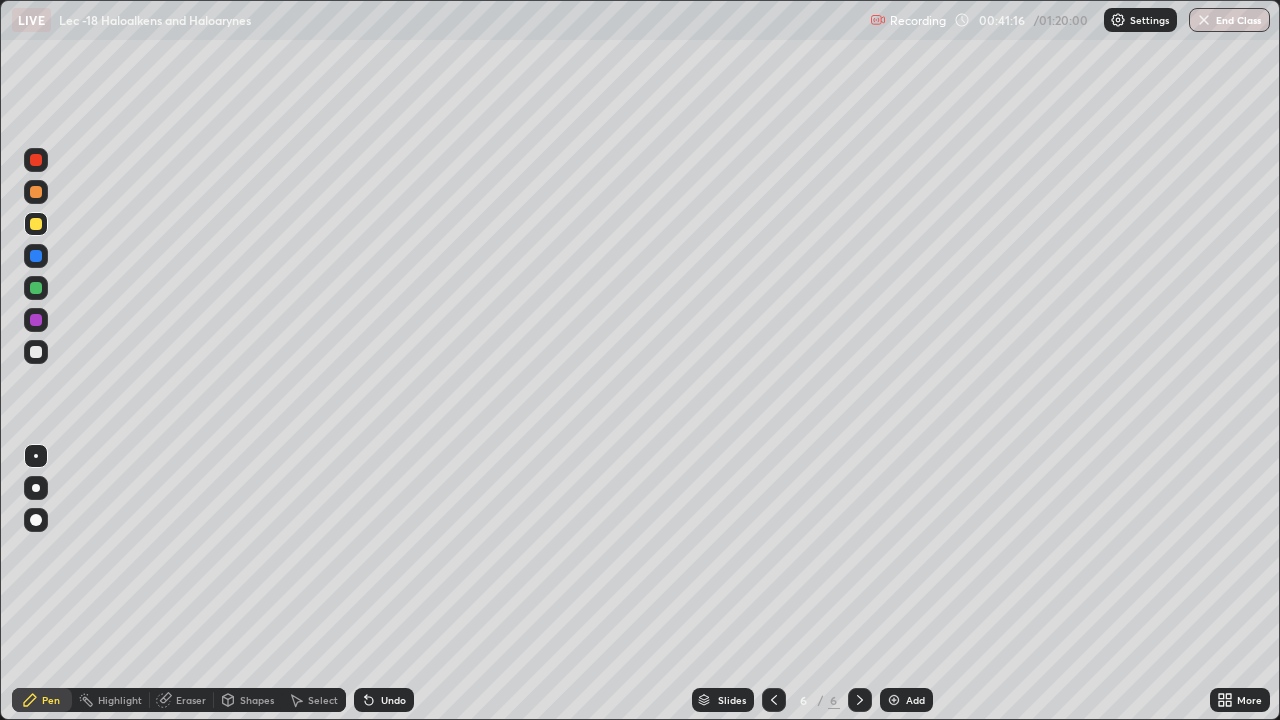 click 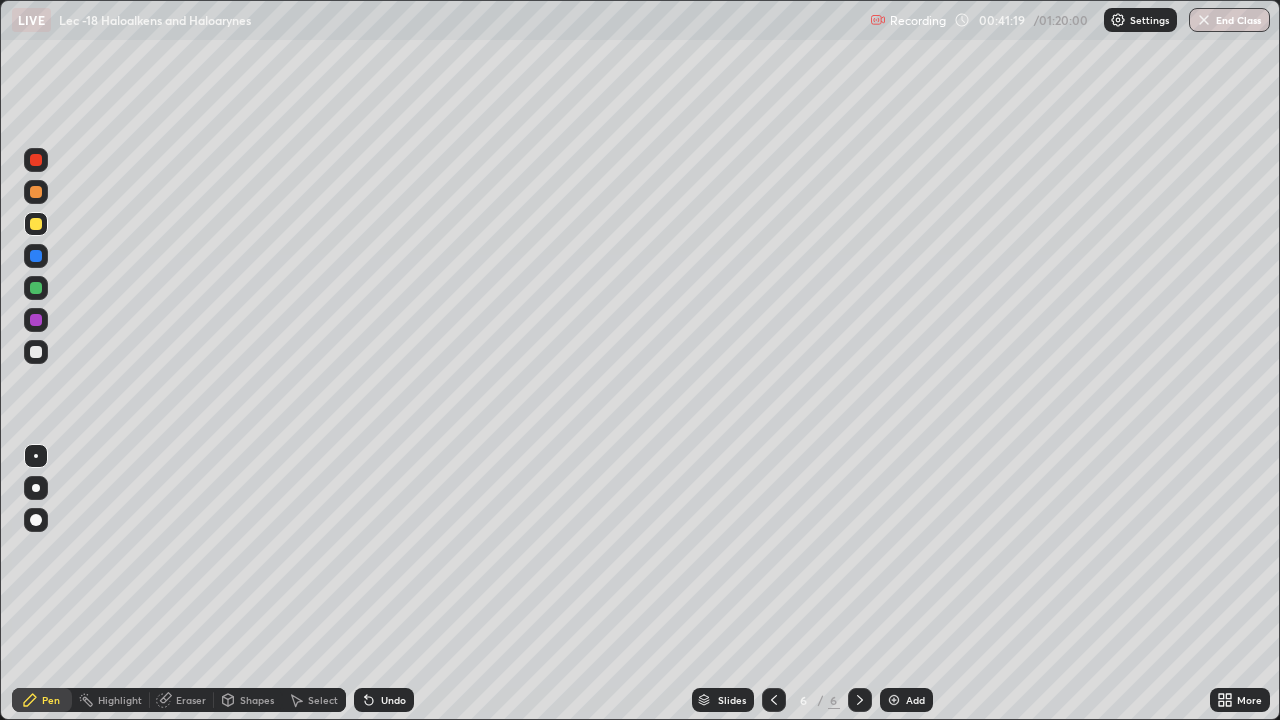 click on "Select" at bounding box center [323, 700] 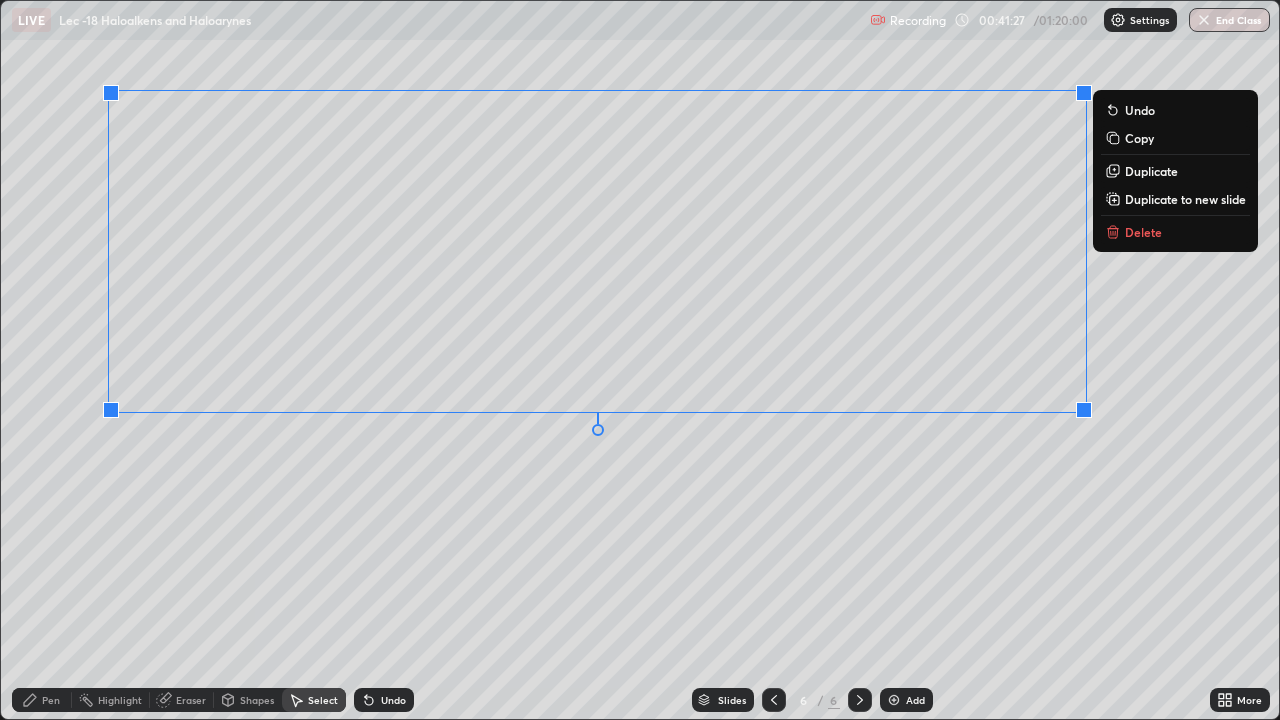 click on "Pen" at bounding box center [51, 700] 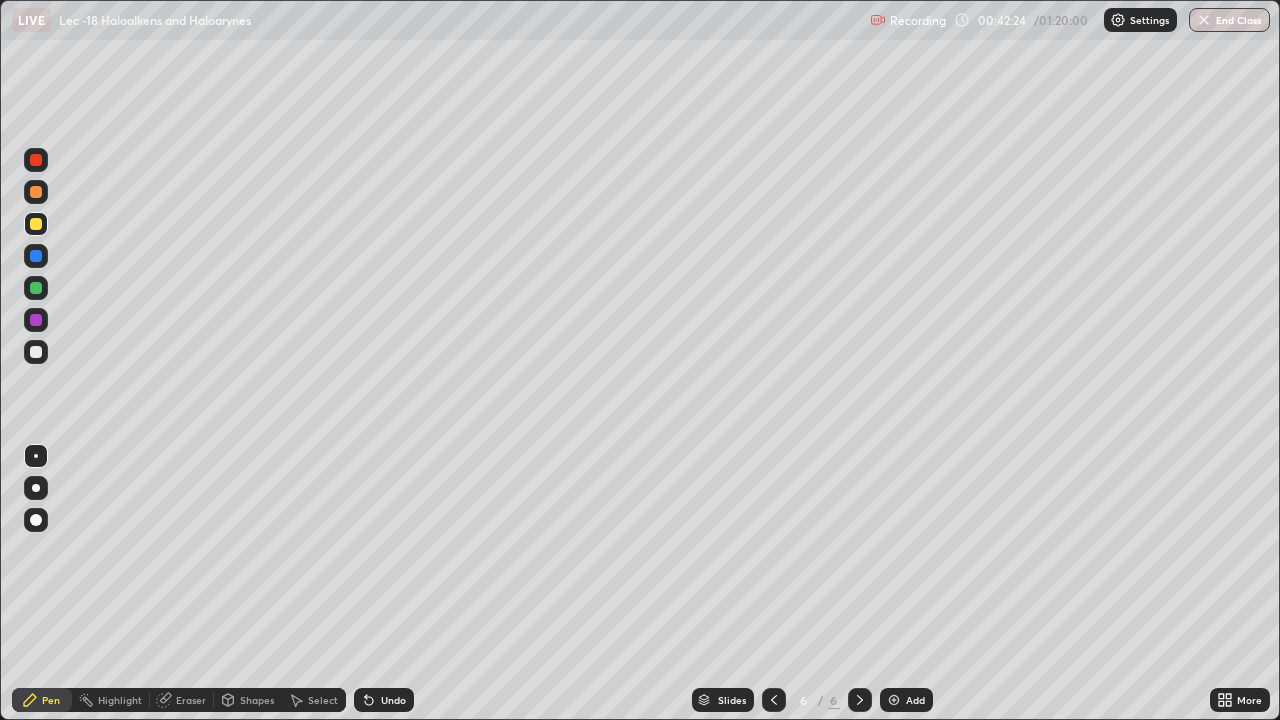 click at bounding box center [36, 352] 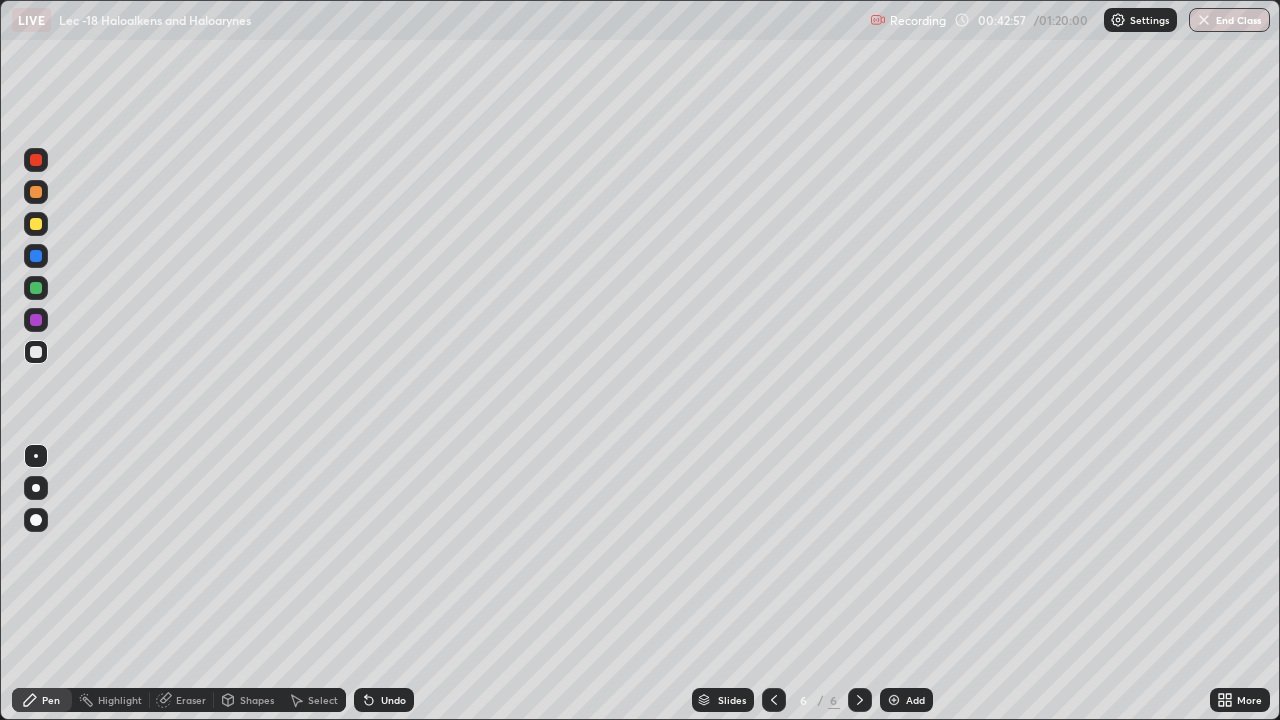 click 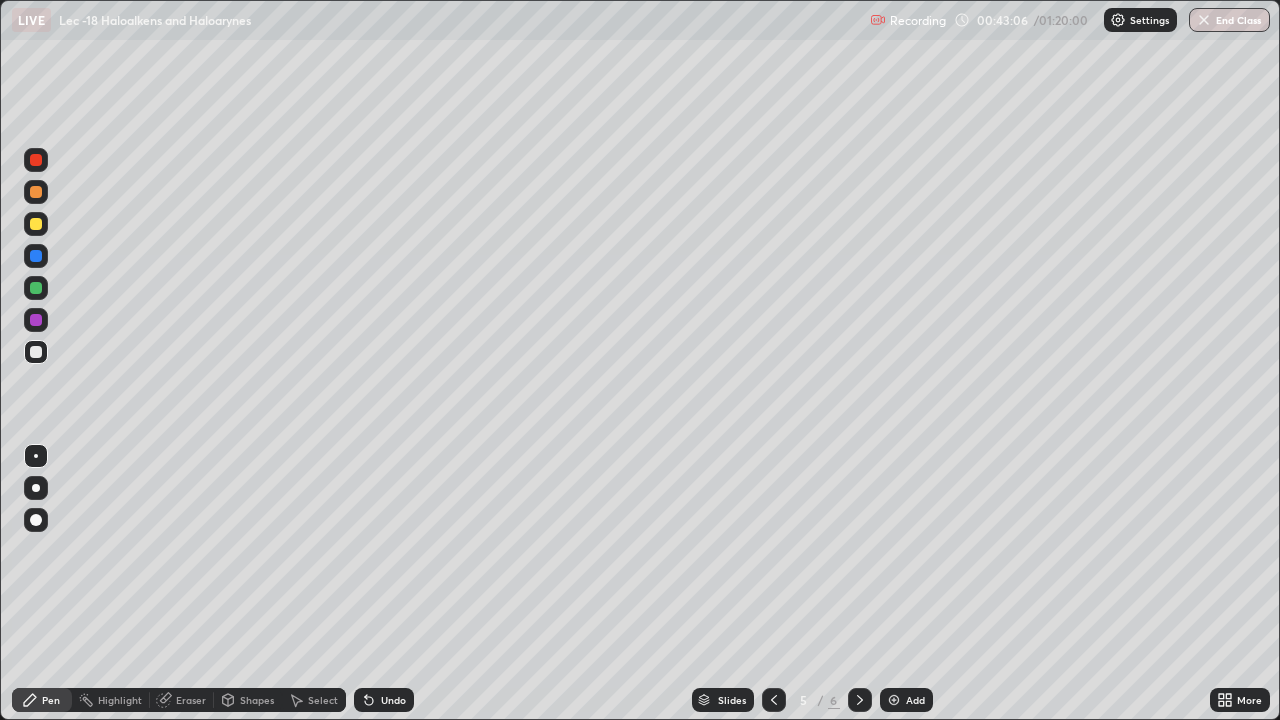 click 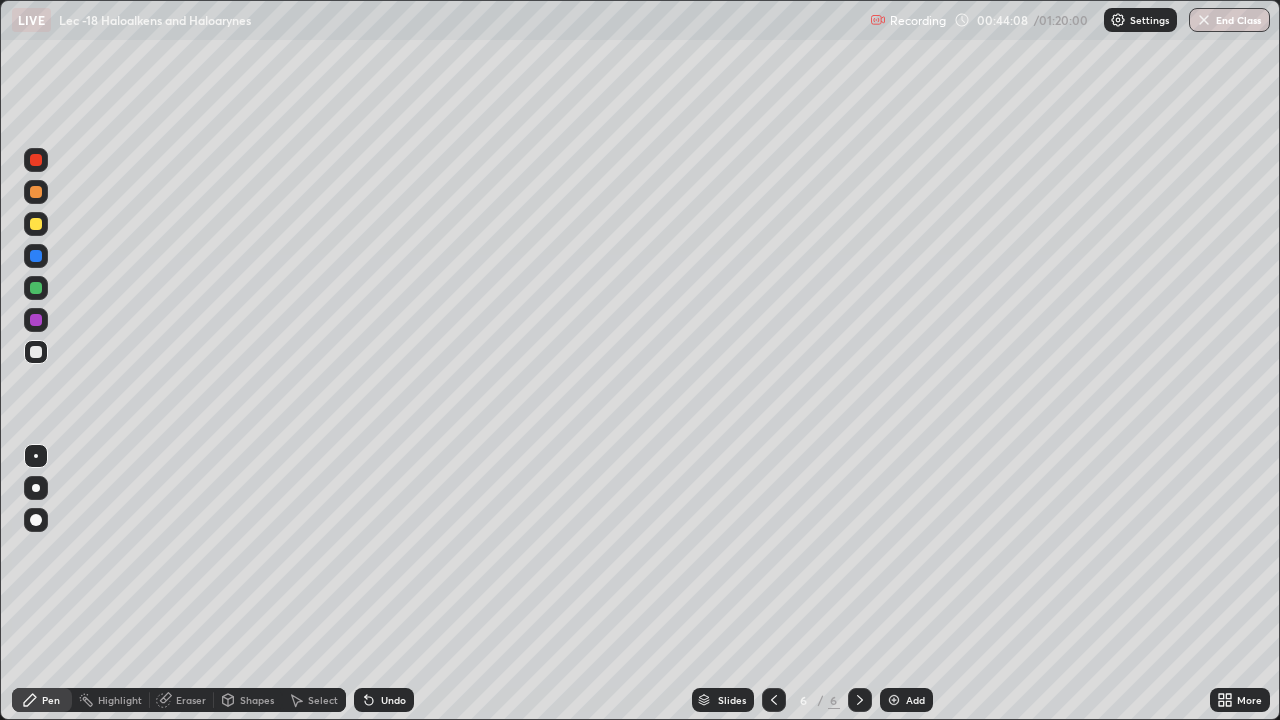 click on "Select" at bounding box center [323, 700] 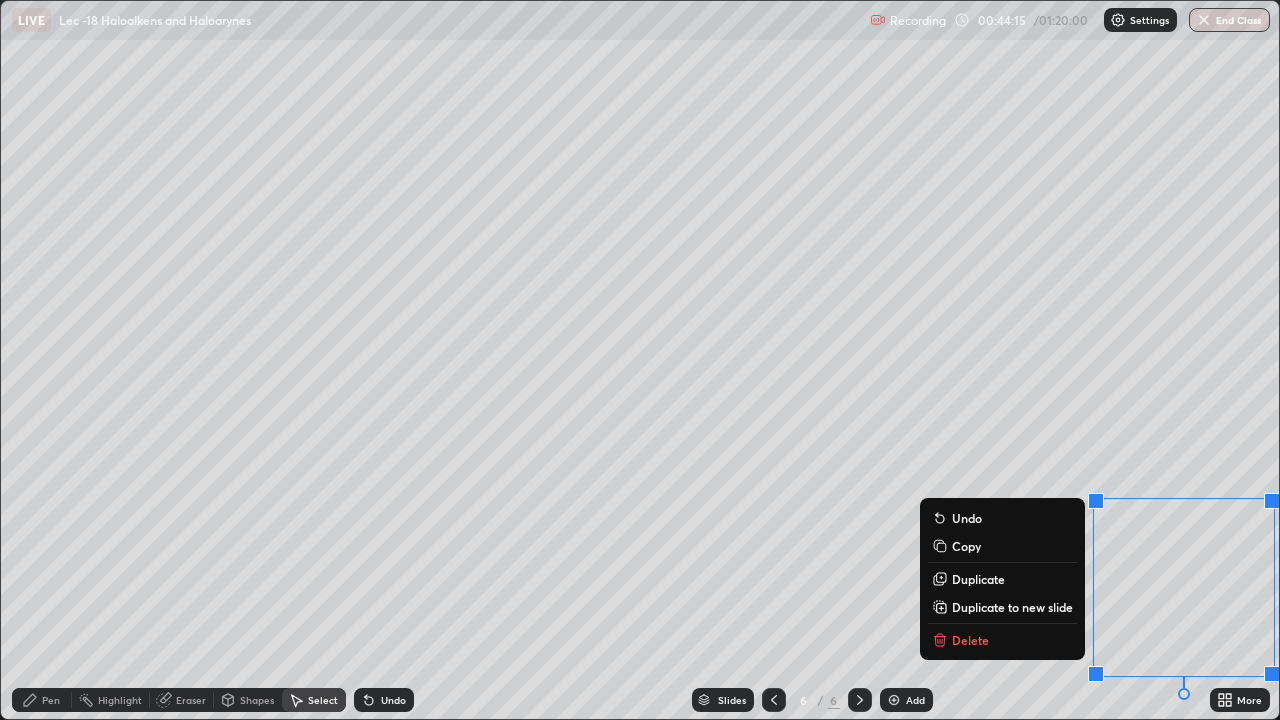 click on "0 ° Undo Copy Duplicate Duplicate to new slide Delete" at bounding box center [640, 360] 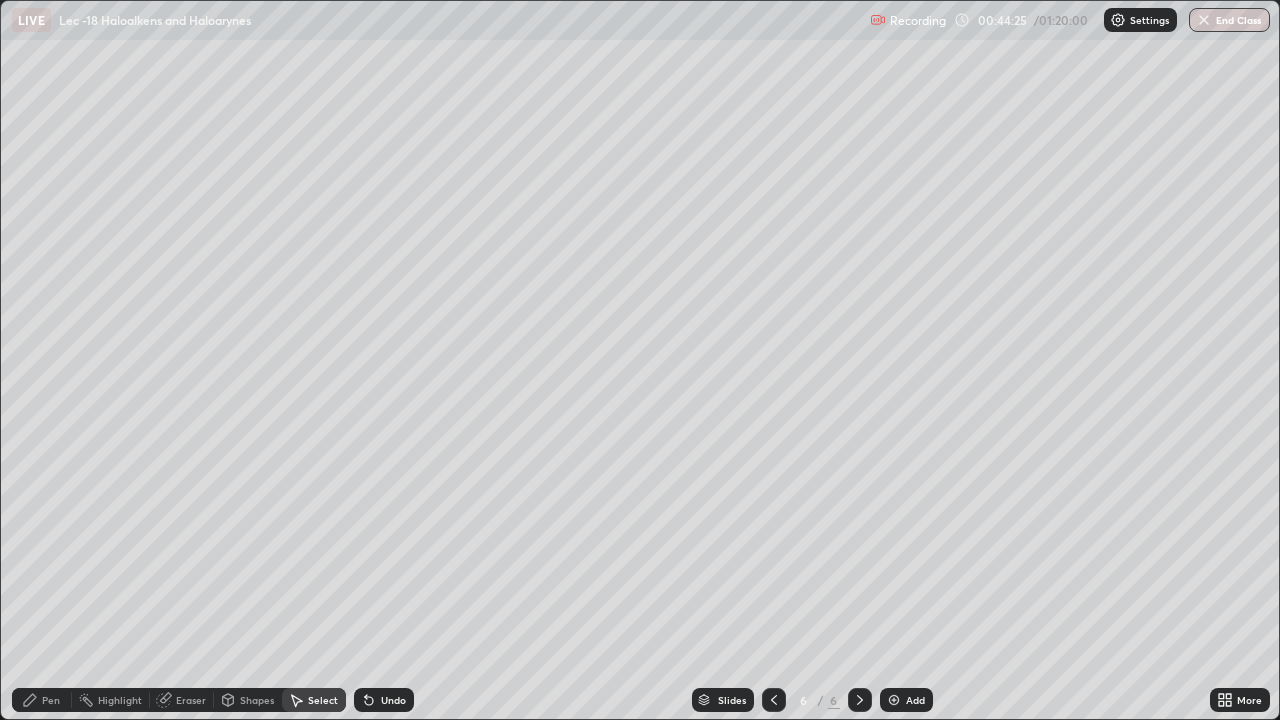 click on "Pen" at bounding box center [51, 700] 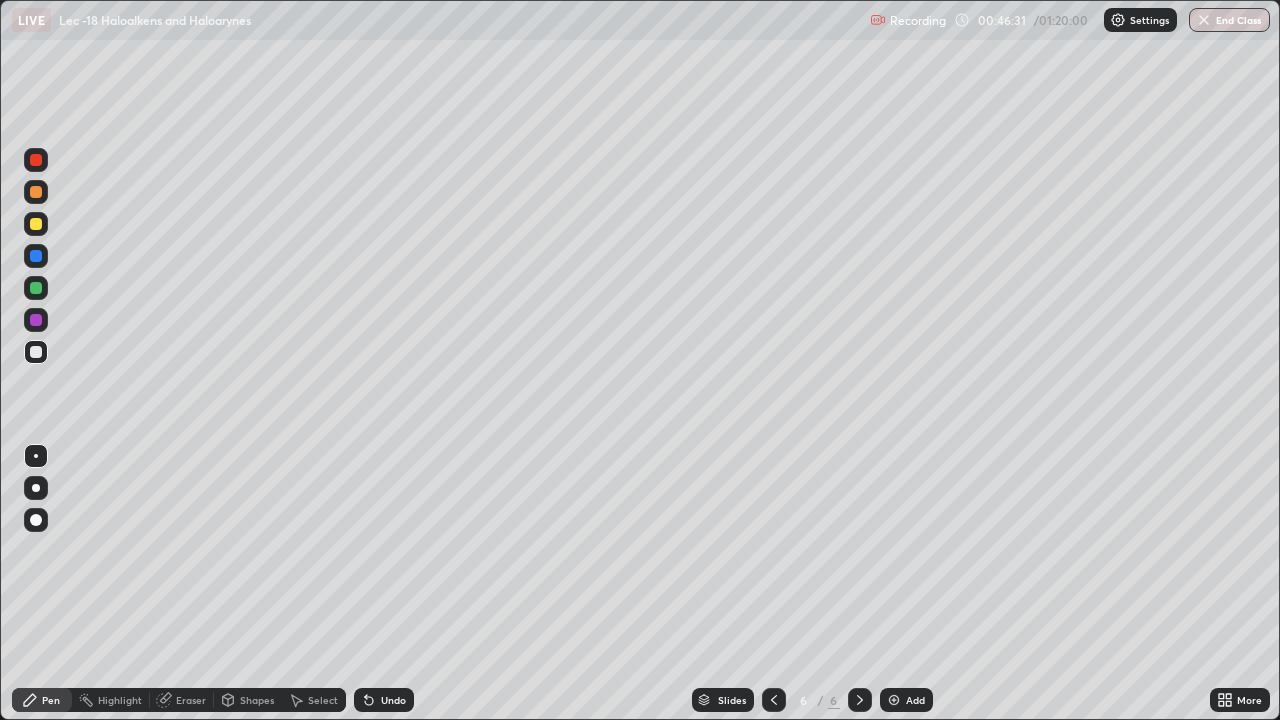 click at bounding box center [894, 700] 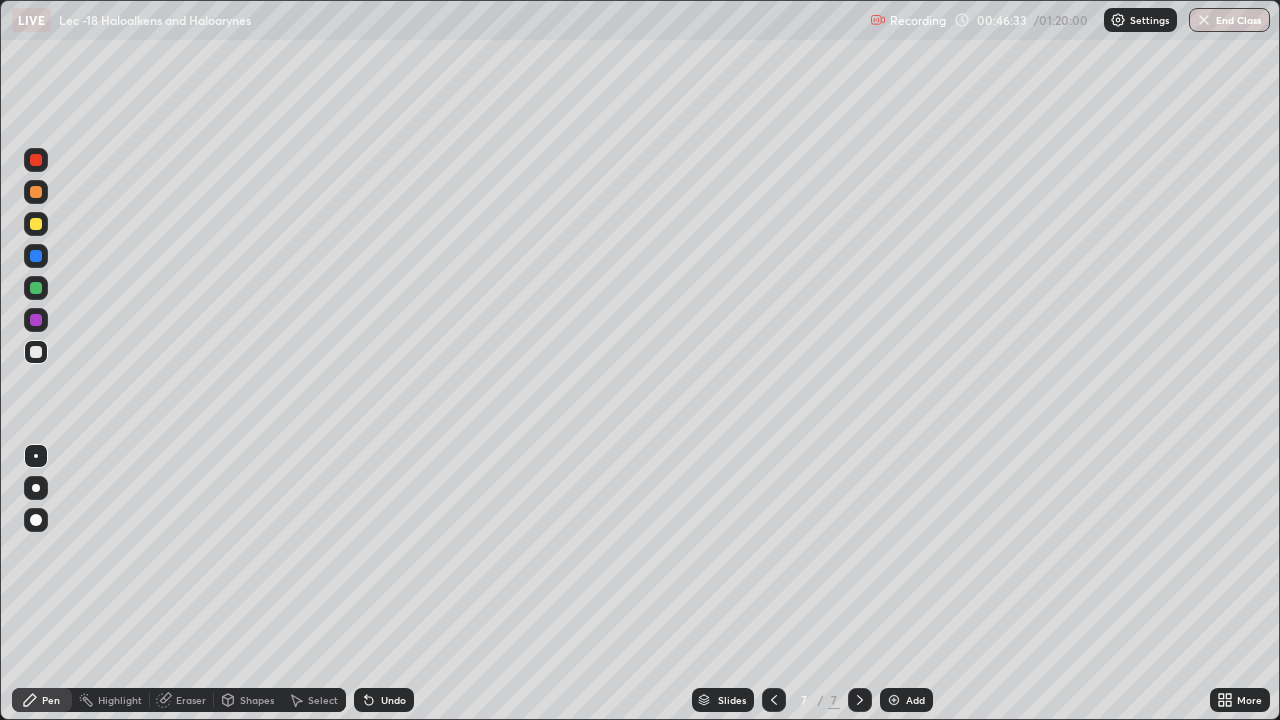 click at bounding box center [36, 352] 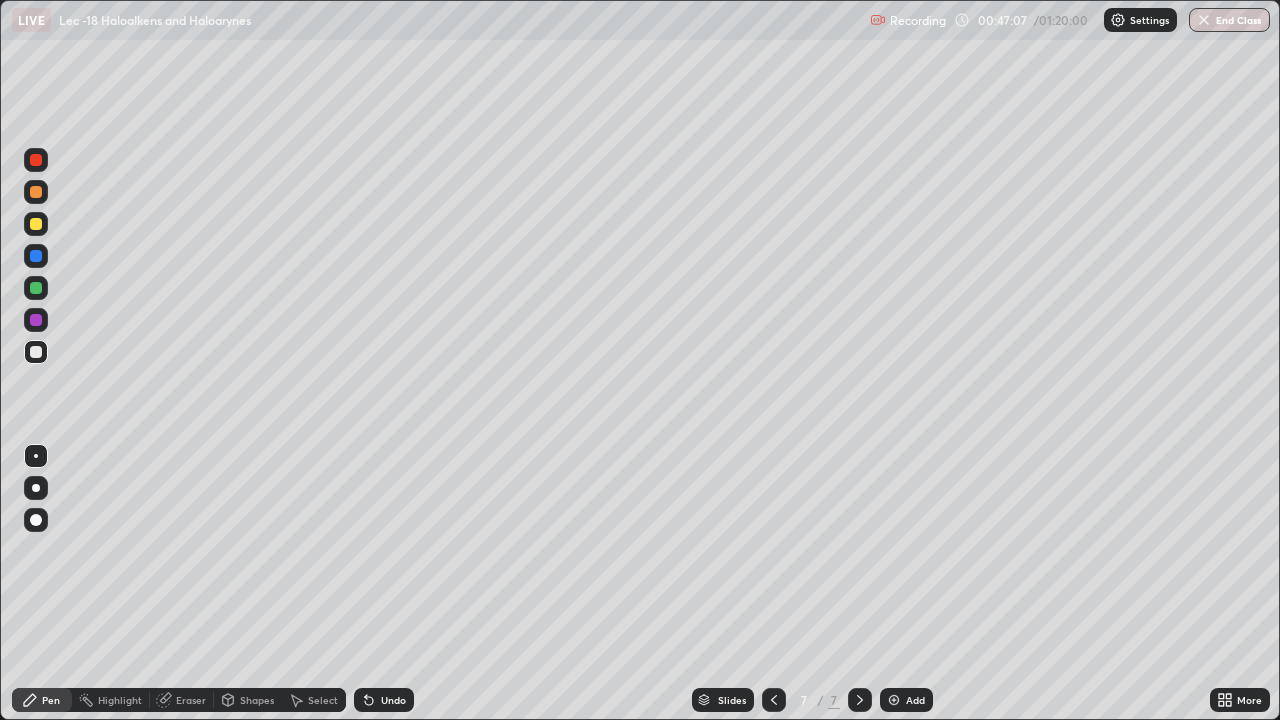 click at bounding box center (36, 288) 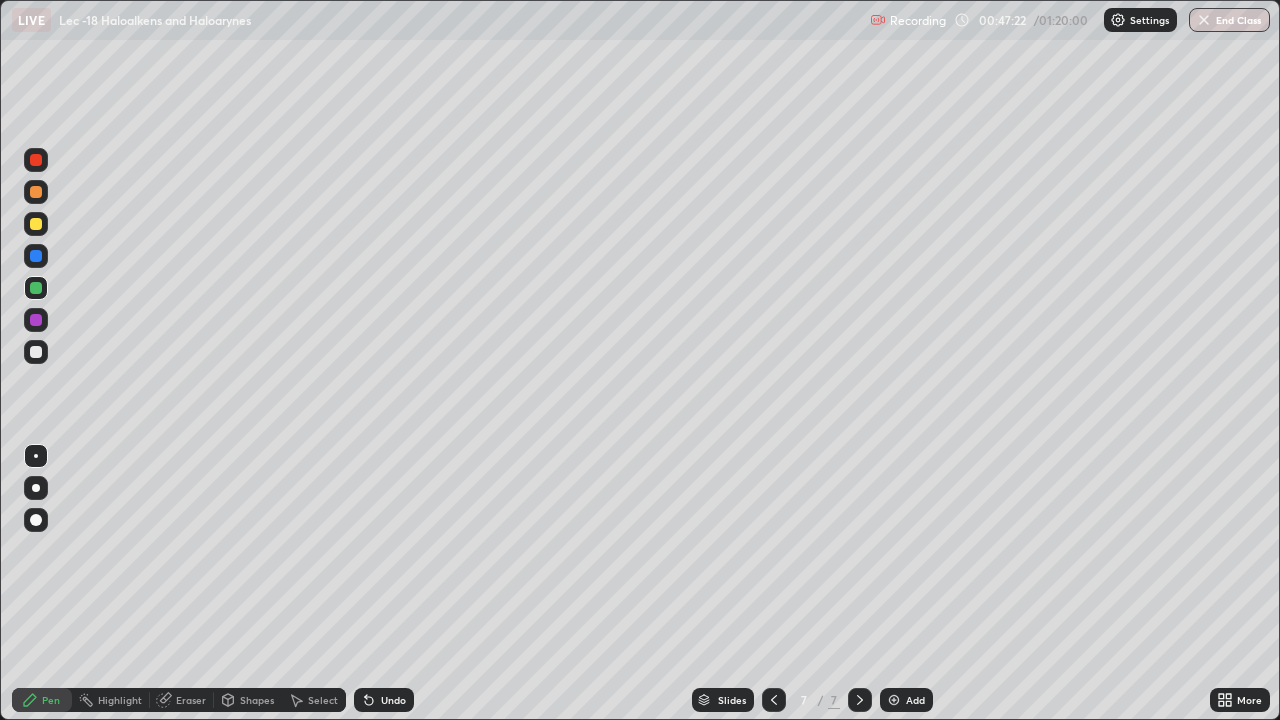 click at bounding box center (36, 352) 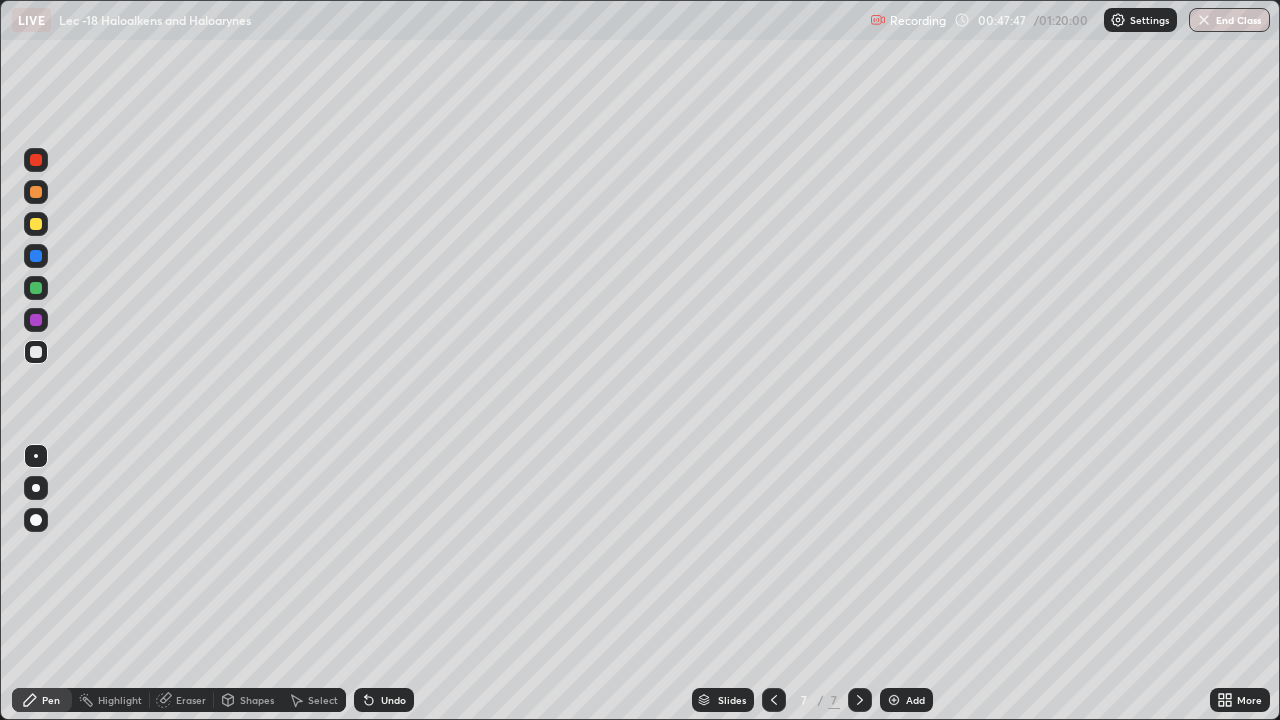 click on "Undo" at bounding box center [393, 700] 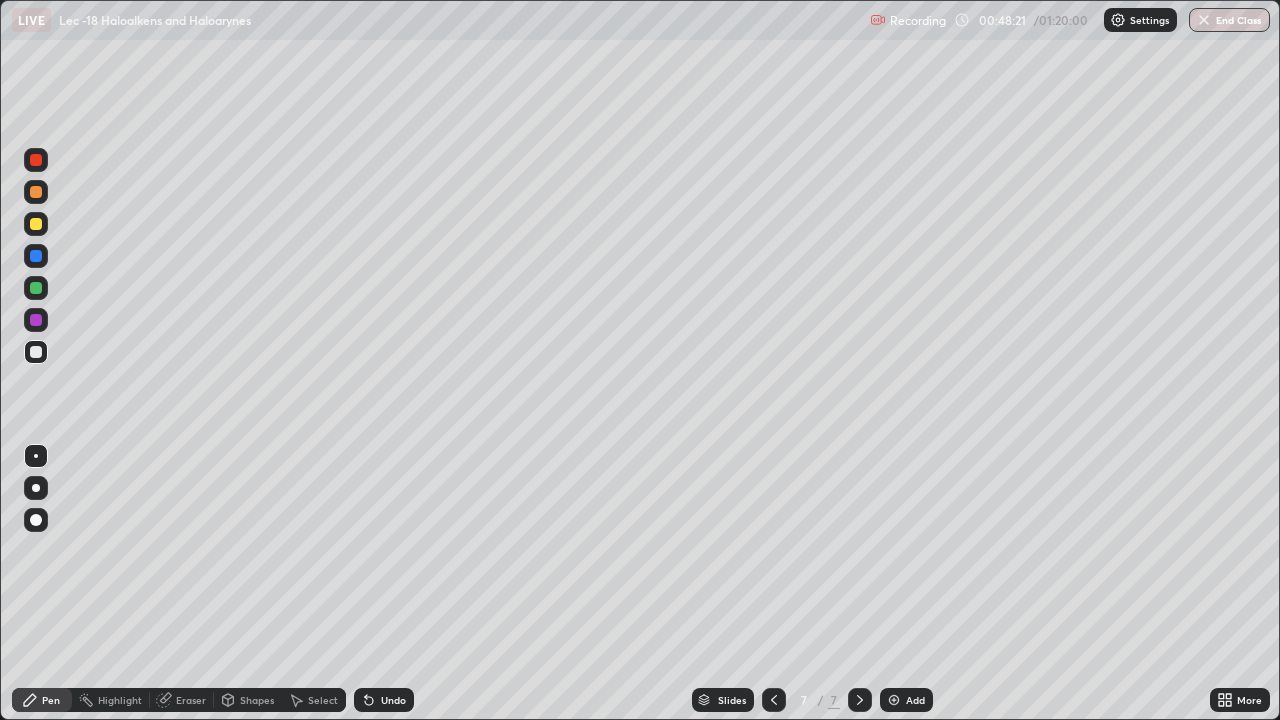 click on "Undo" at bounding box center (393, 700) 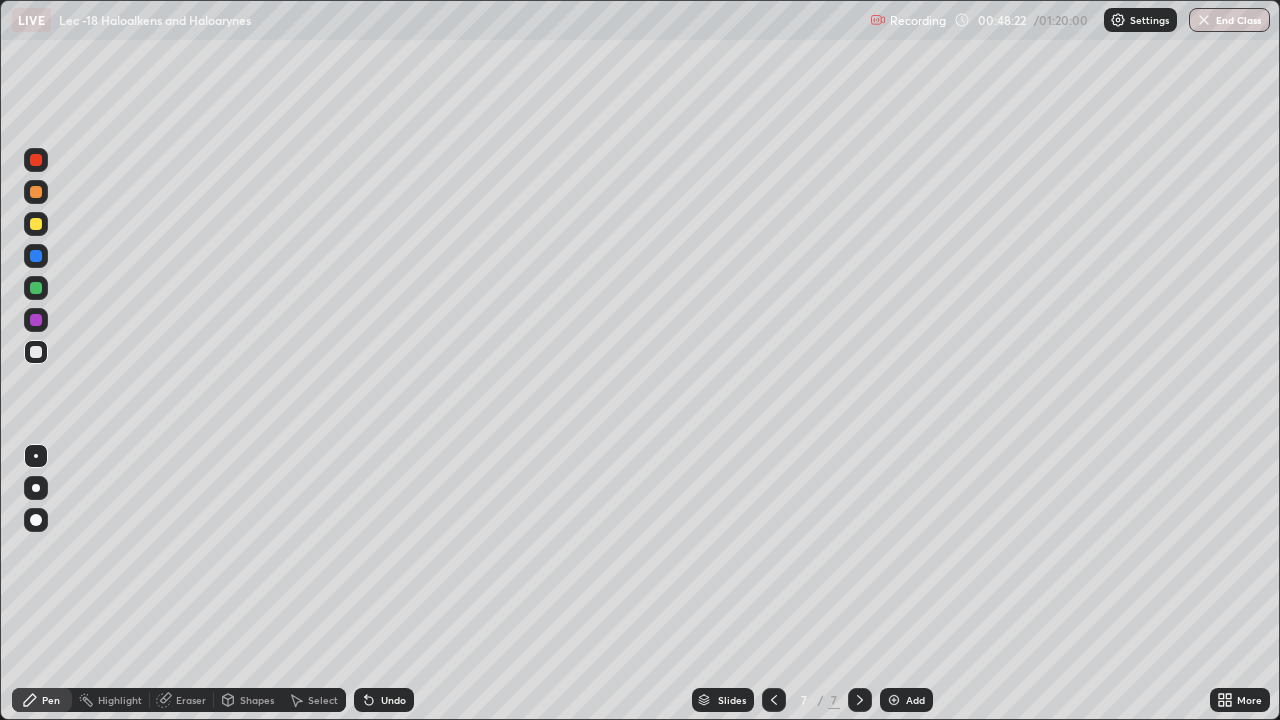 click on "Undo" at bounding box center [393, 700] 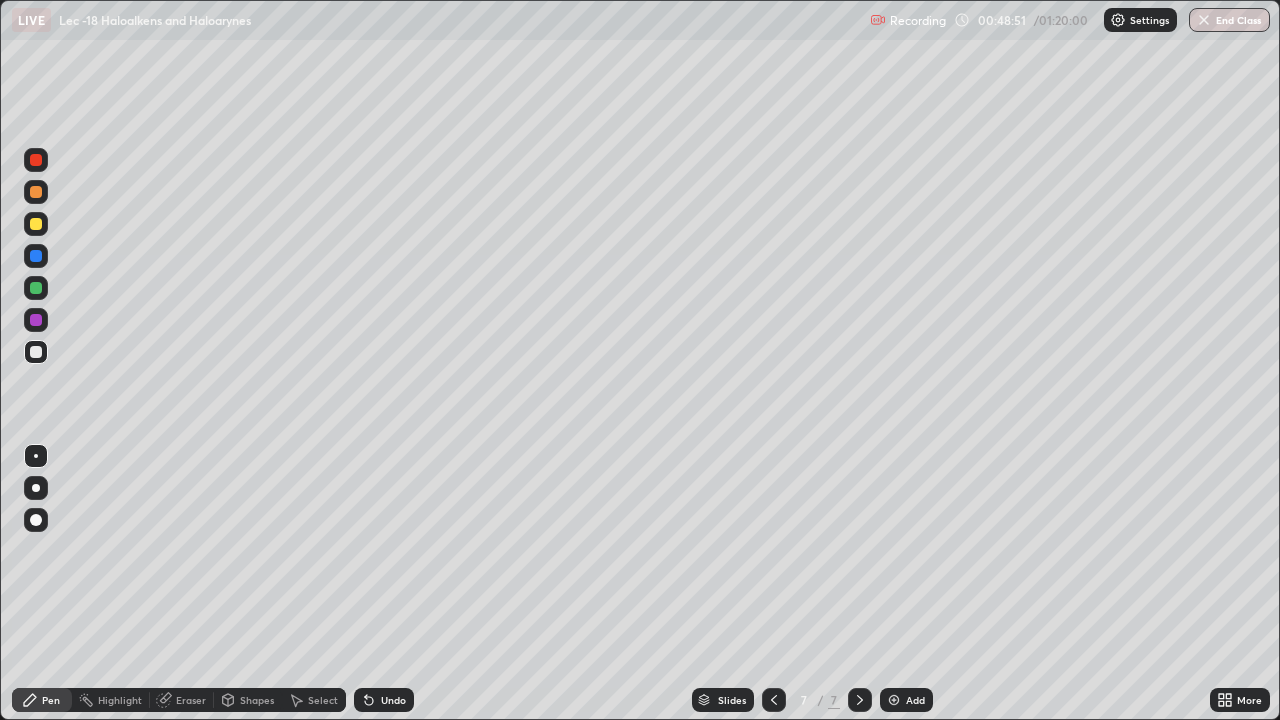 click at bounding box center (36, 224) 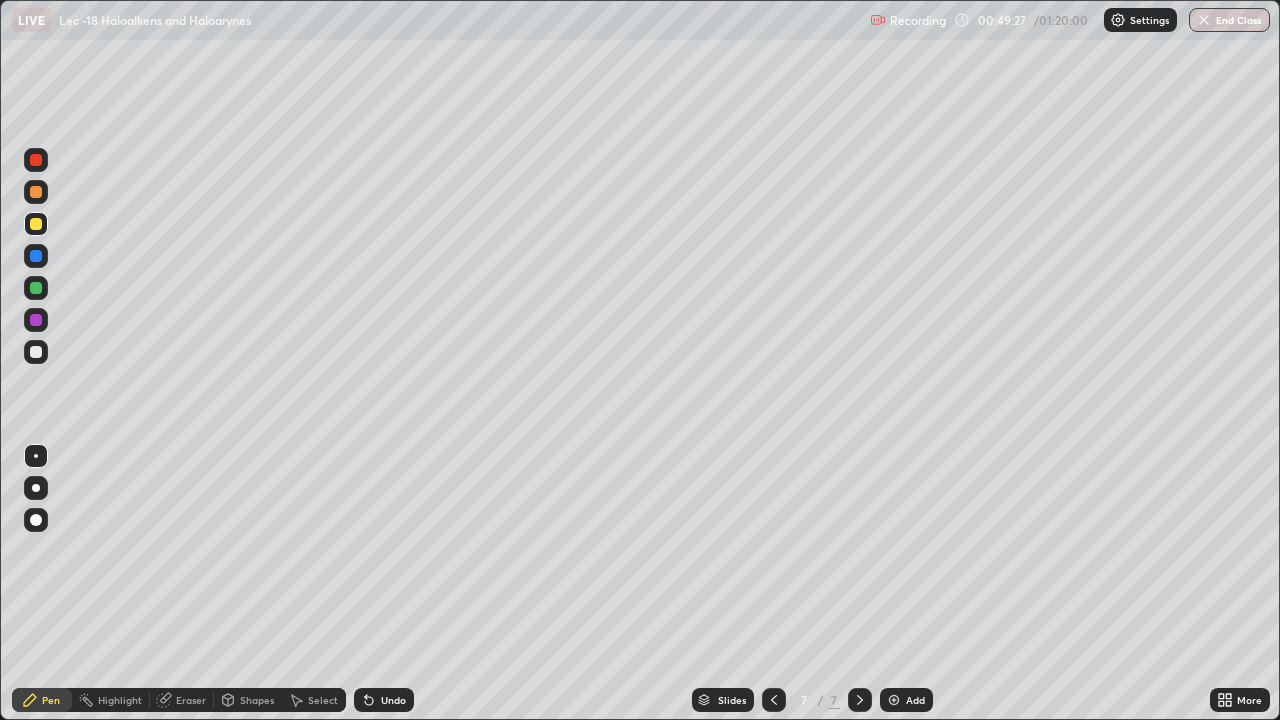 click at bounding box center [36, 352] 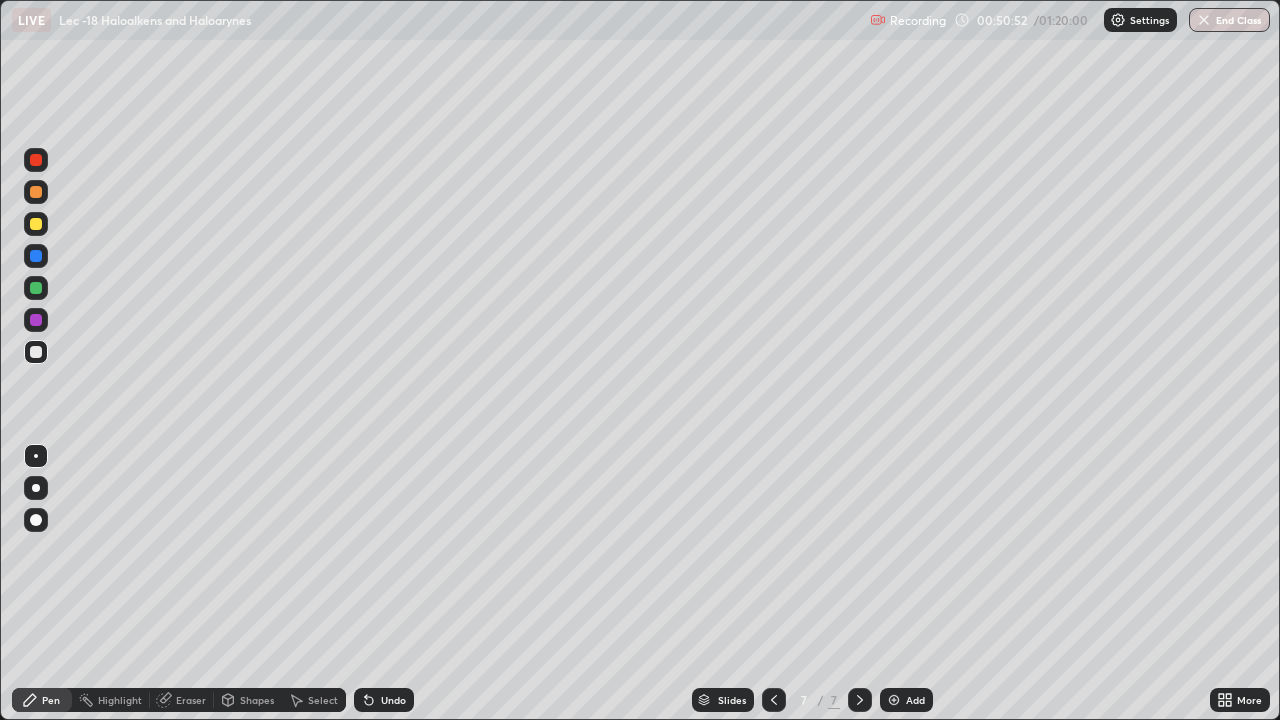 click on "Add" at bounding box center [906, 700] 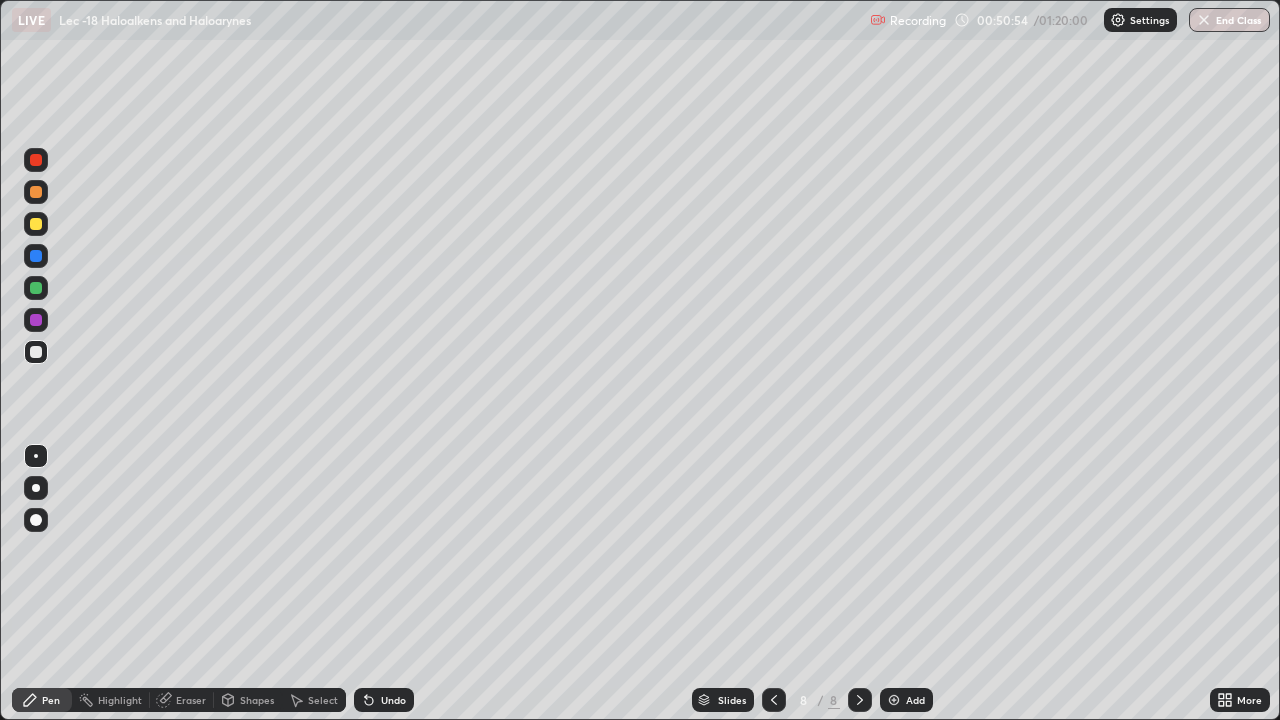 click at bounding box center [36, 224] 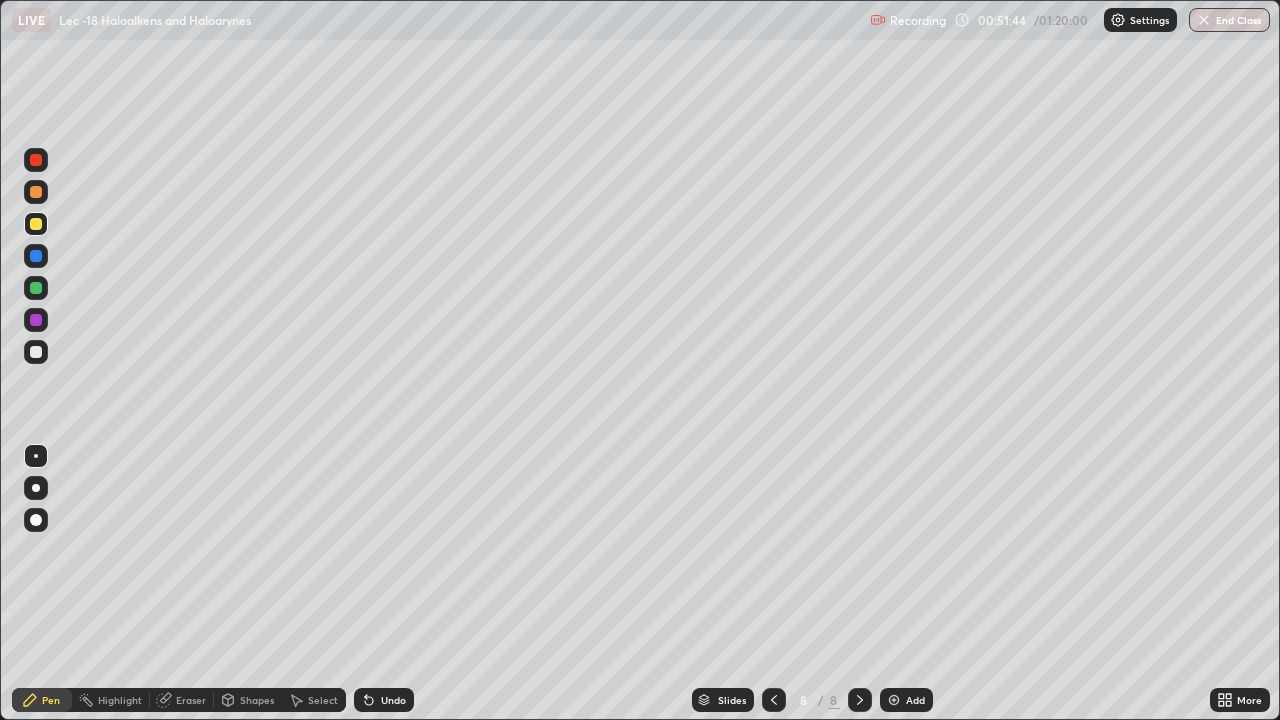 click at bounding box center (36, 352) 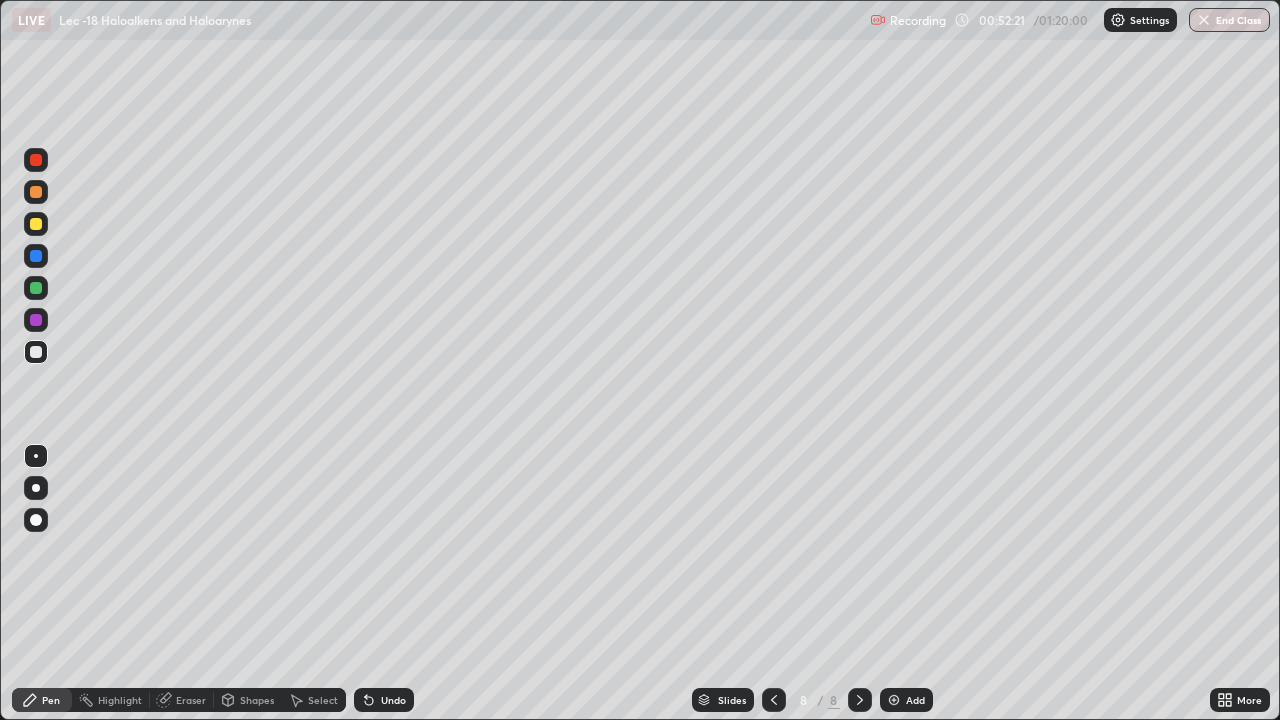 click at bounding box center (36, 352) 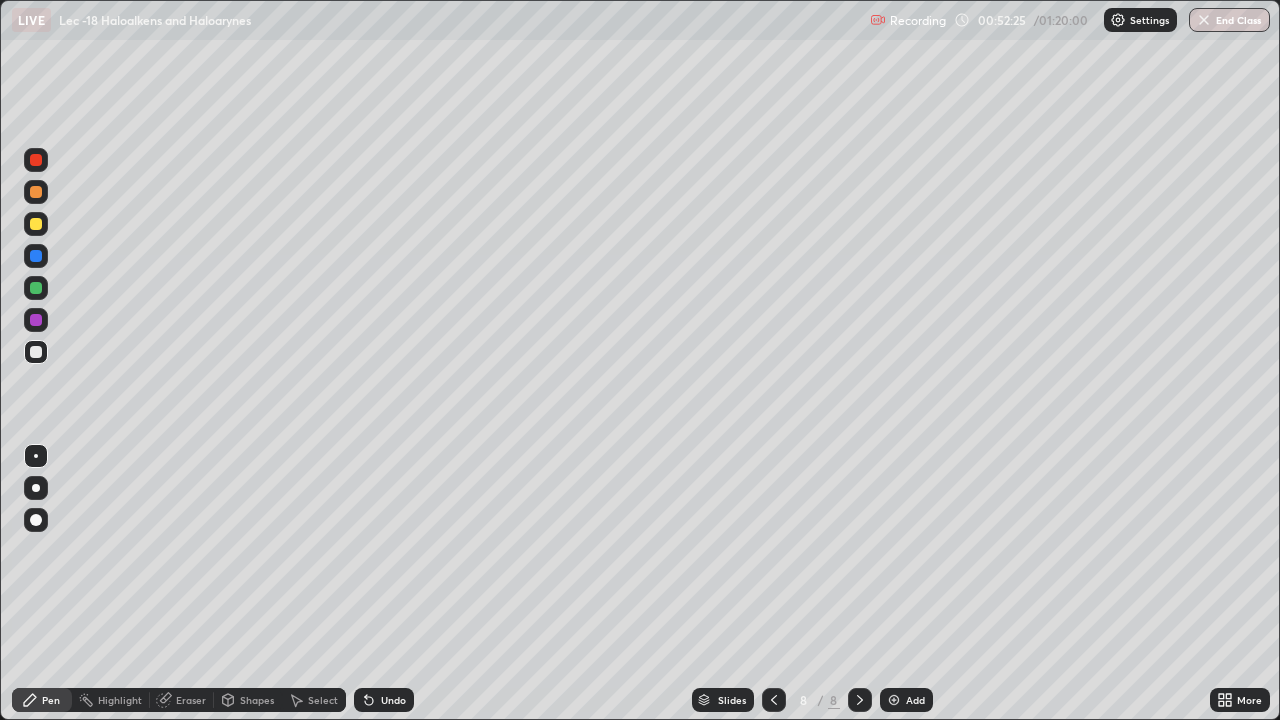 click on "Undo" at bounding box center (384, 700) 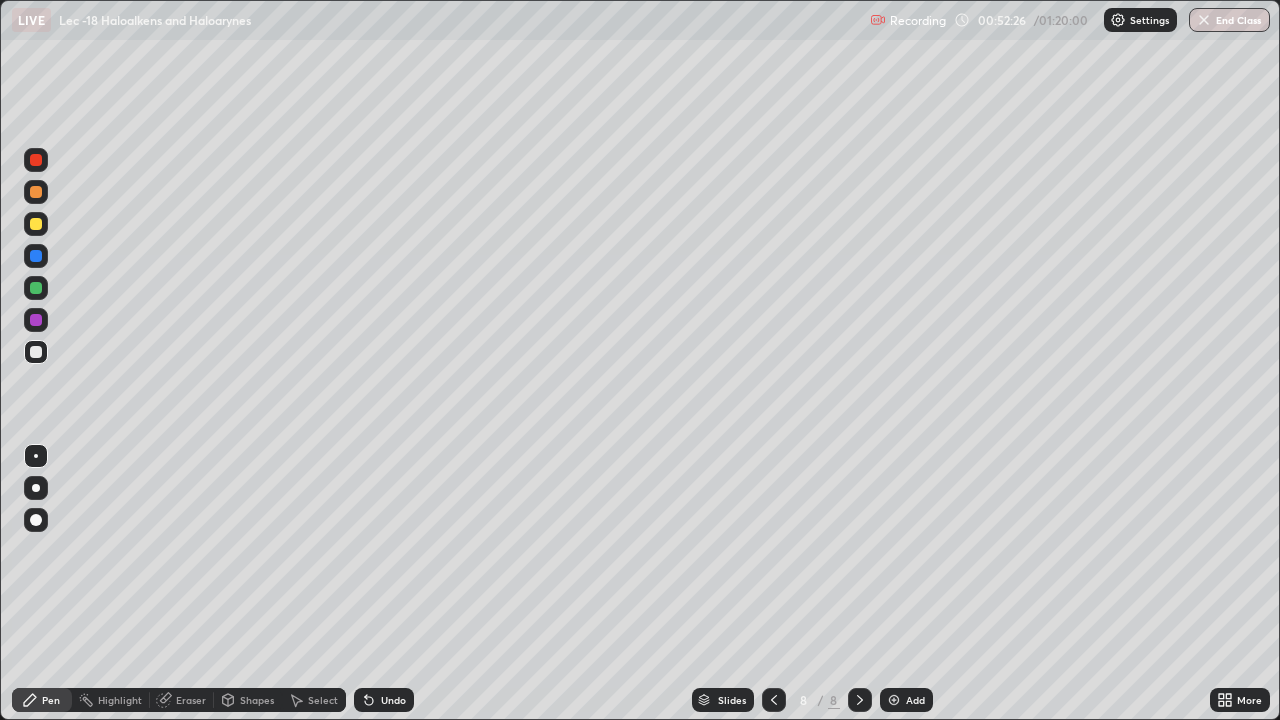 click on "Select" at bounding box center (314, 700) 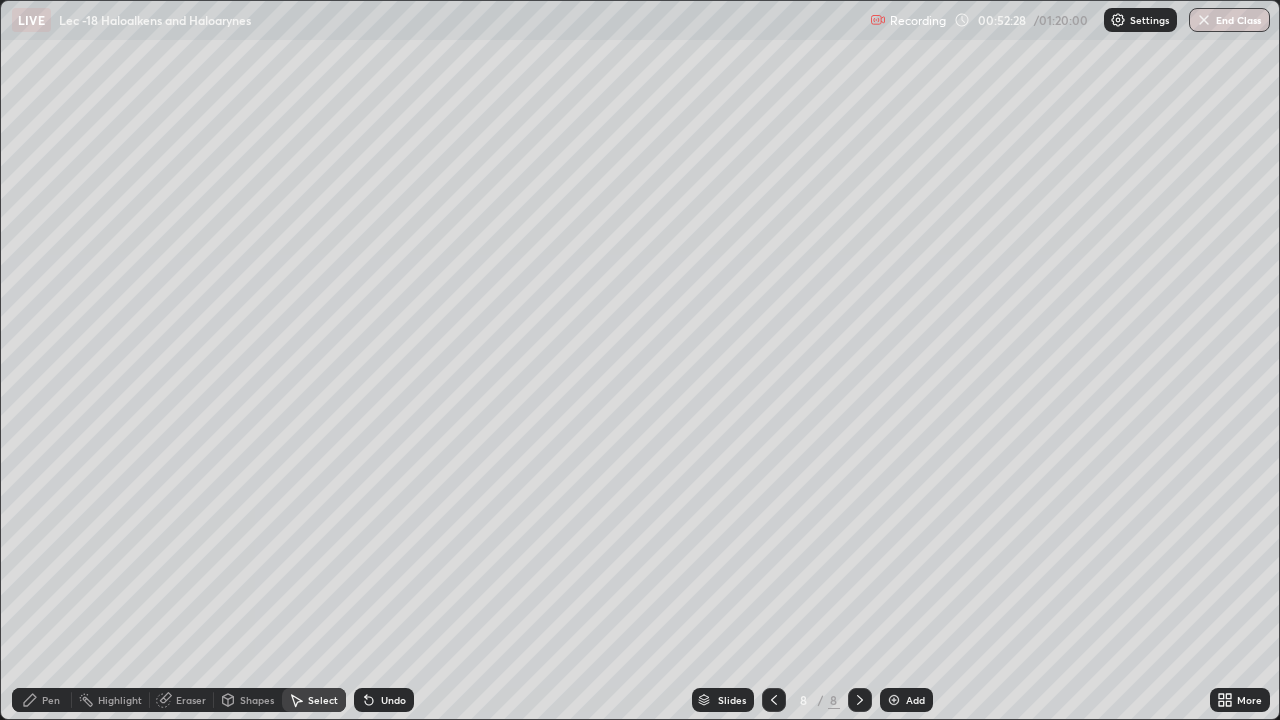 click on "Pen" at bounding box center [51, 700] 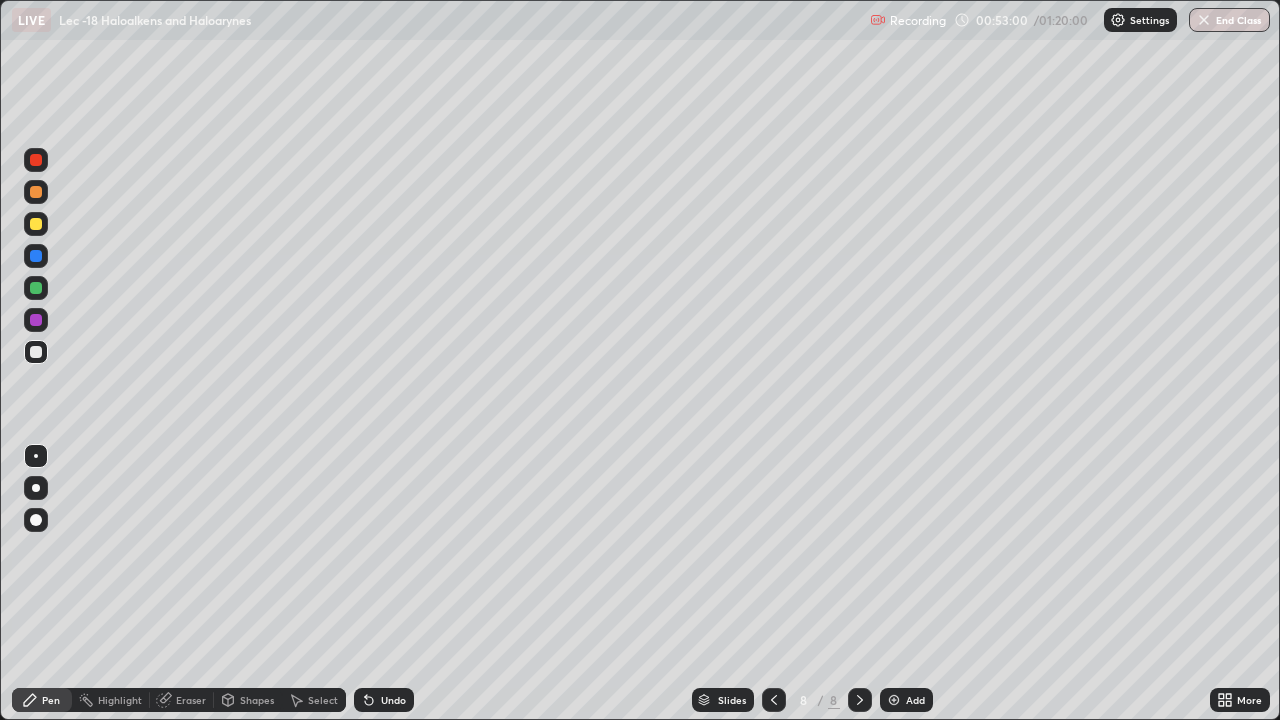 click at bounding box center [36, 224] 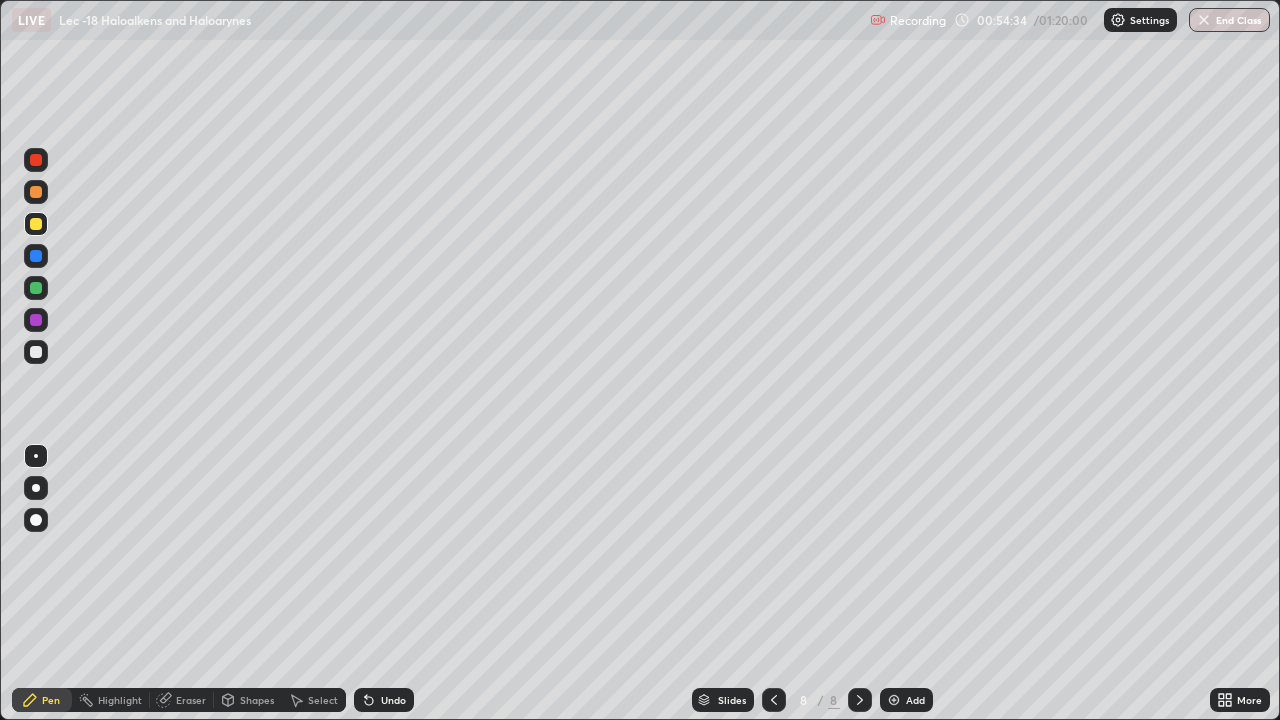click at bounding box center (894, 700) 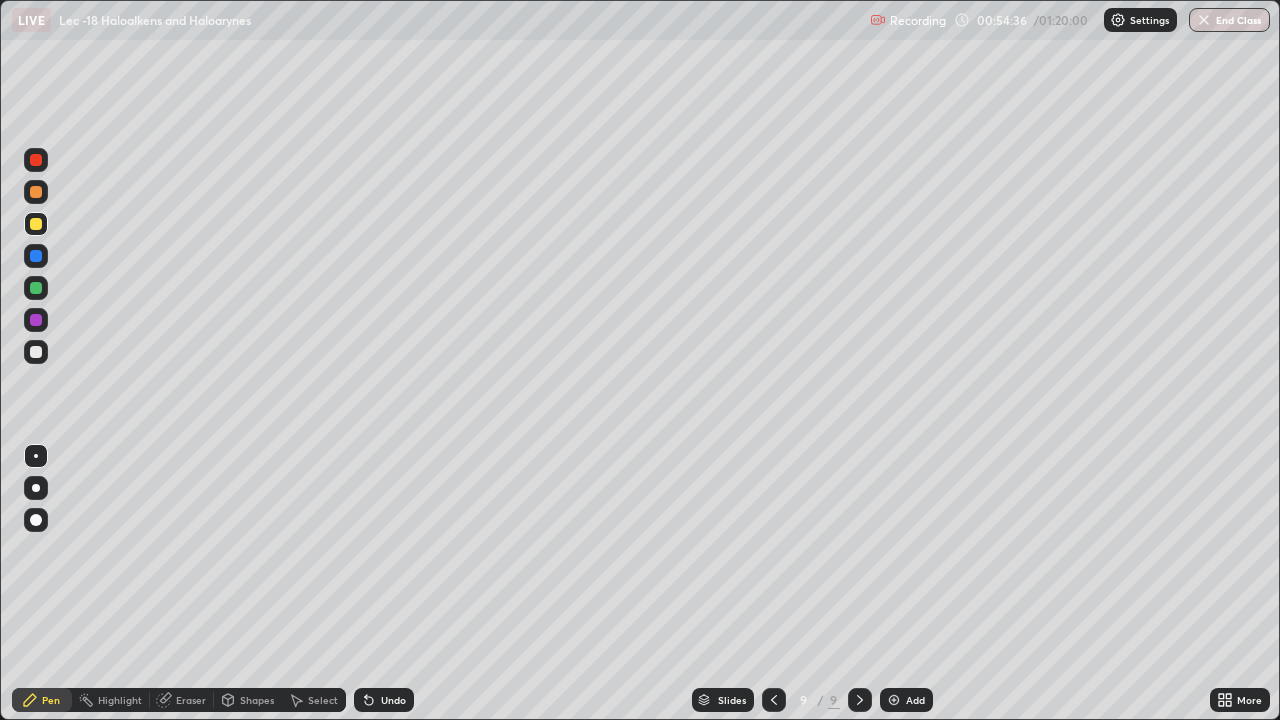 click at bounding box center [774, 700] 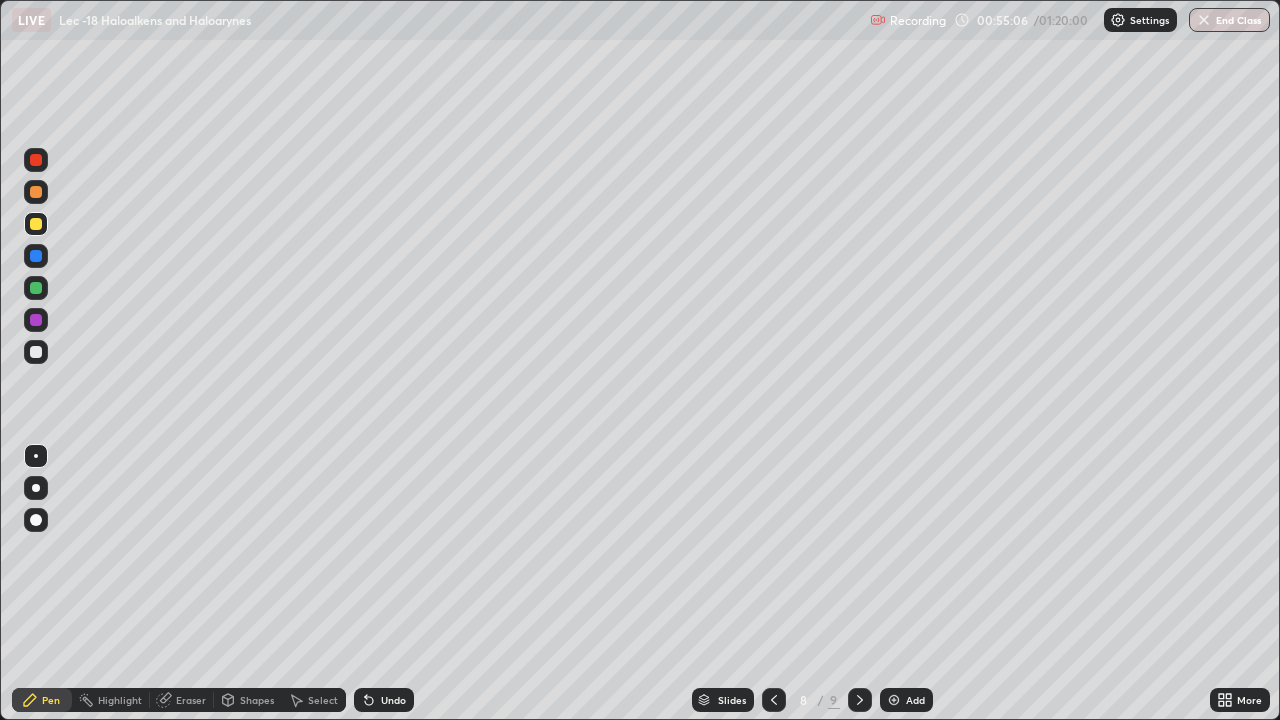 click on "Add" at bounding box center (915, 700) 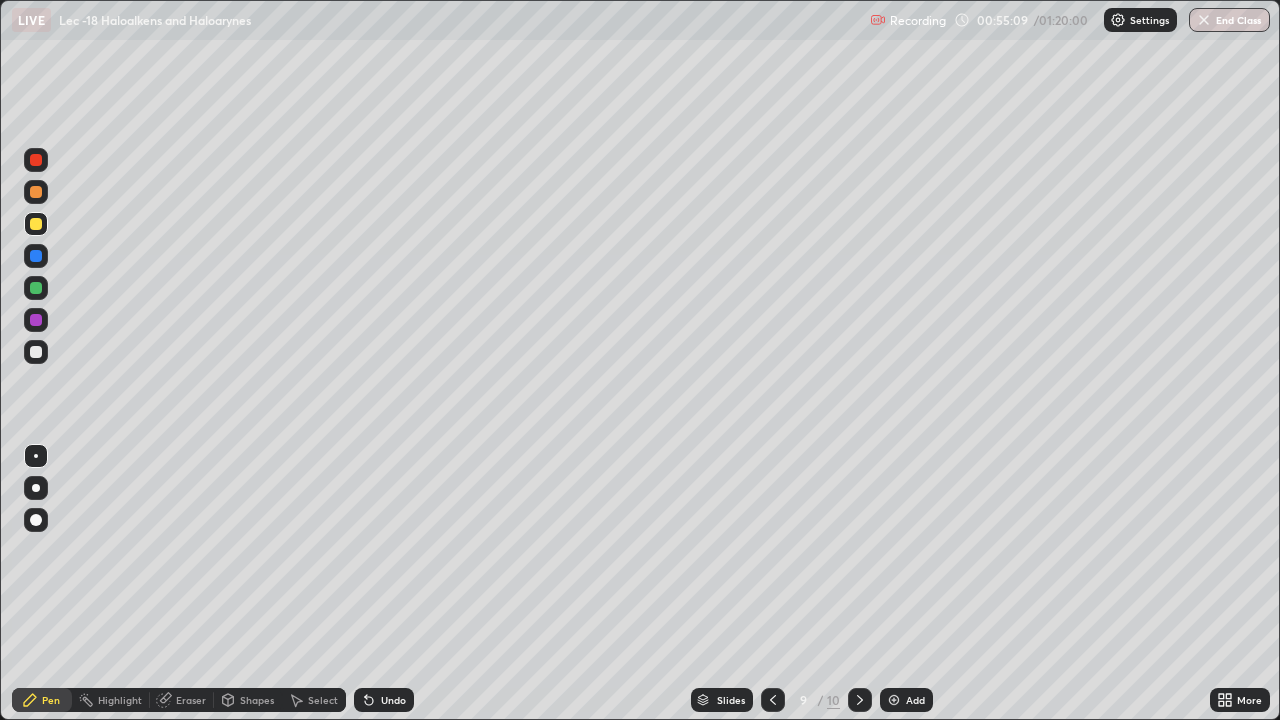 click 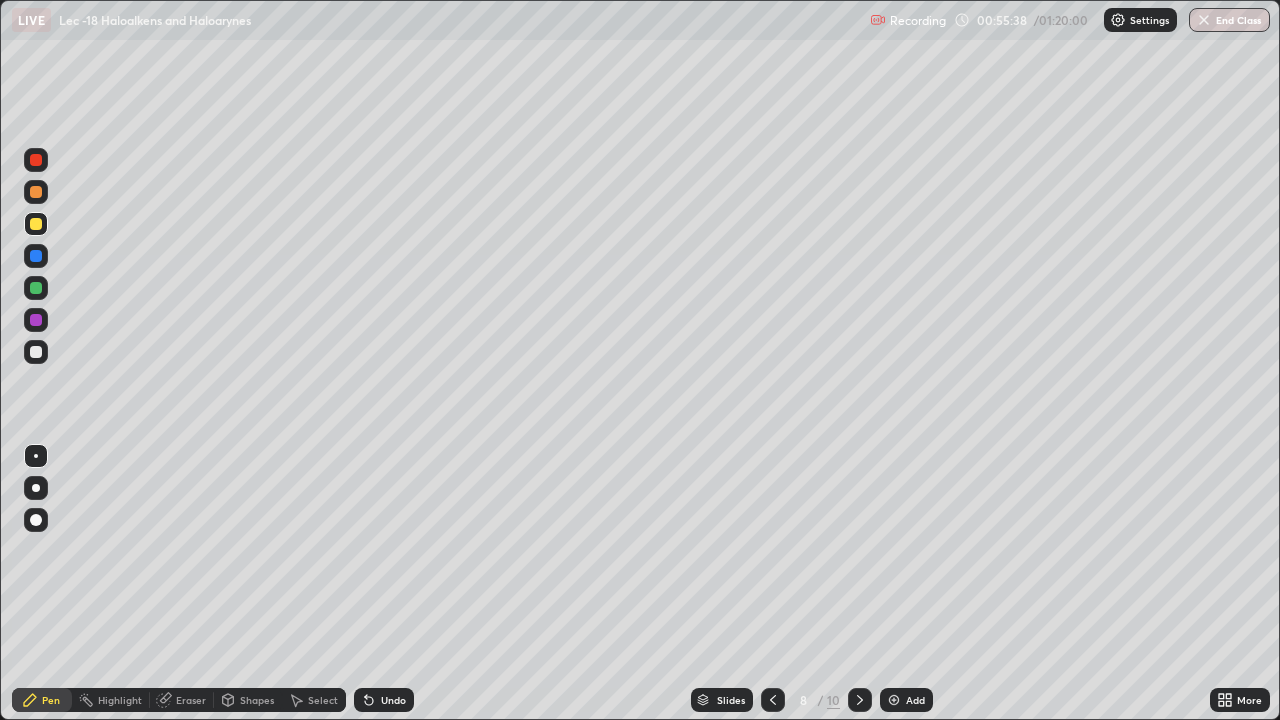 click at bounding box center (894, 700) 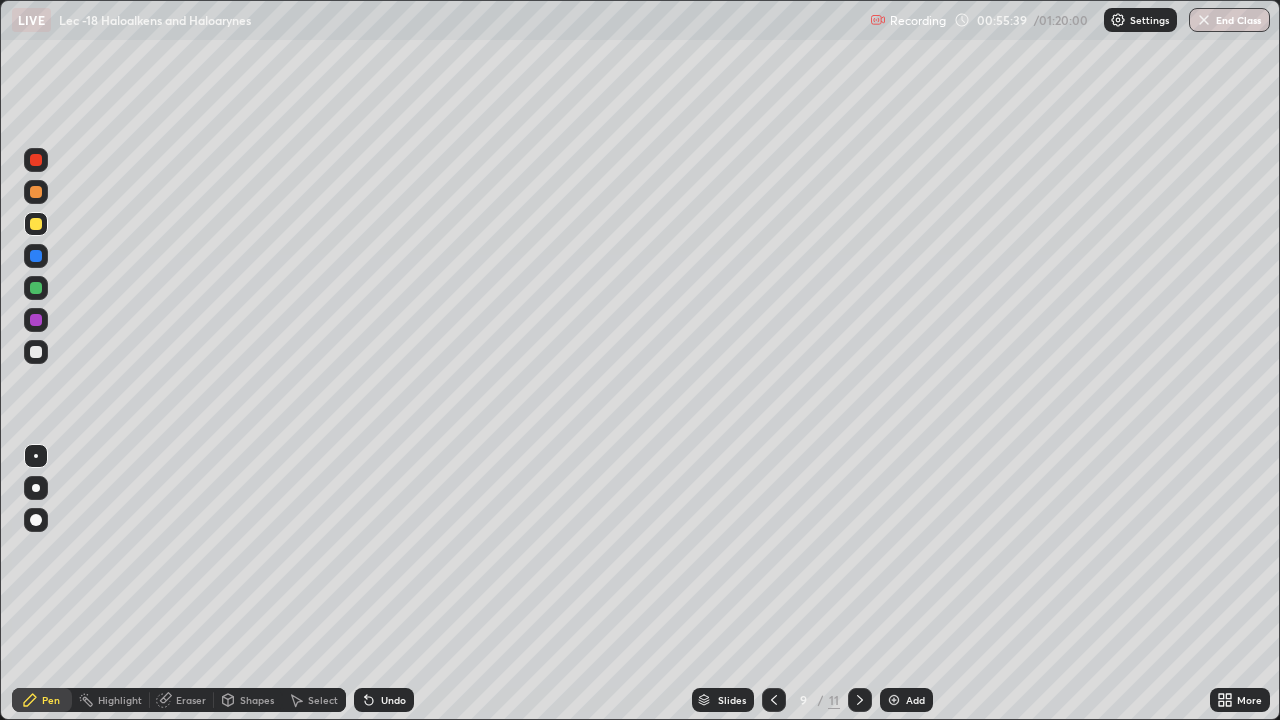 click at bounding box center [36, 352] 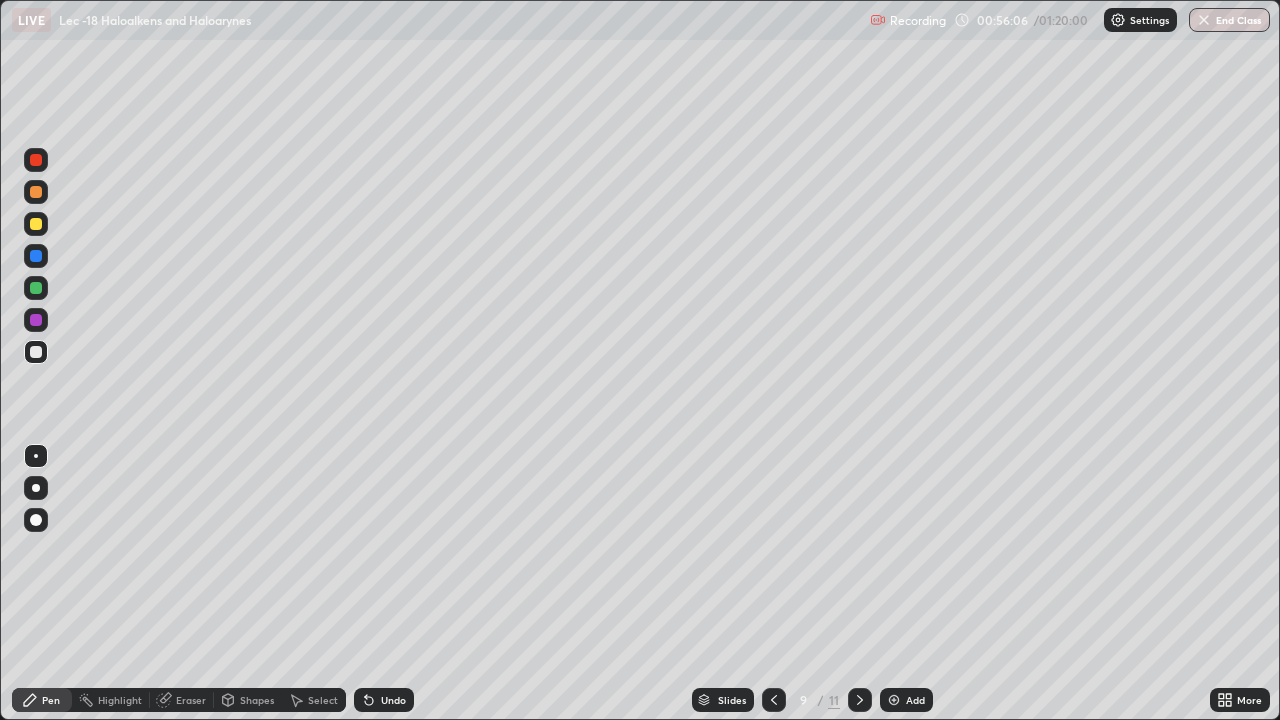 click at bounding box center [36, 288] 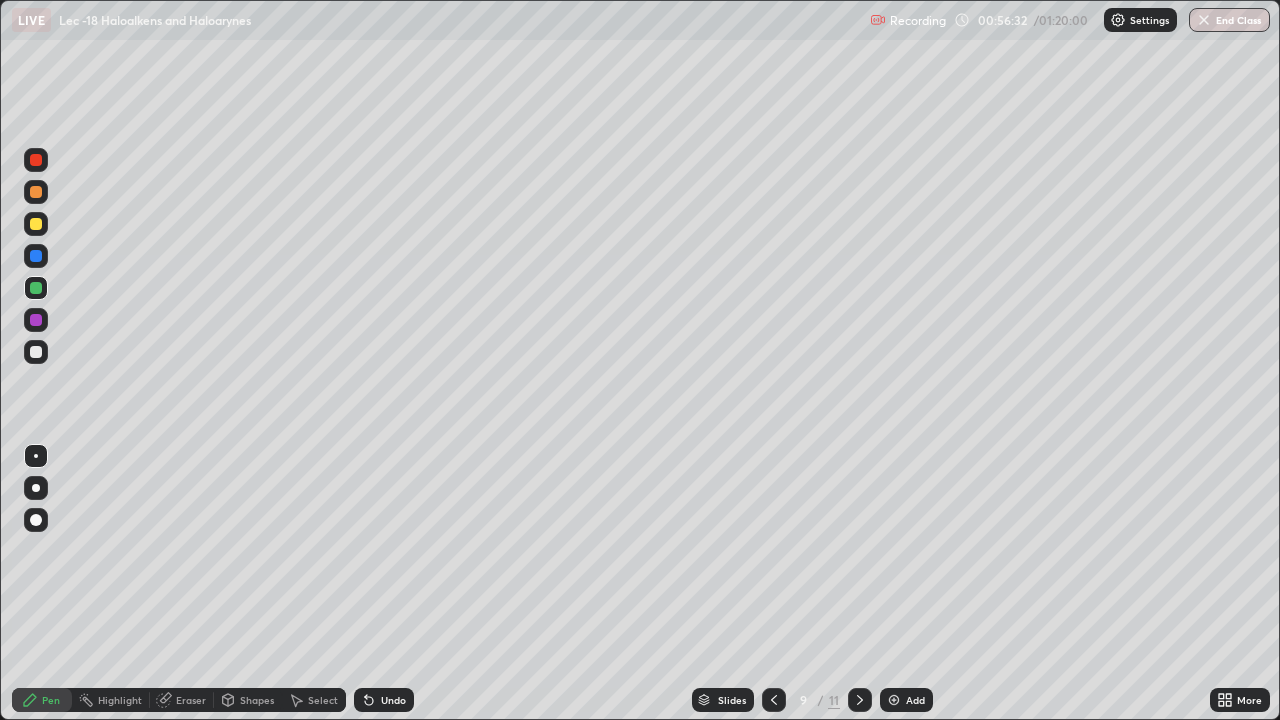 click at bounding box center (36, 352) 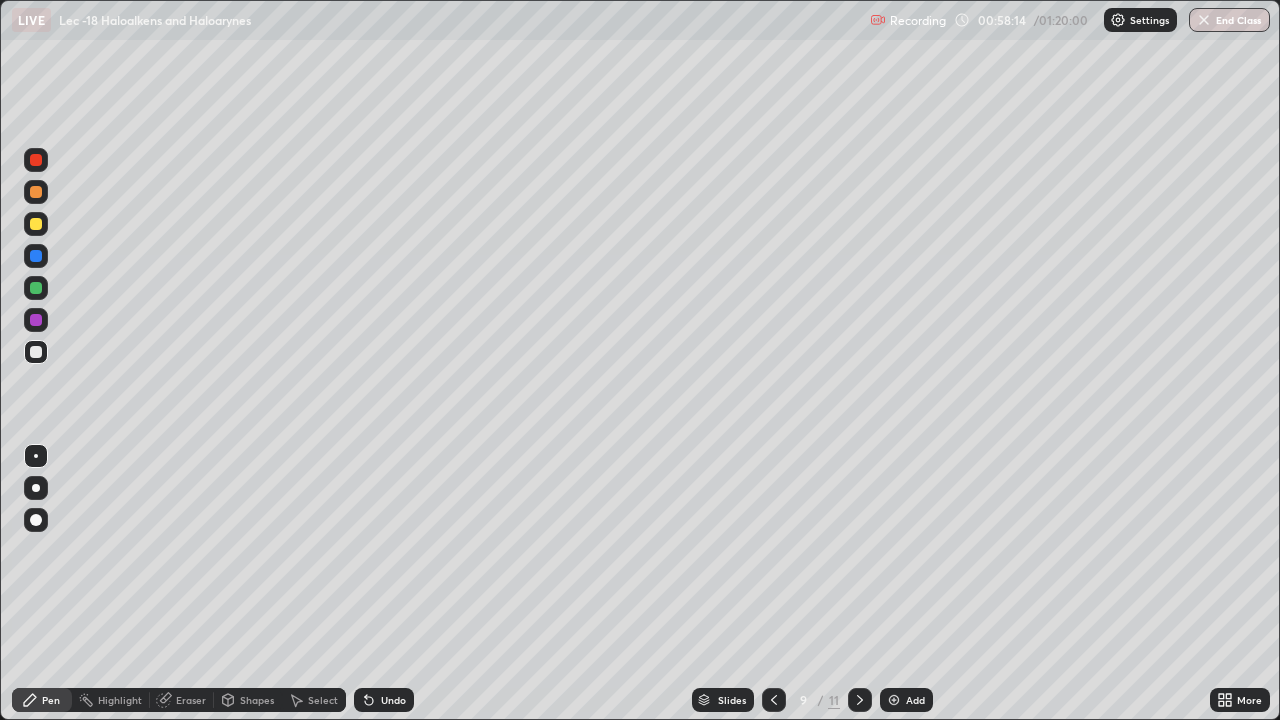 click at bounding box center [860, 700] 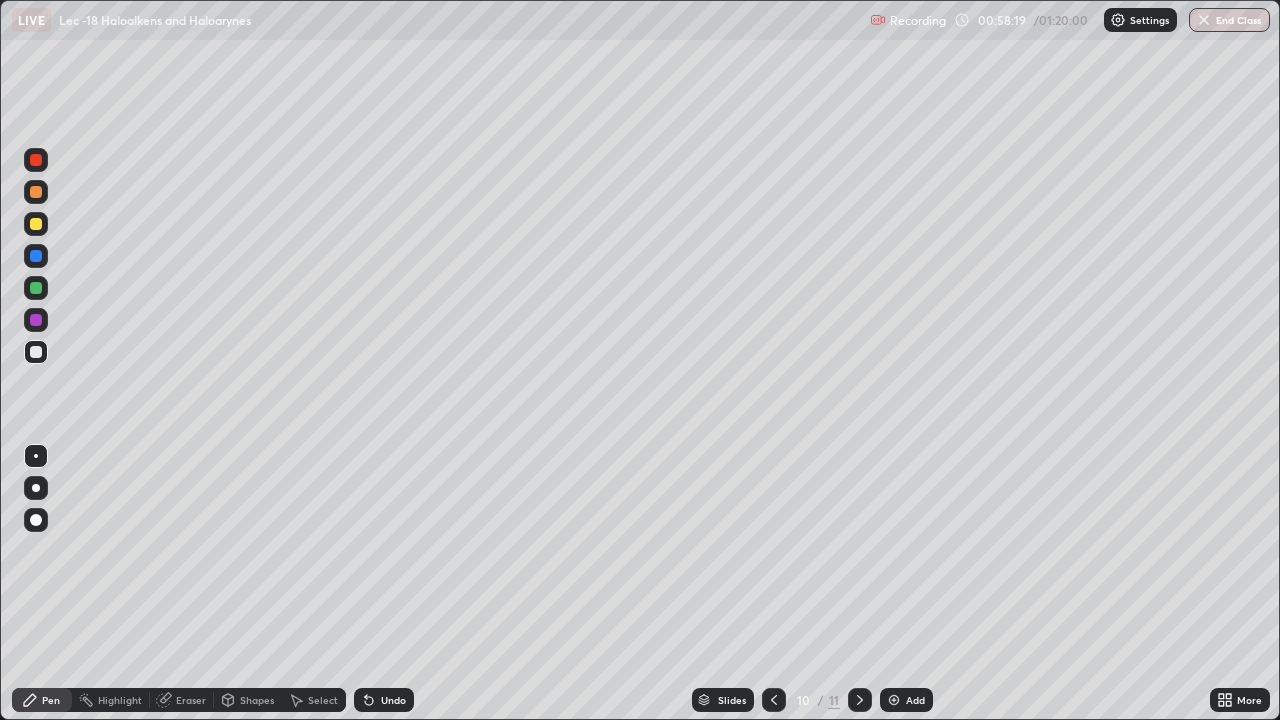 click at bounding box center [774, 700] 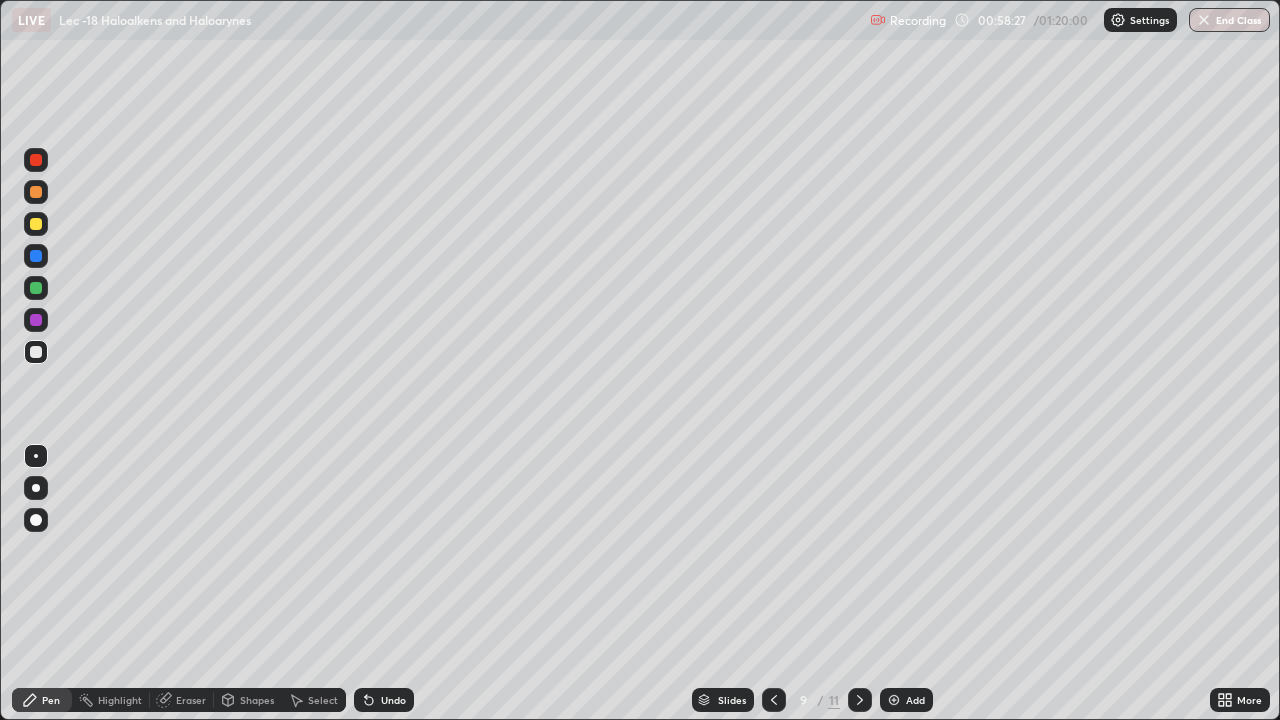 click at bounding box center (860, 700) 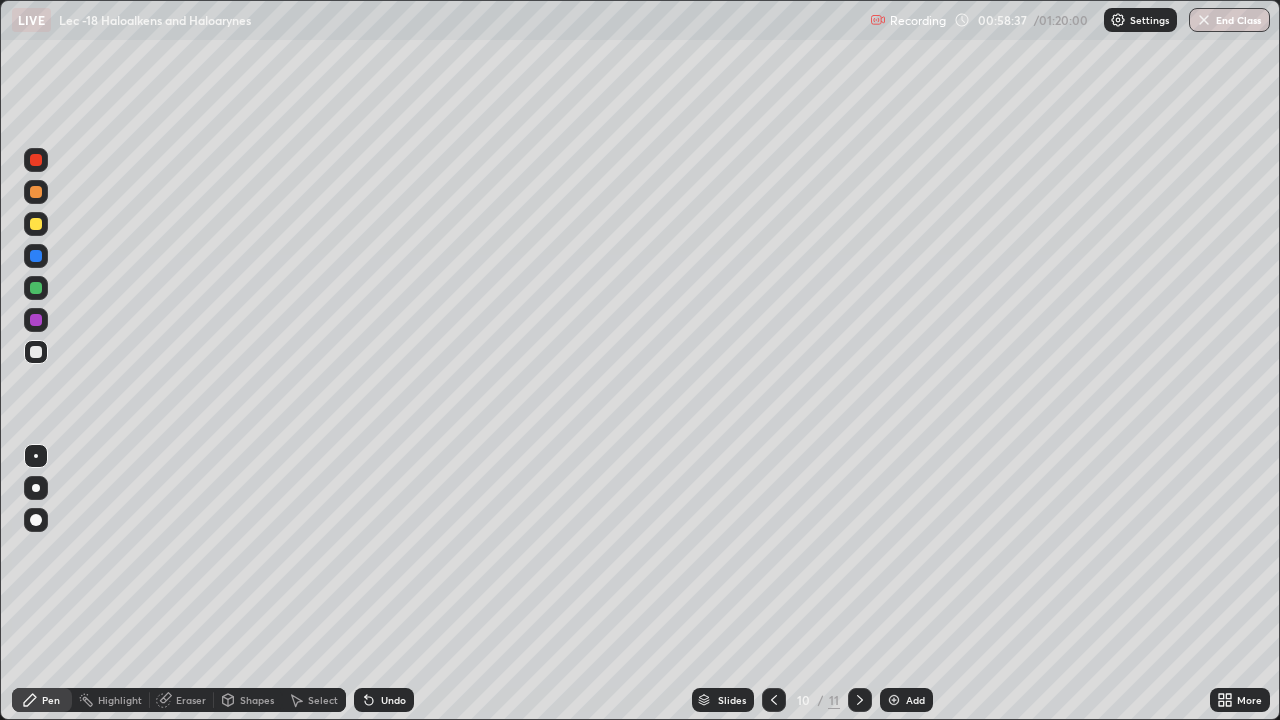 click at bounding box center (36, 224) 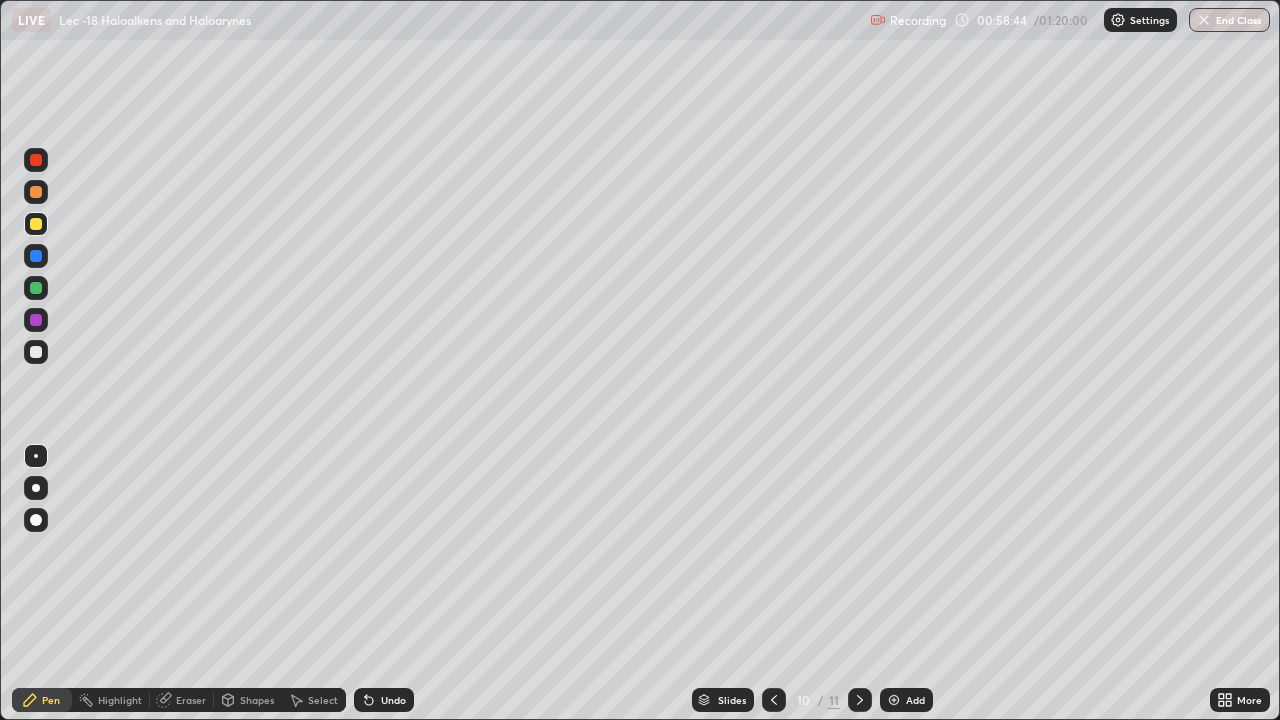 click 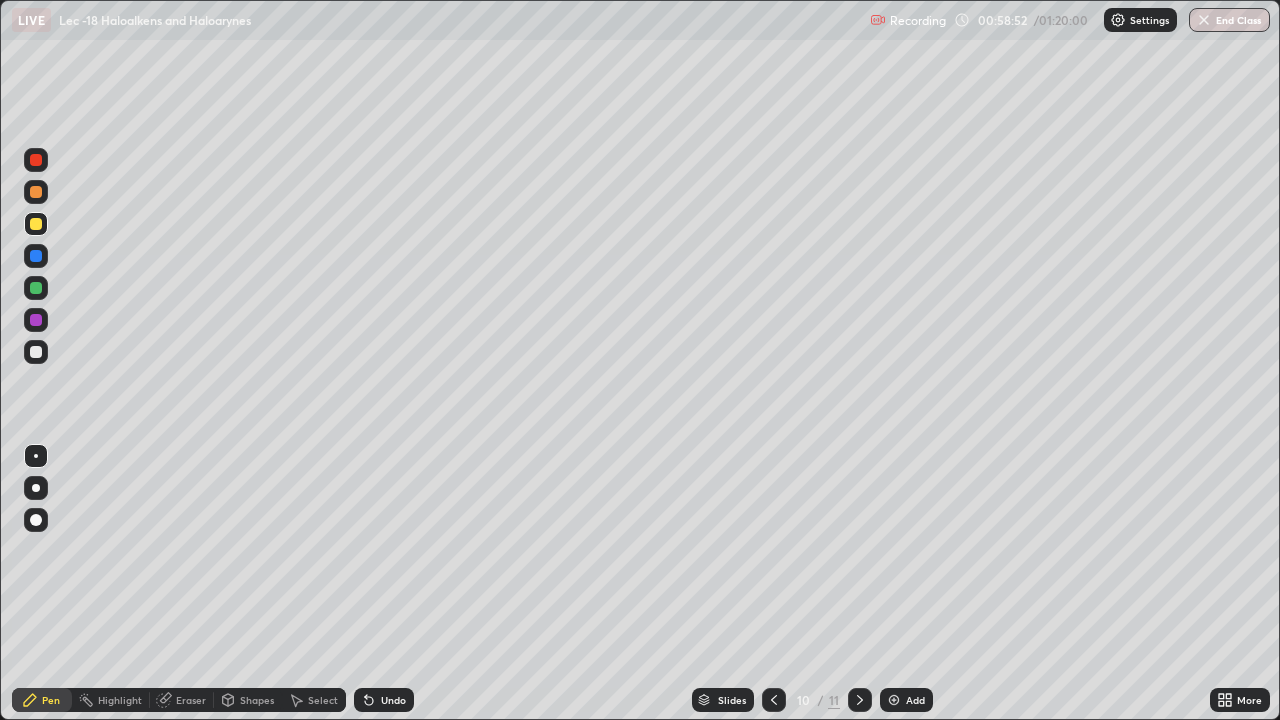 click at bounding box center (36, 352) 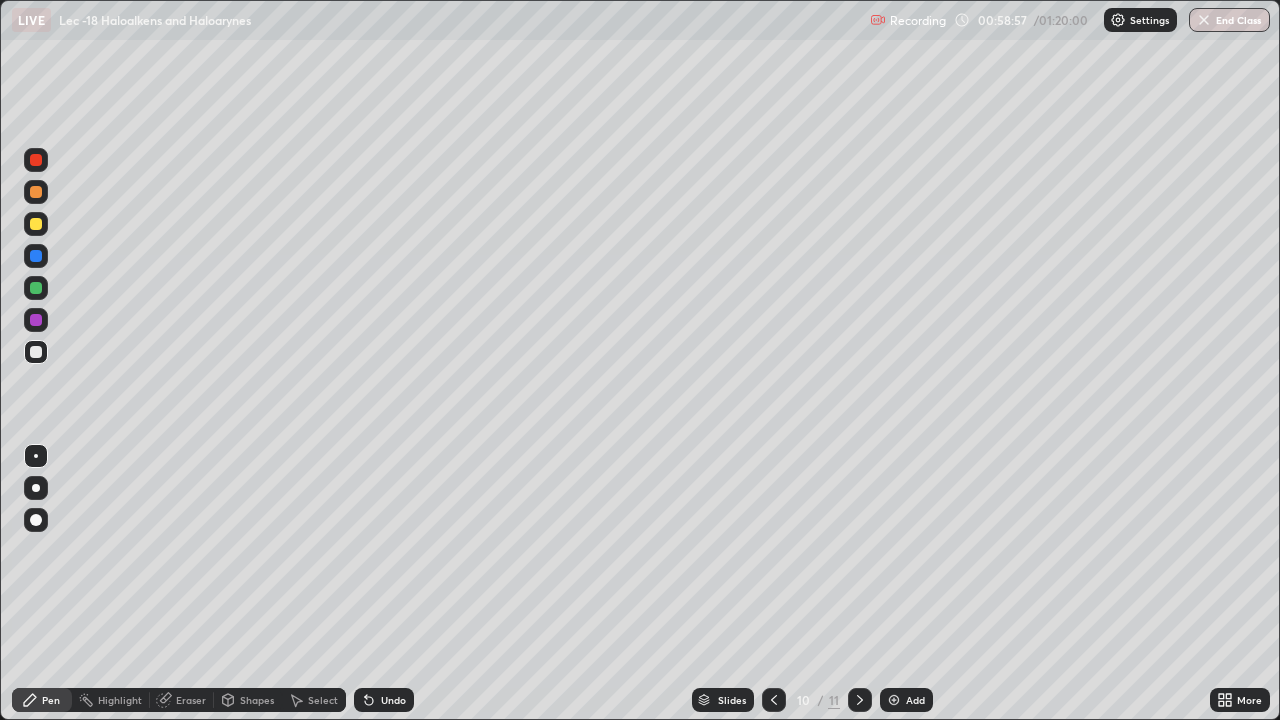 click on "Undo" at bounding box center (393, 700) 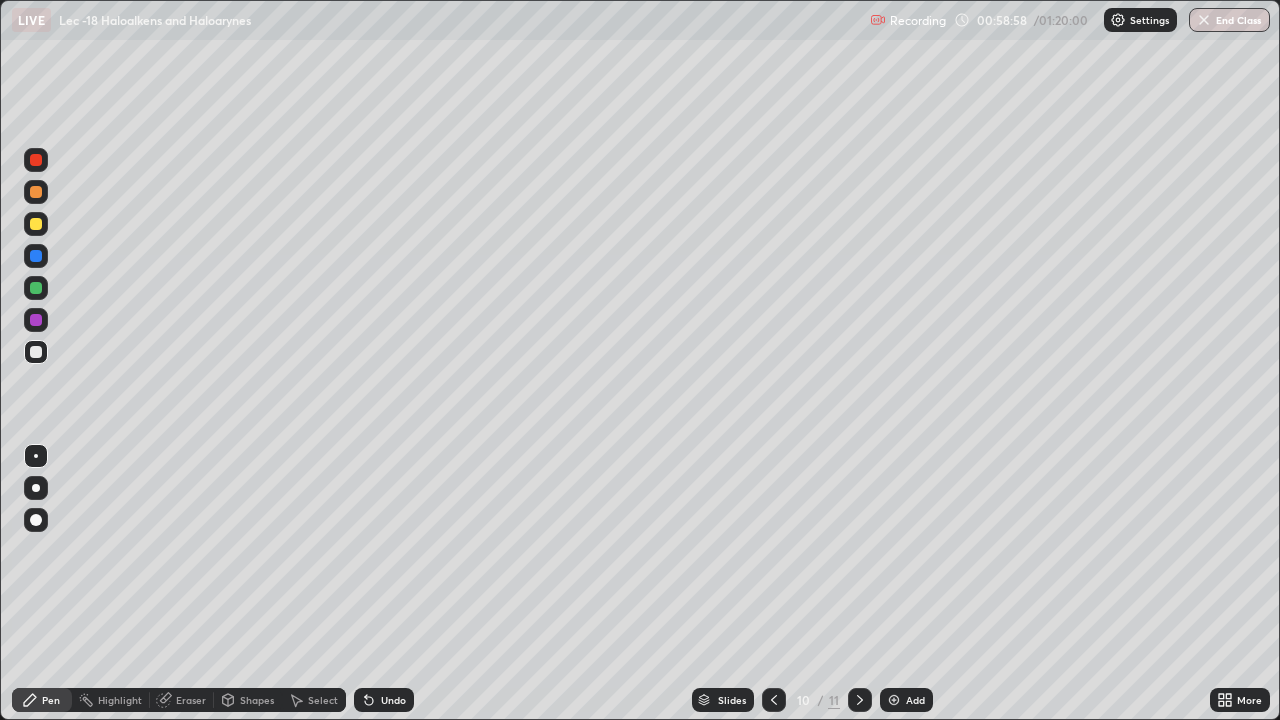 click on "Undo" at bounding box center [384, 700] 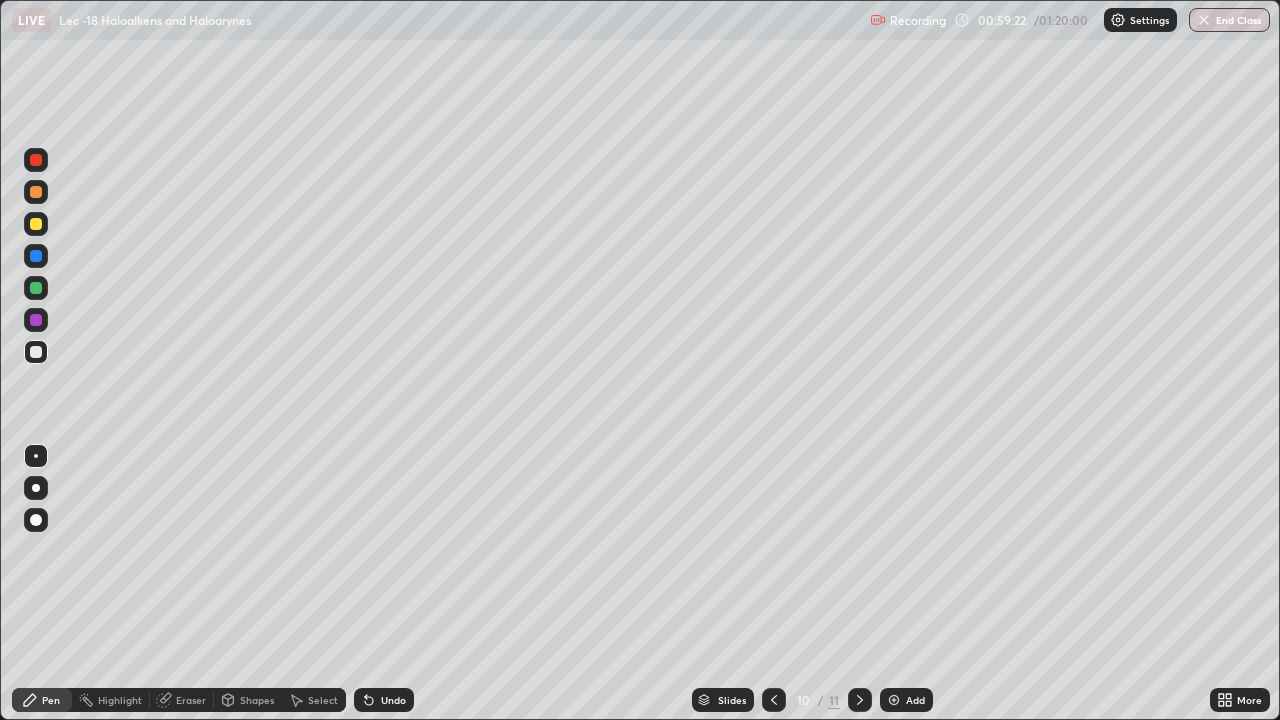 click at bounding box center [36, 224] 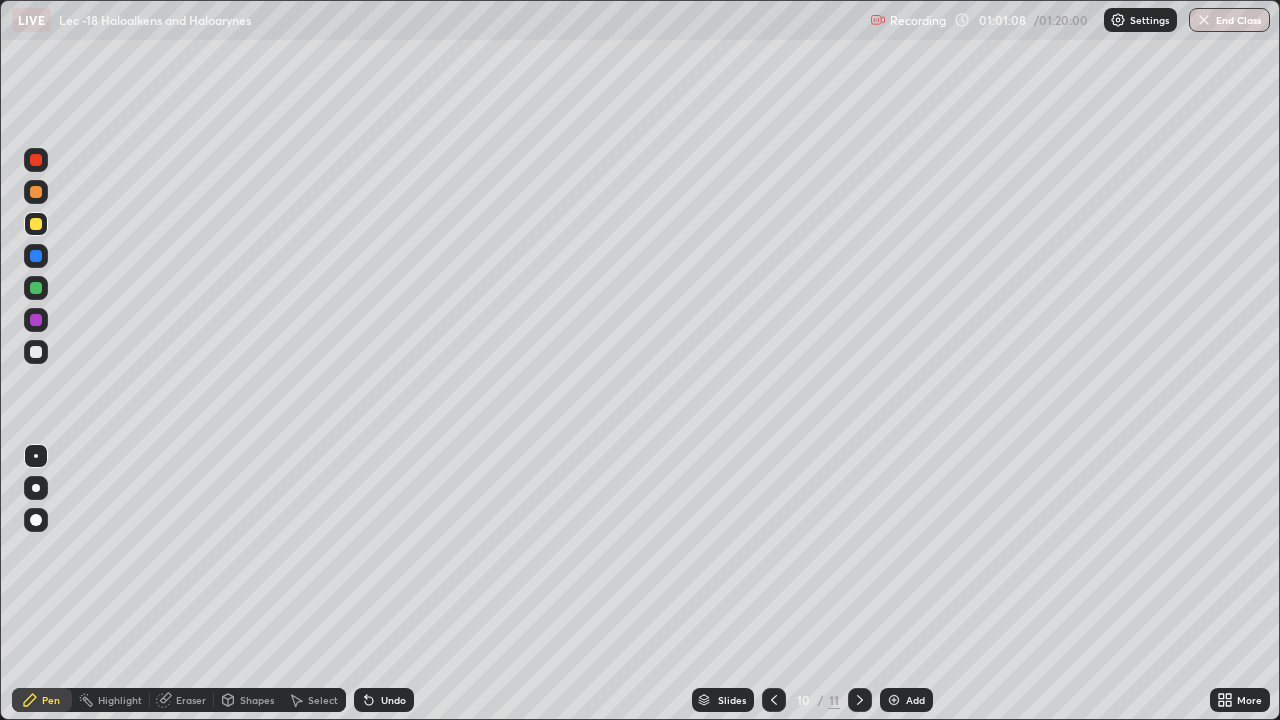 click on "Eraser" at bounding box center [191, 700] 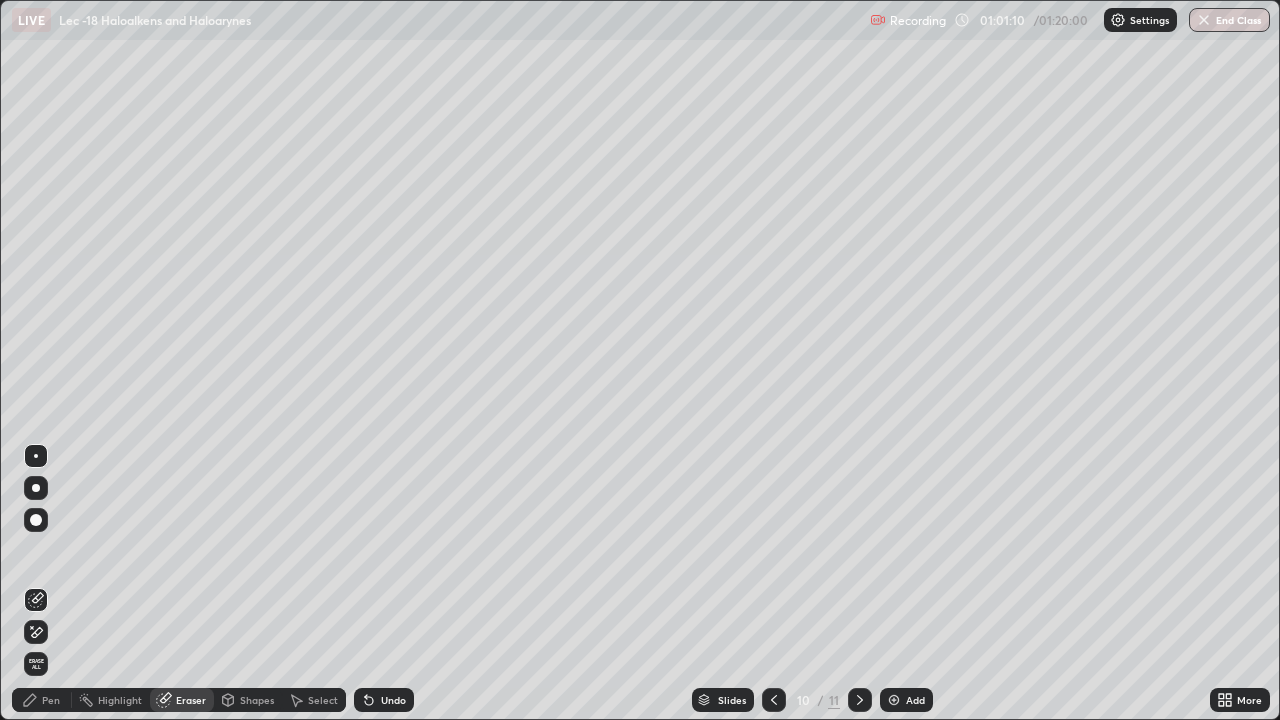 click on "Pen" at bounding box center (42, 700) 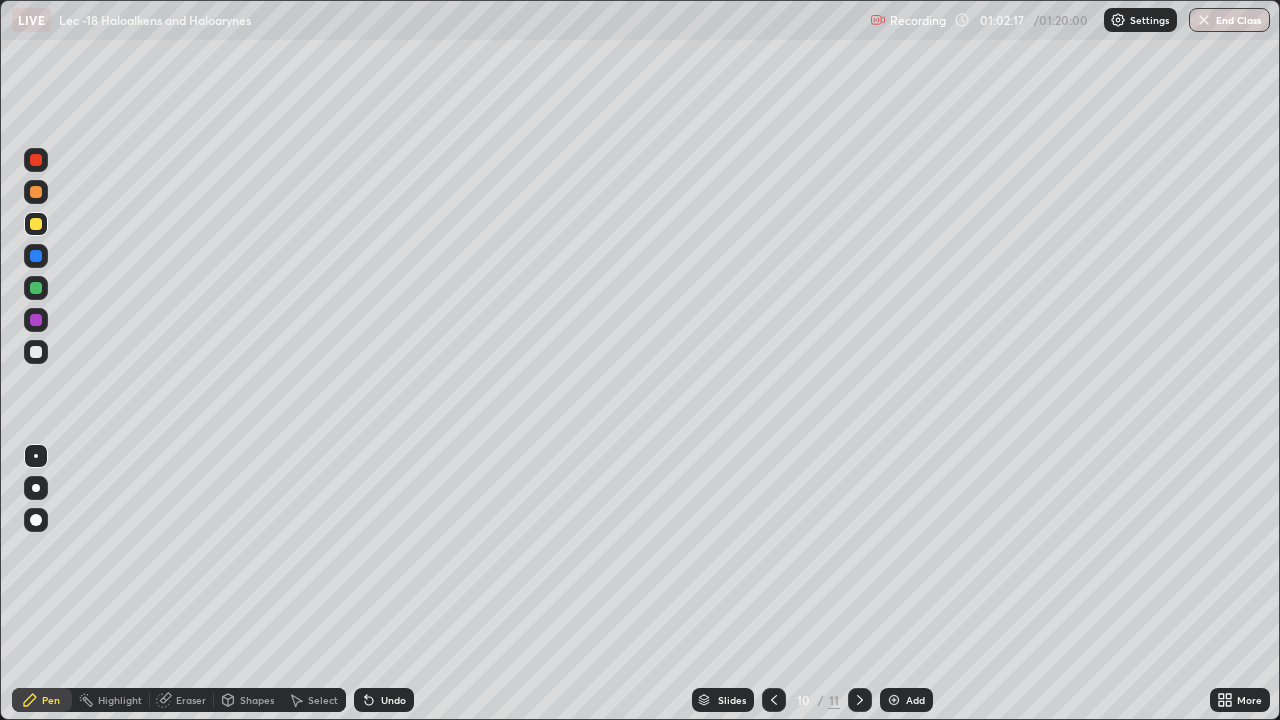 click at bounding box center (894, 700) 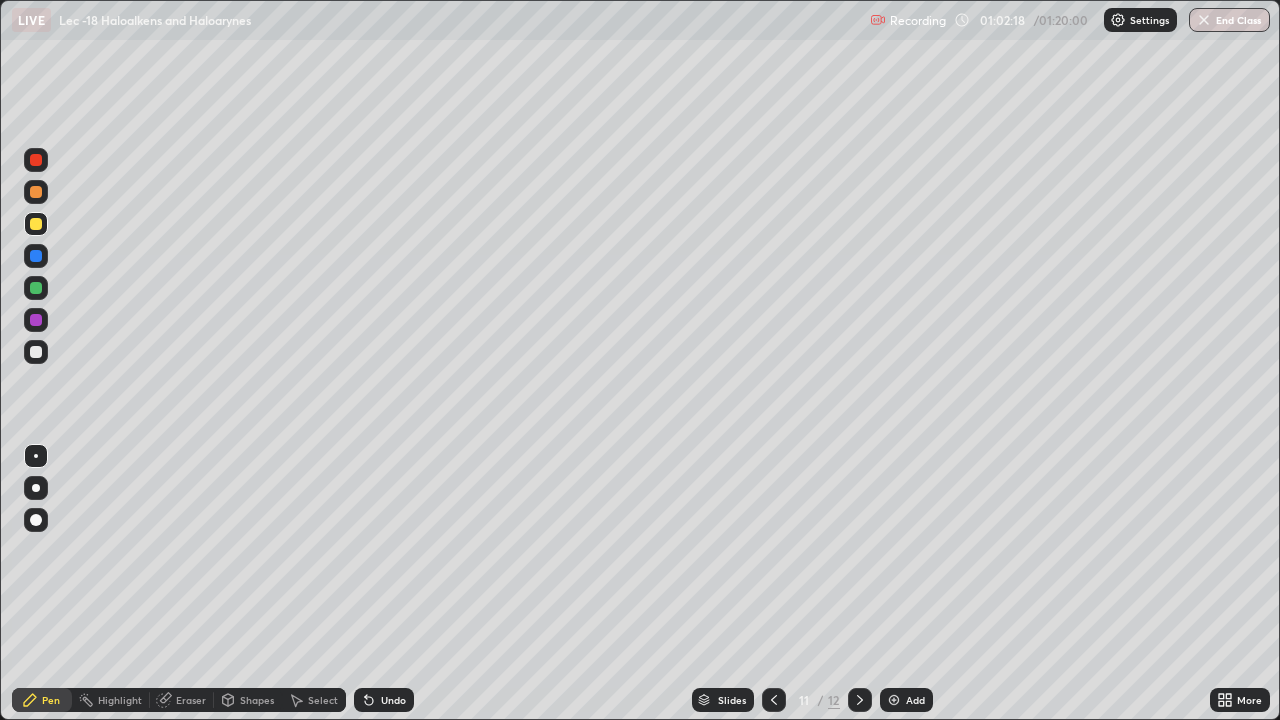 click at bounding box center (36, 352) 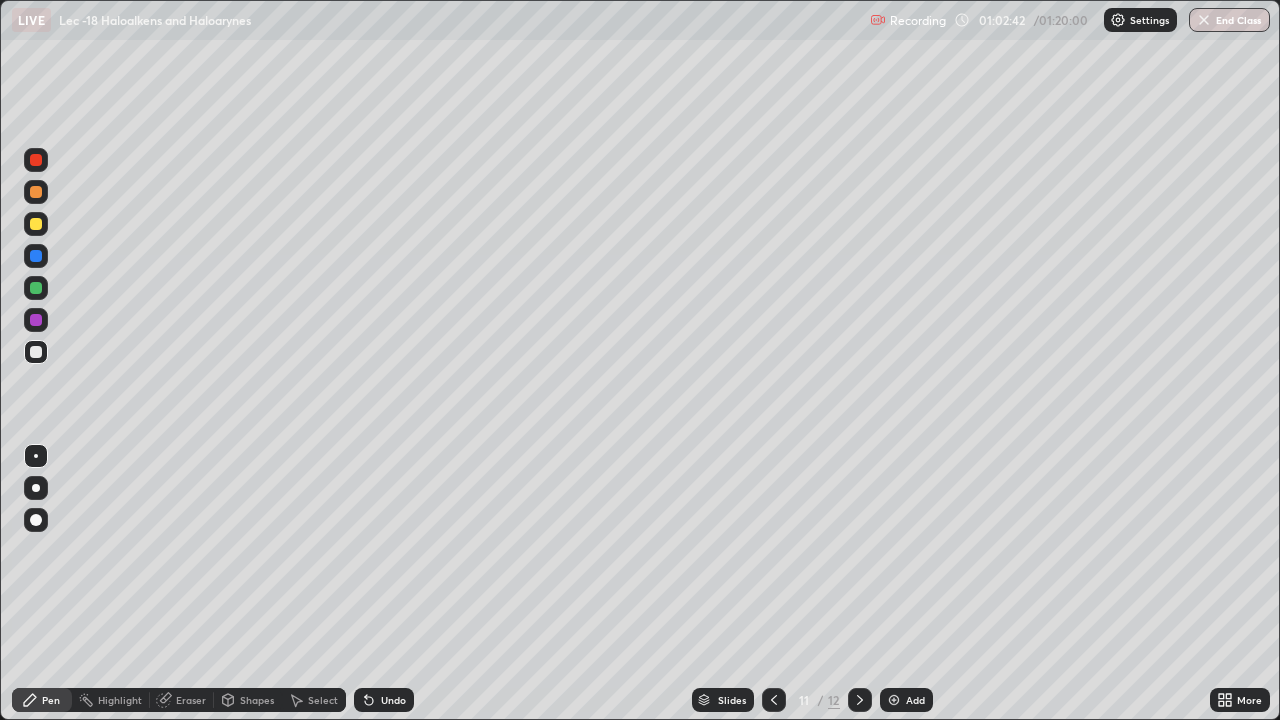 click at bounding box center (36, 224) 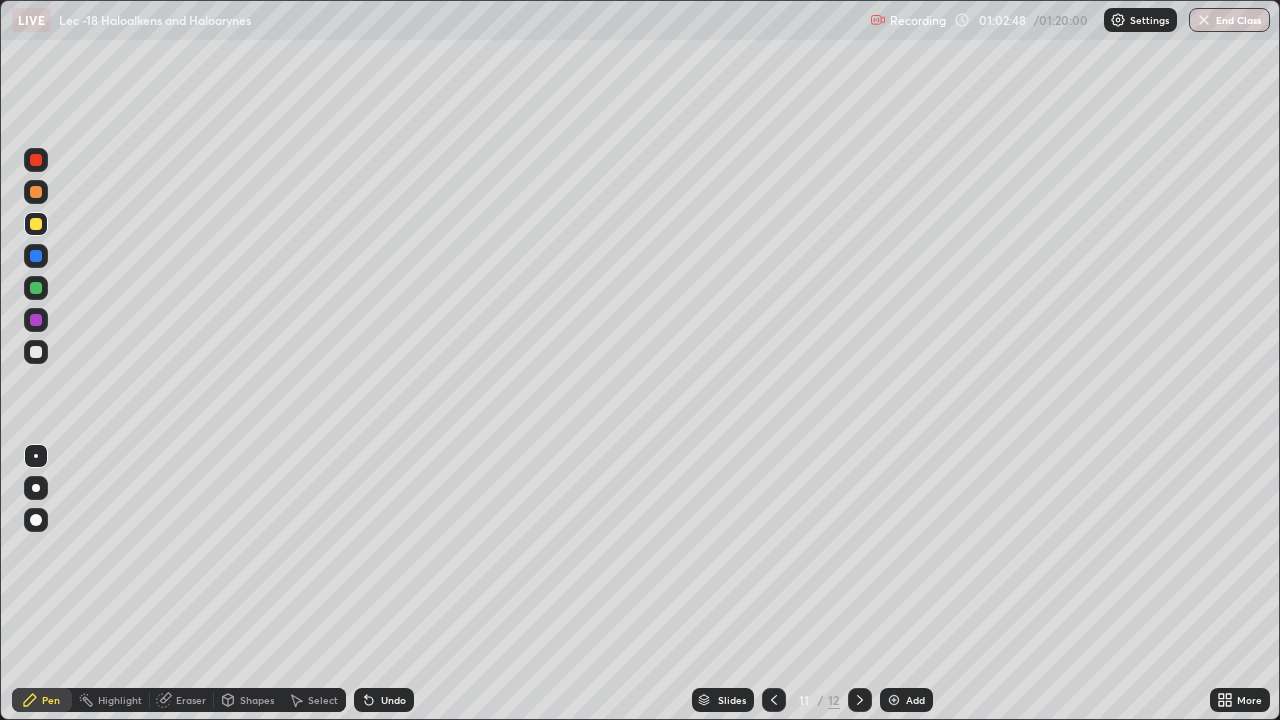 click on "Undo" at bounding box center [384, 700] 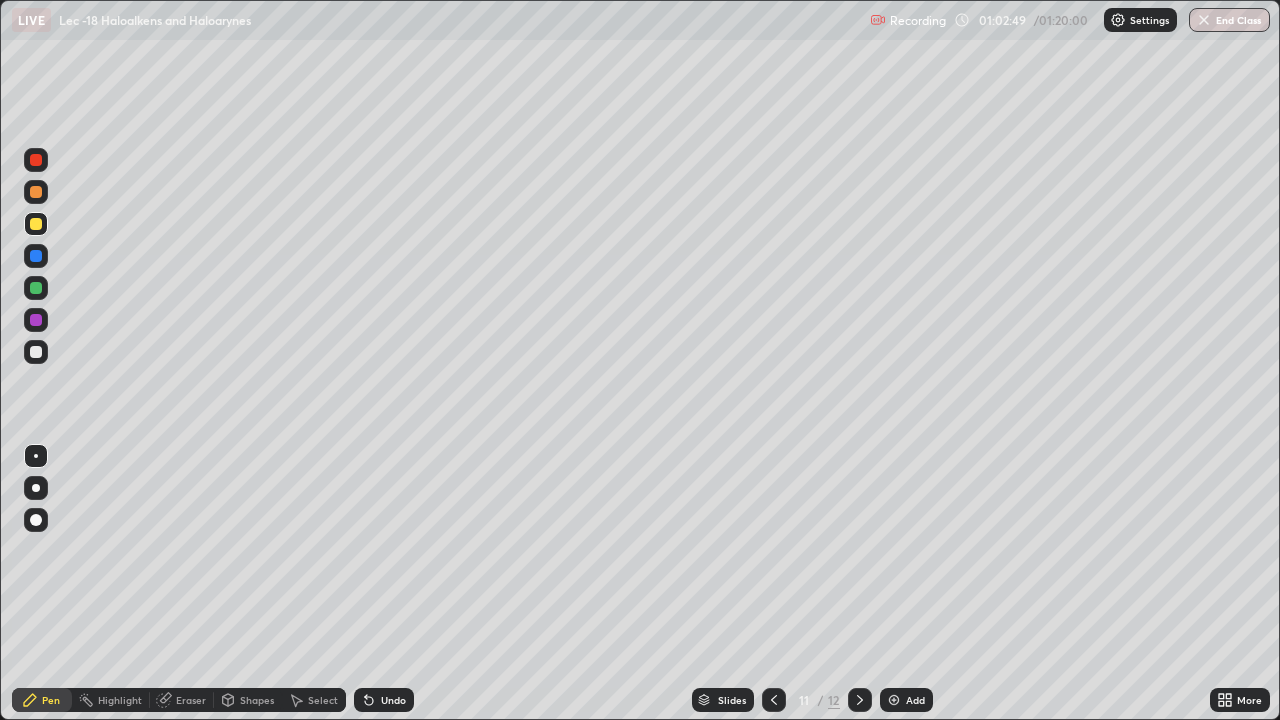 click 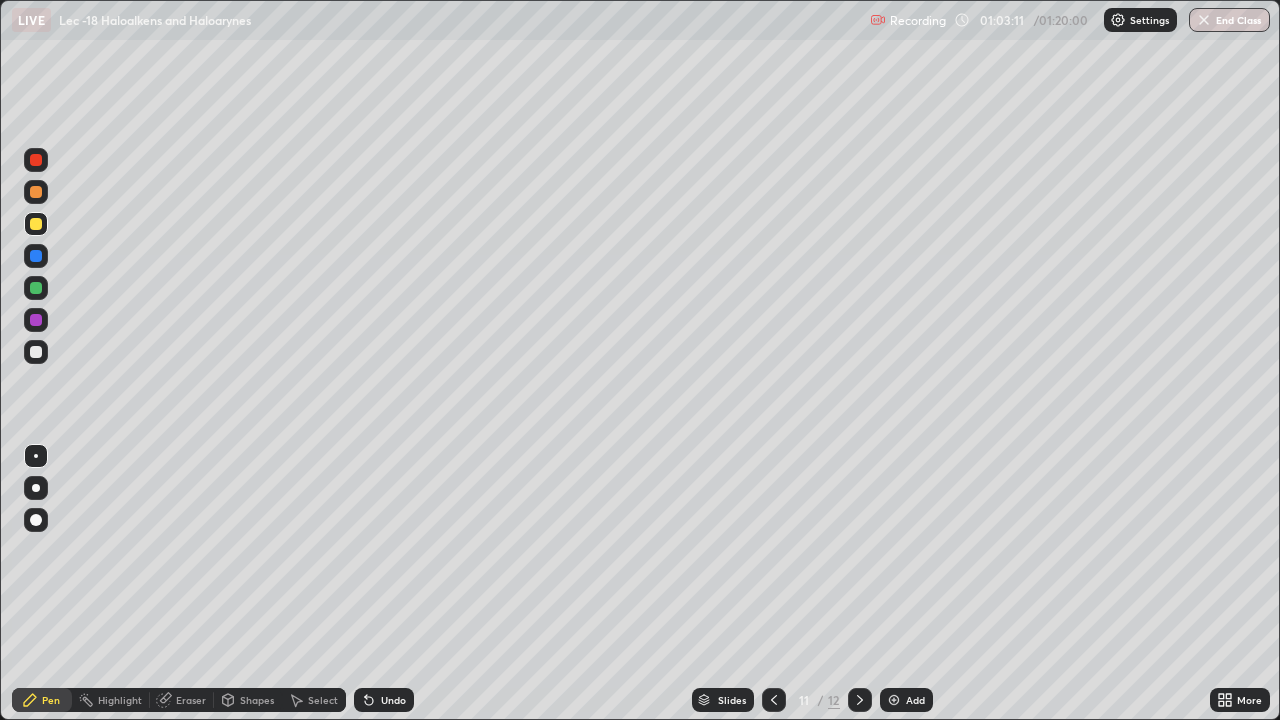 click at bounding box center [36, 352] 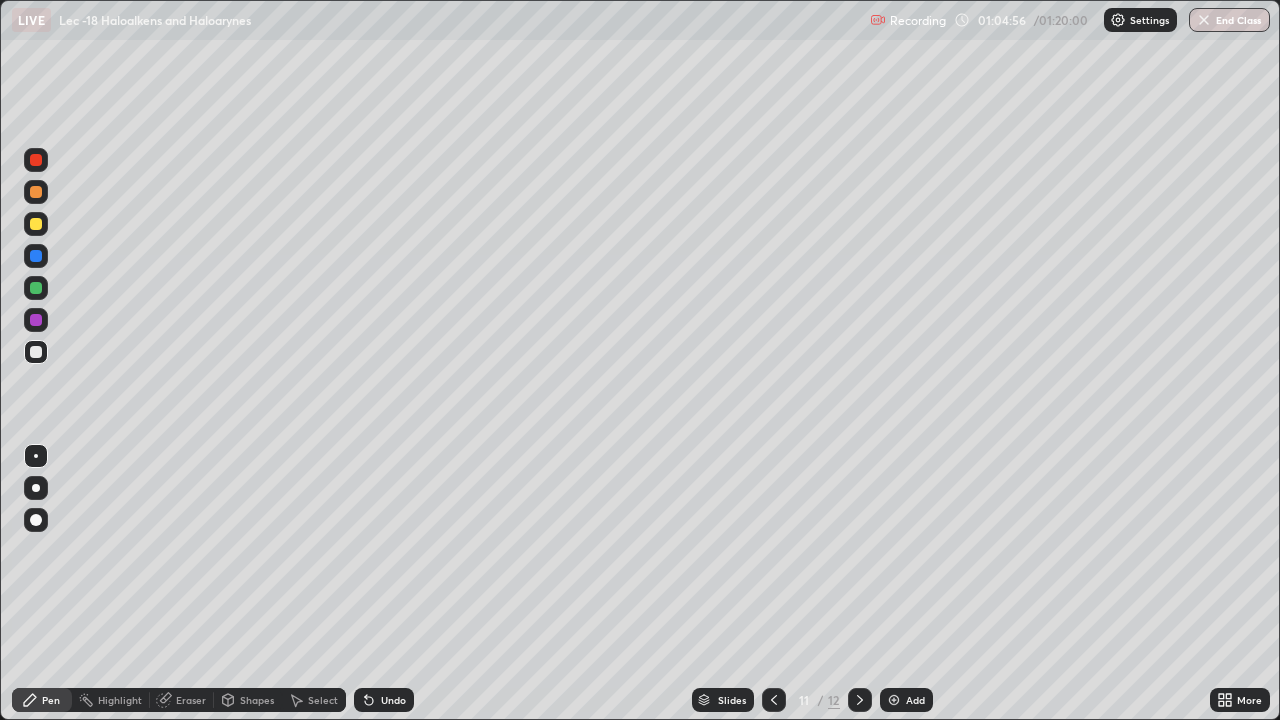 click at bounding box center [894, 700] 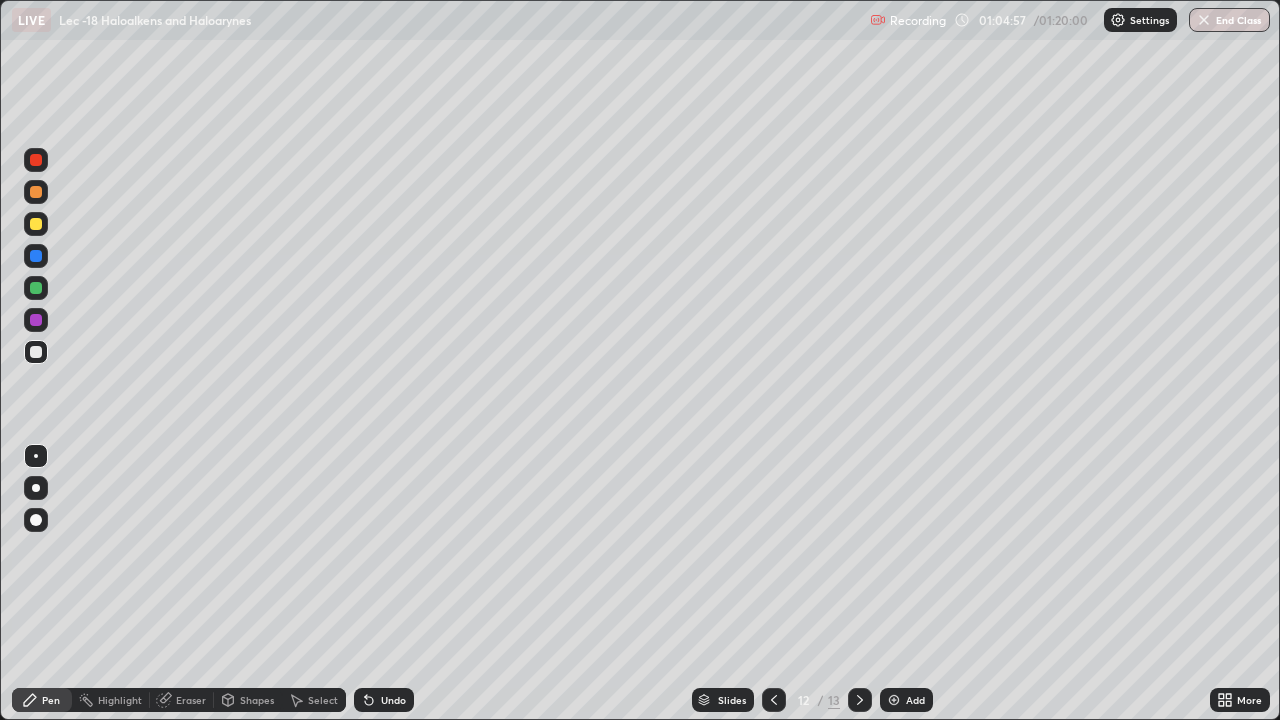 click at bounding box center (36, 352) 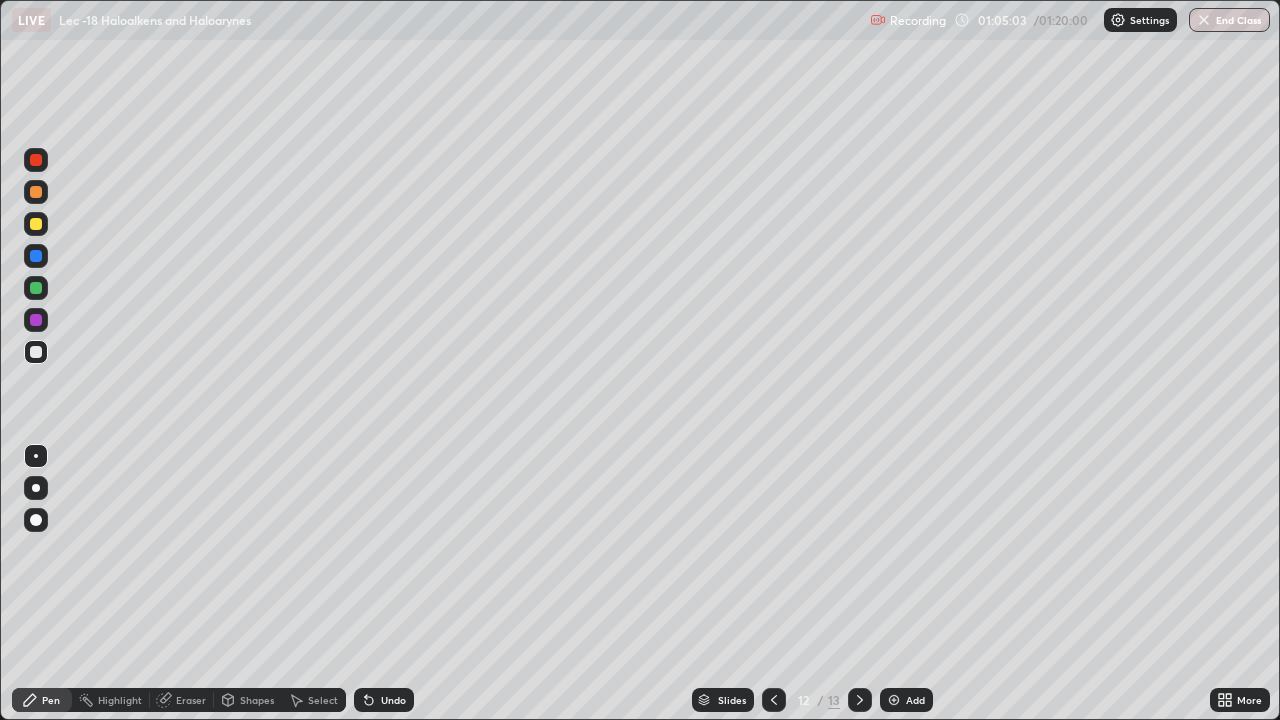click 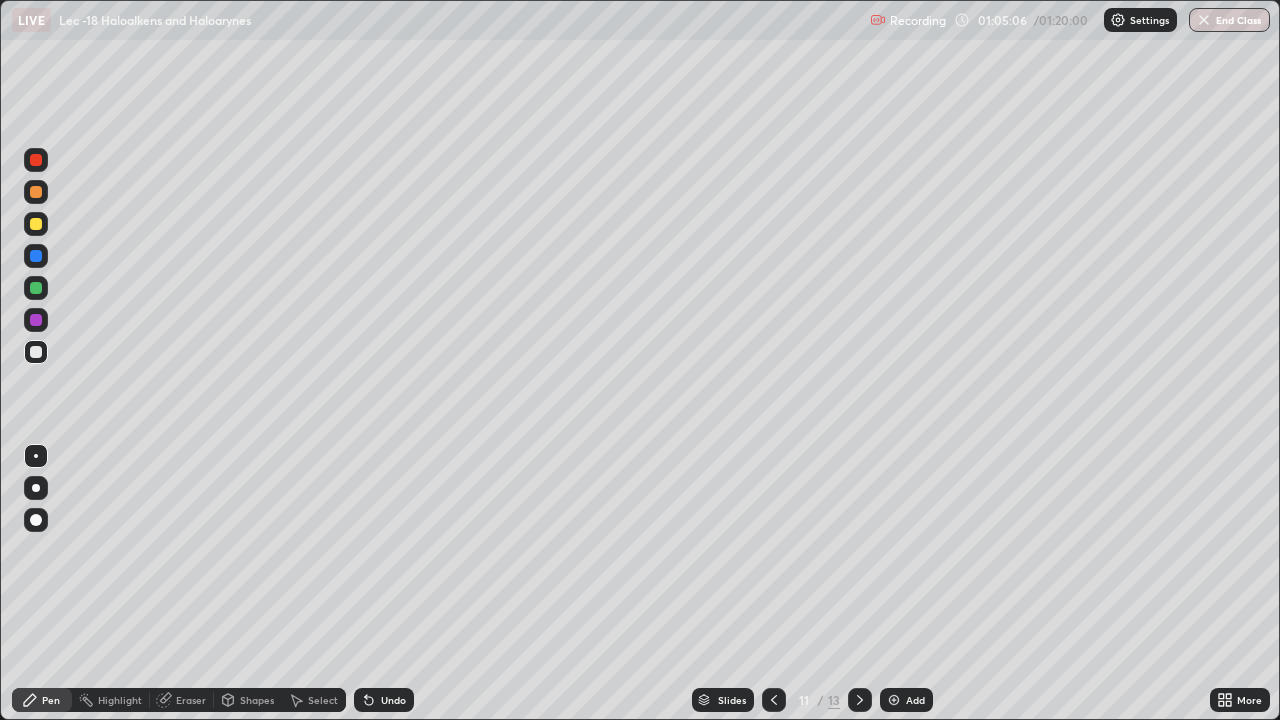 click 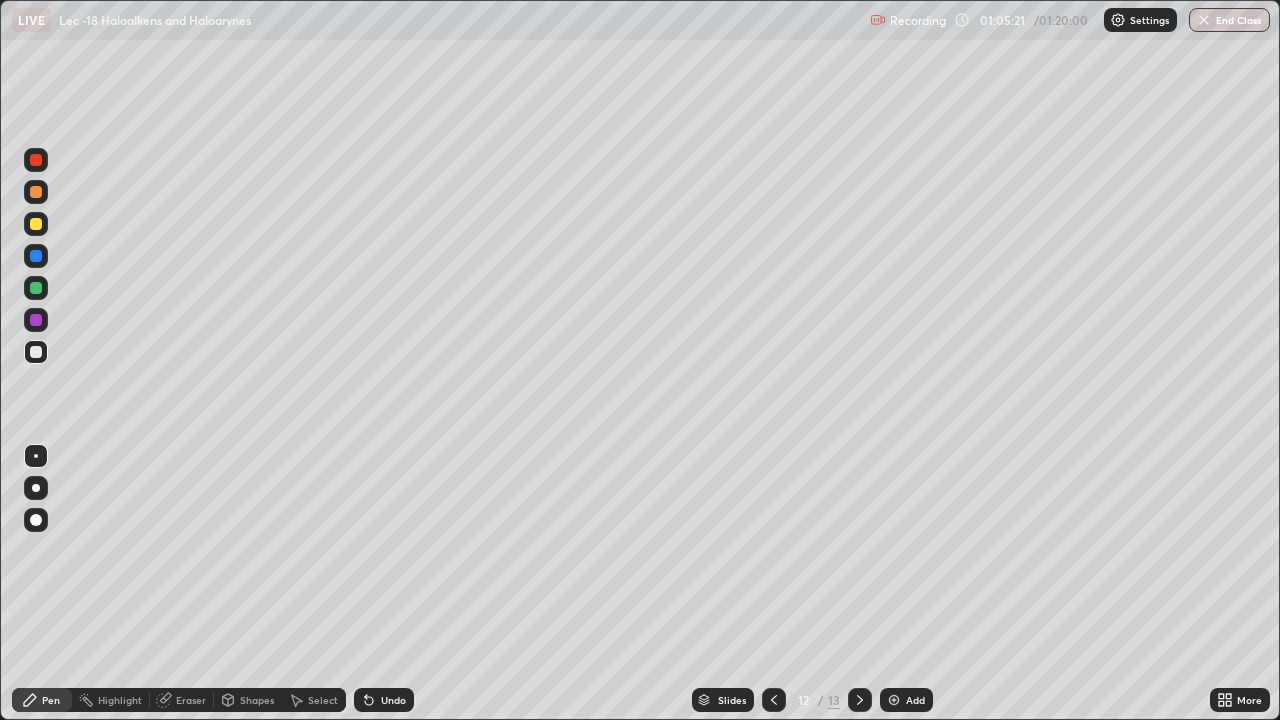 click 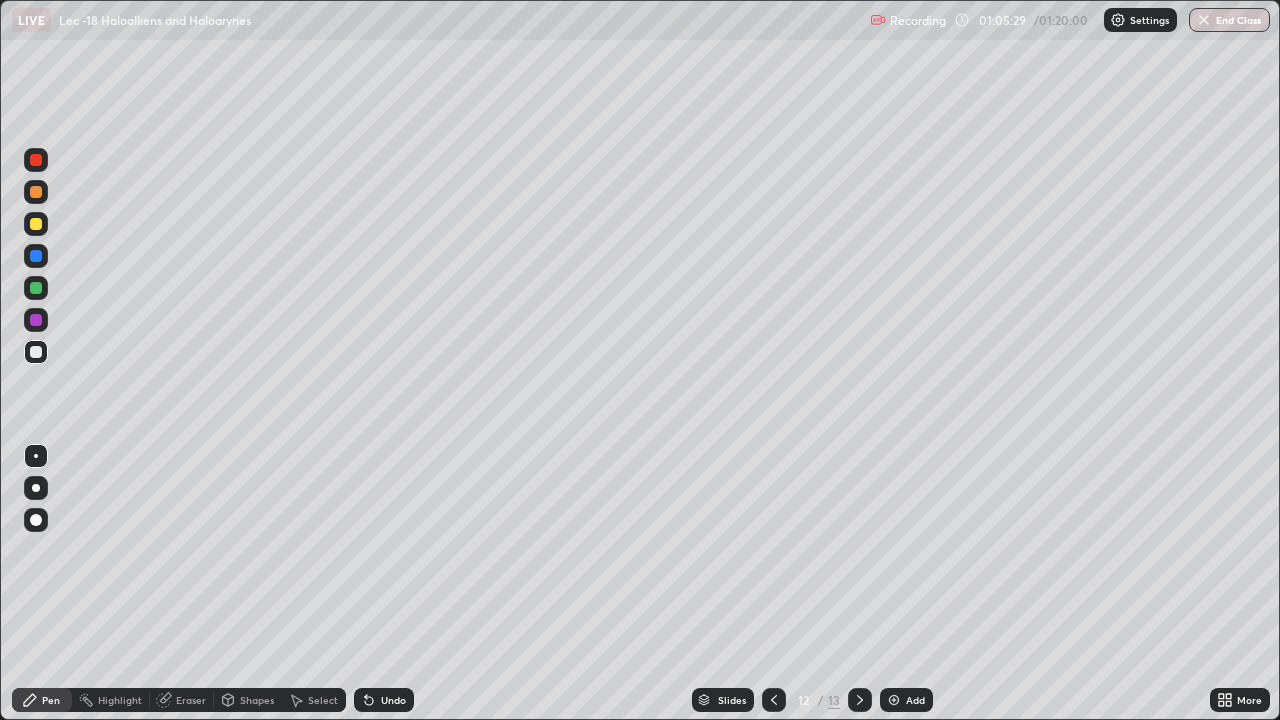 click at bounding box center [36, 224] 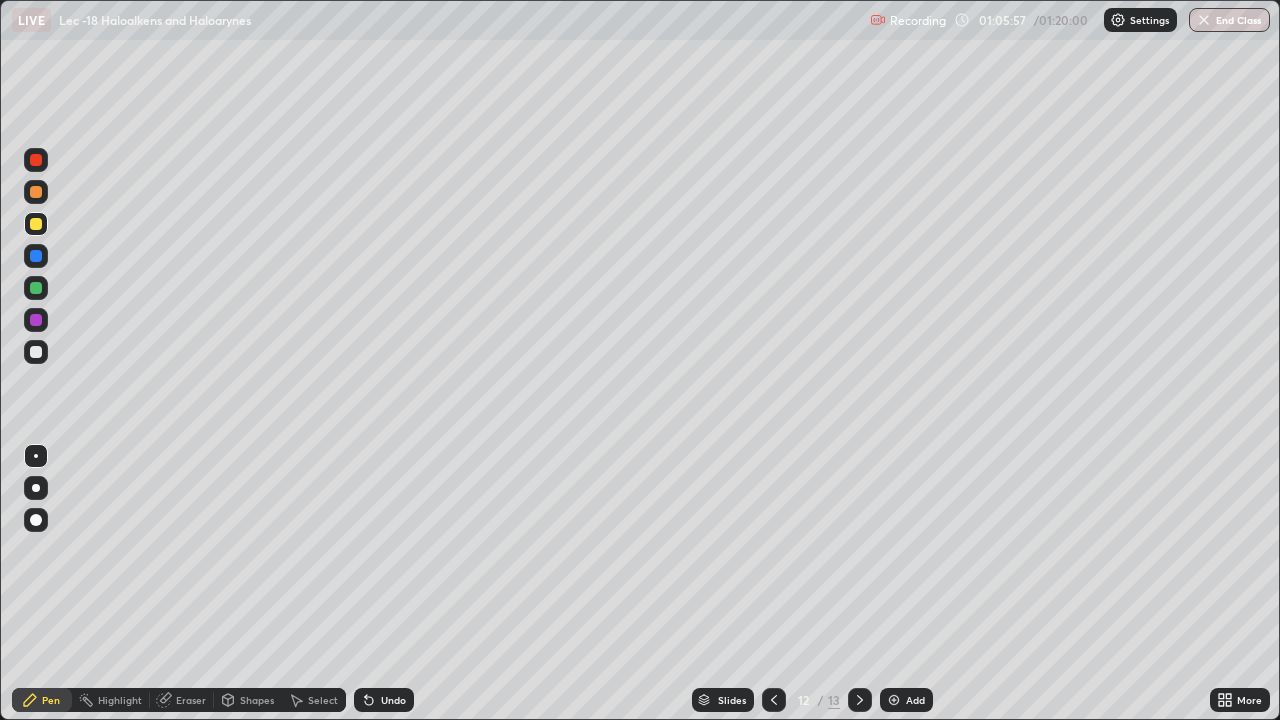 click on "Select" at bounding box center (314, 700) 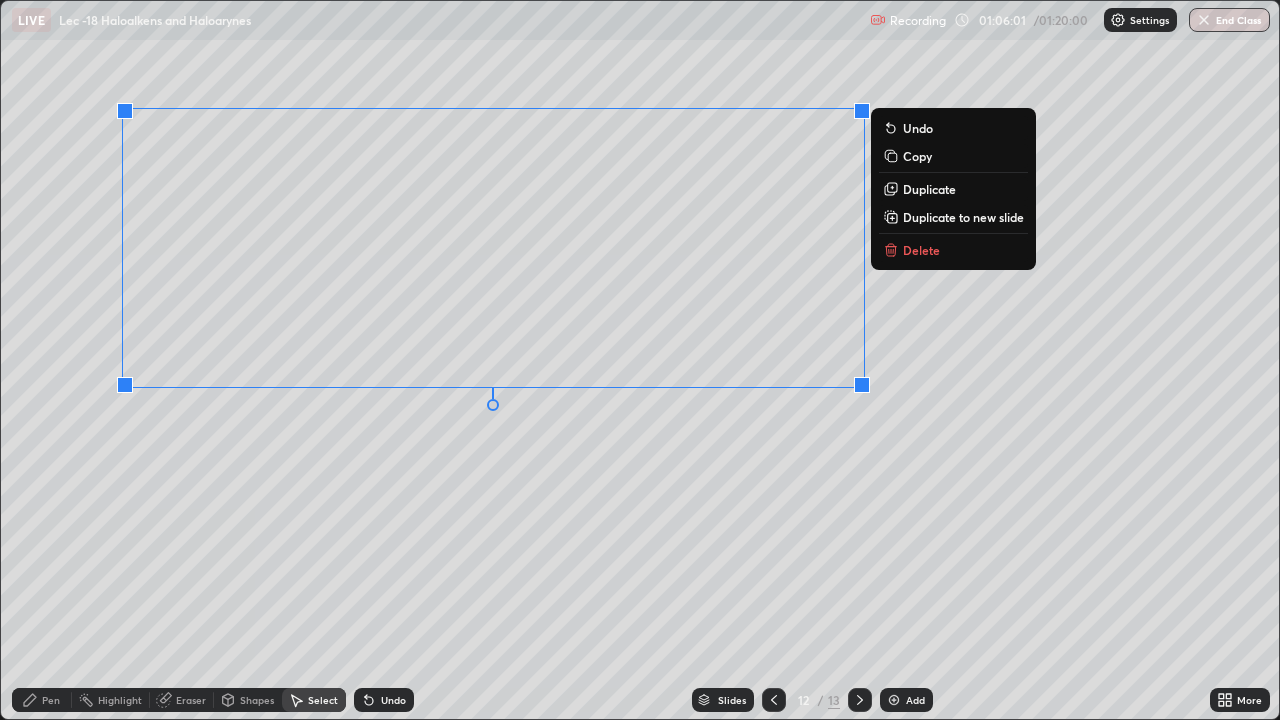 click on "Pen" at bounding box center [51, 700] 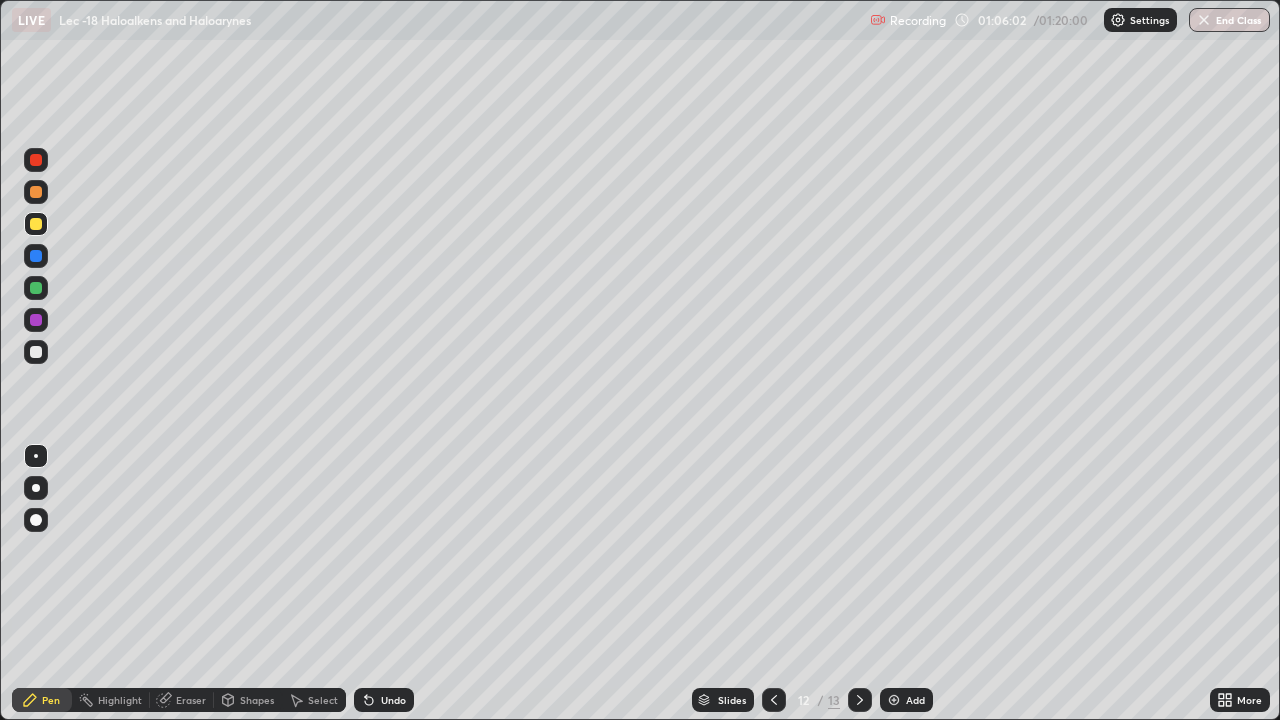 click at bounding box center [36, 352] 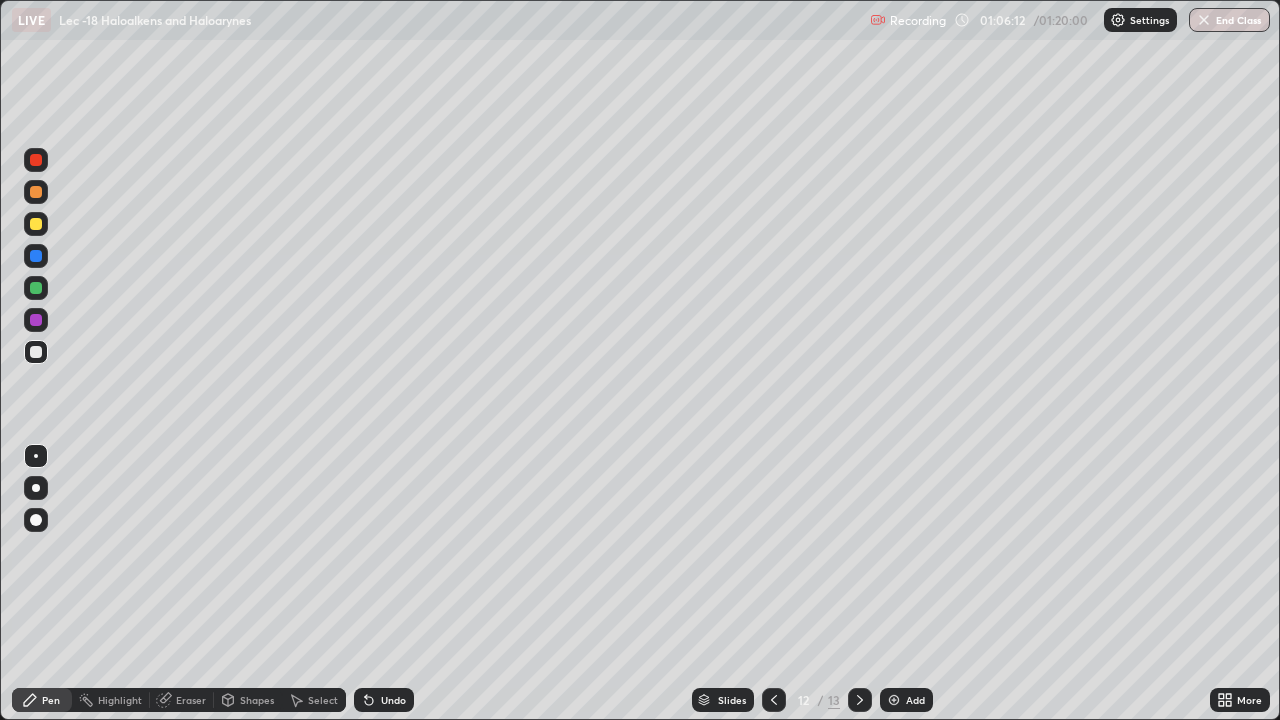 click 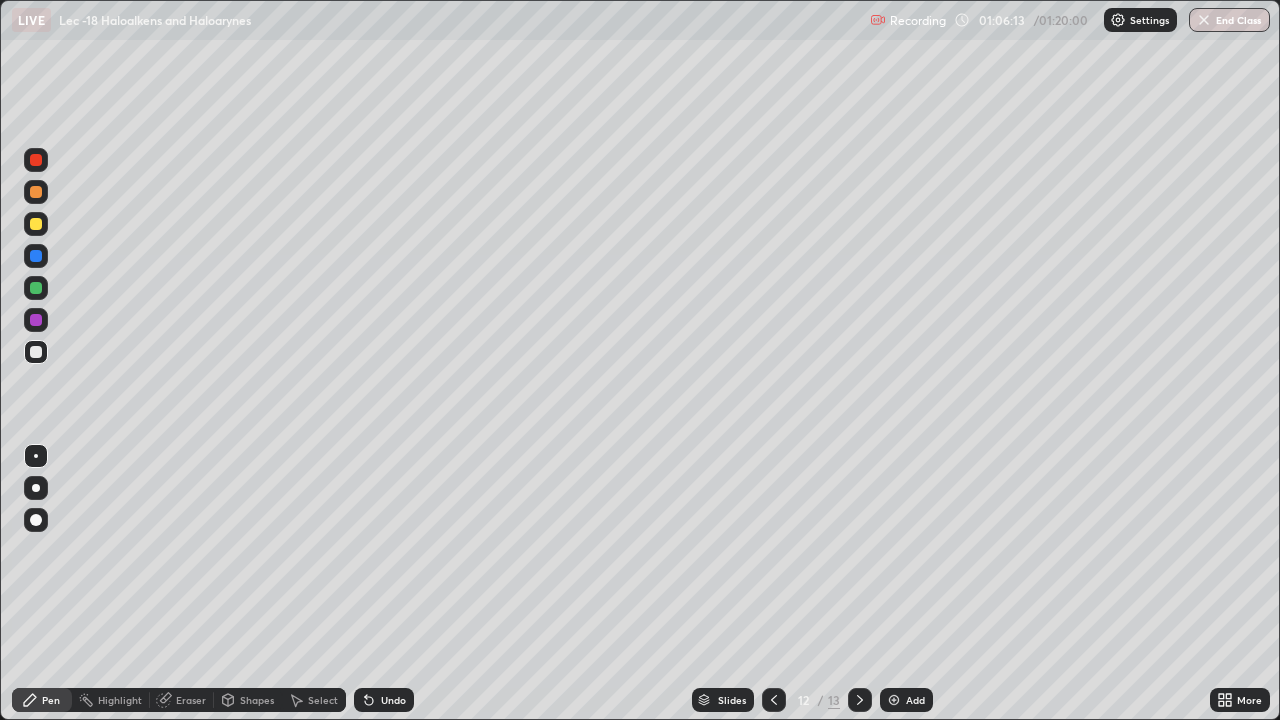 click 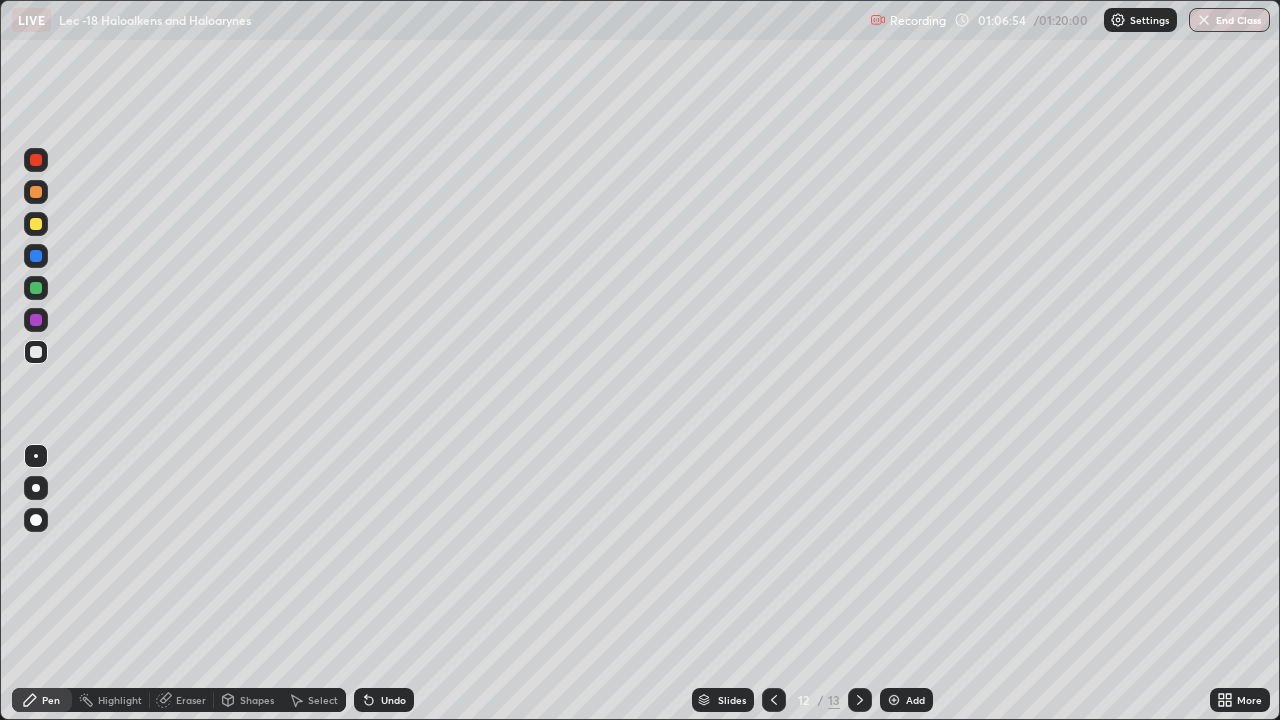 click 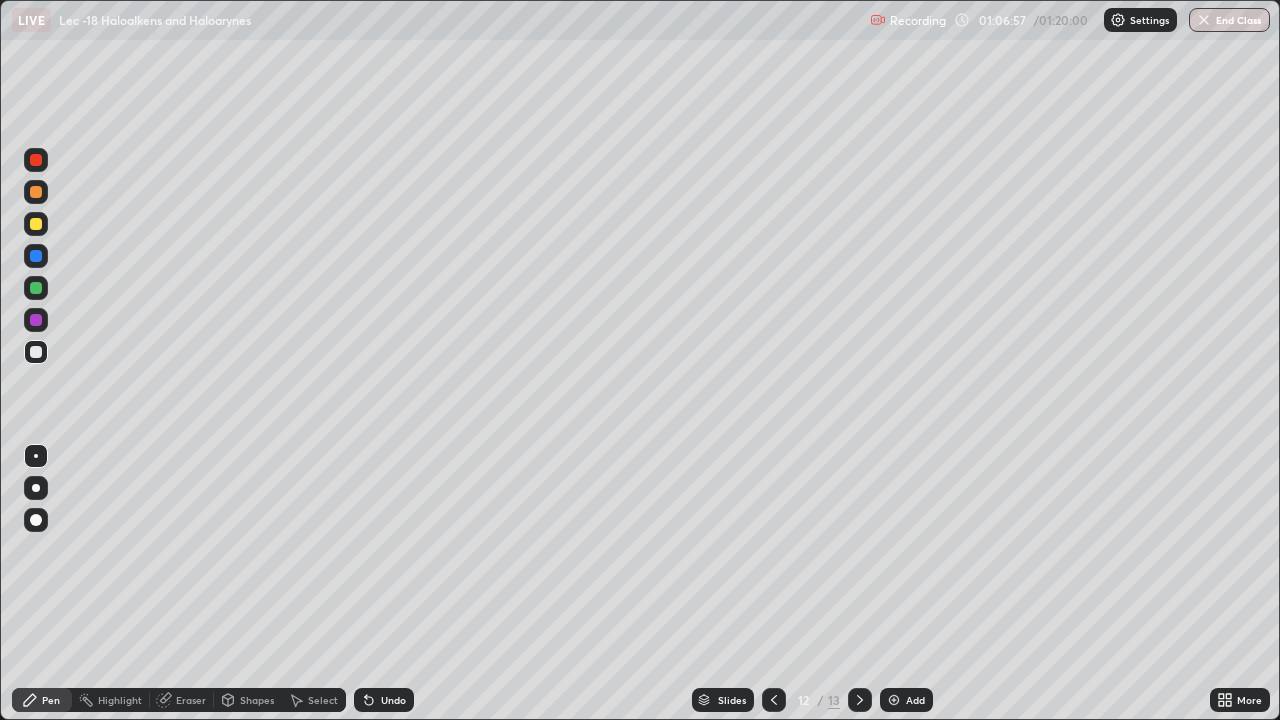 click 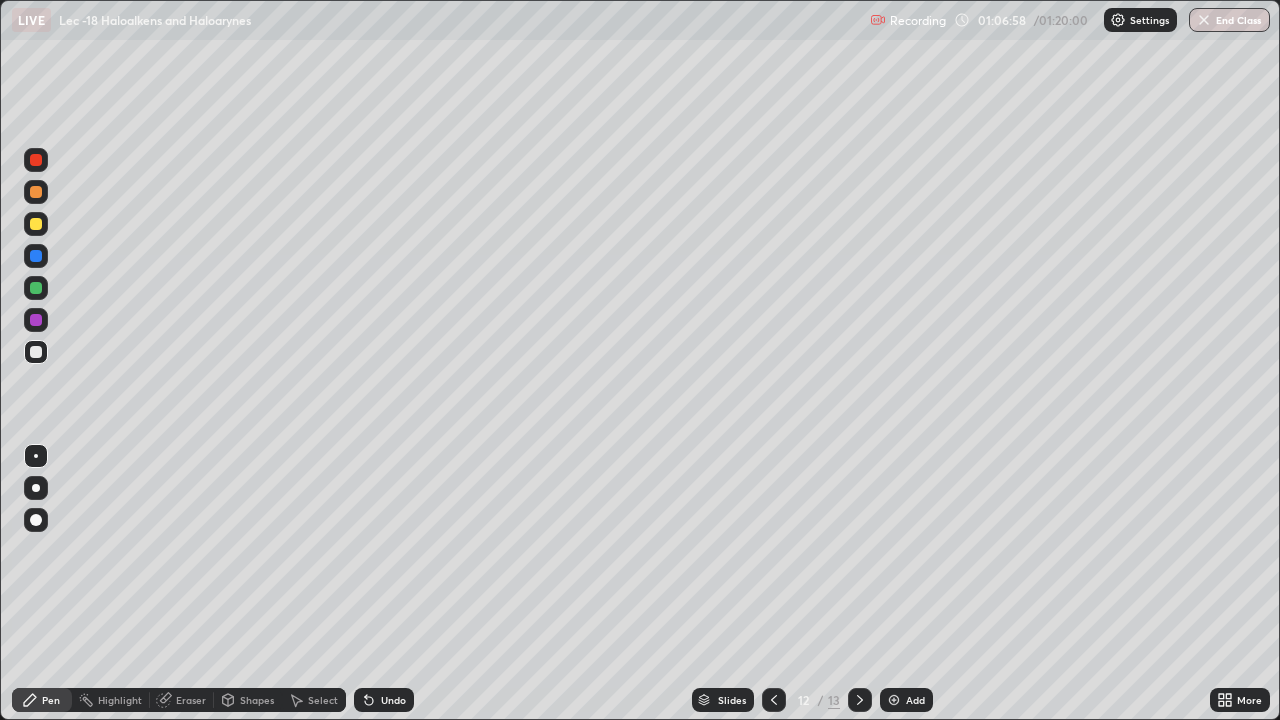 click 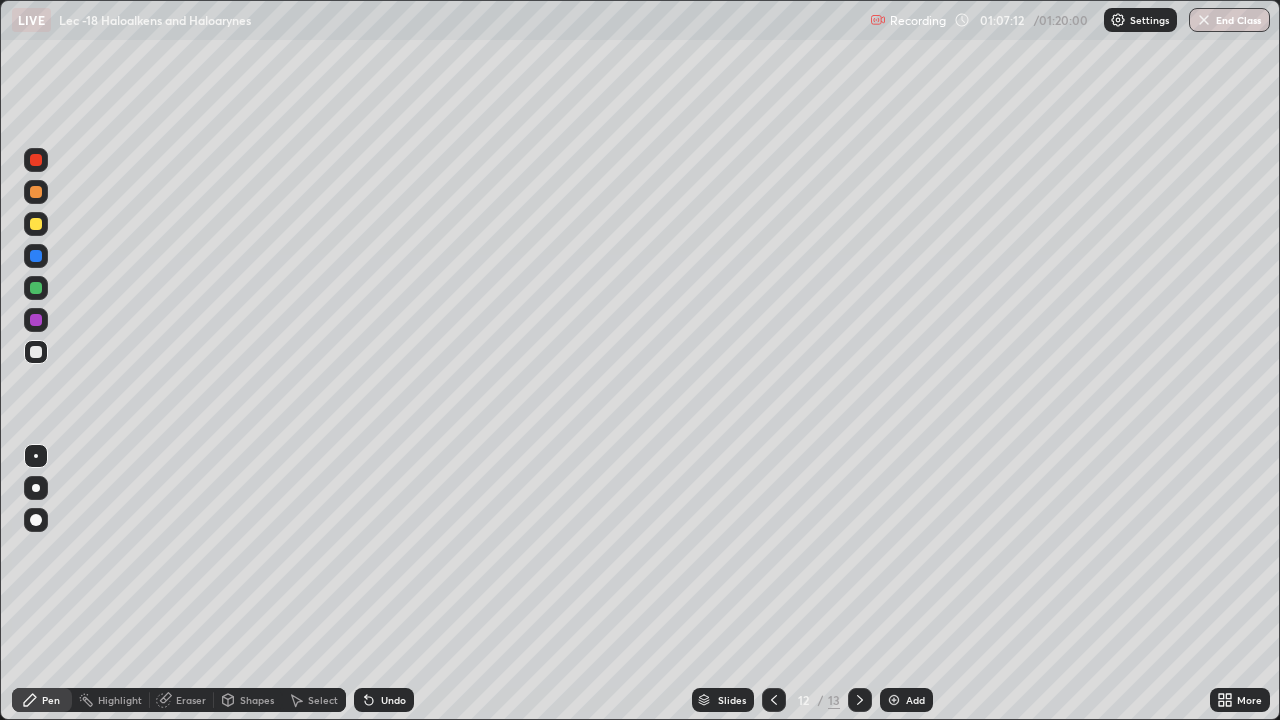 click 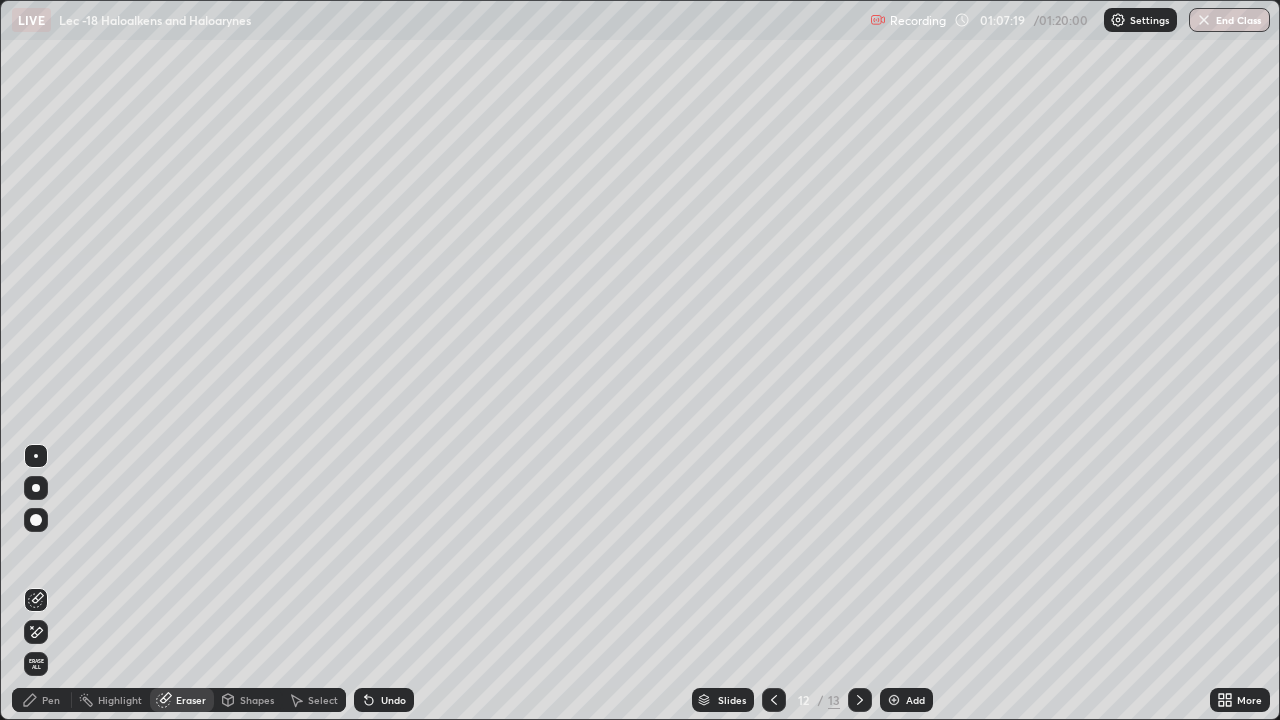 click on "Pen" at bounding box center [42, 700] 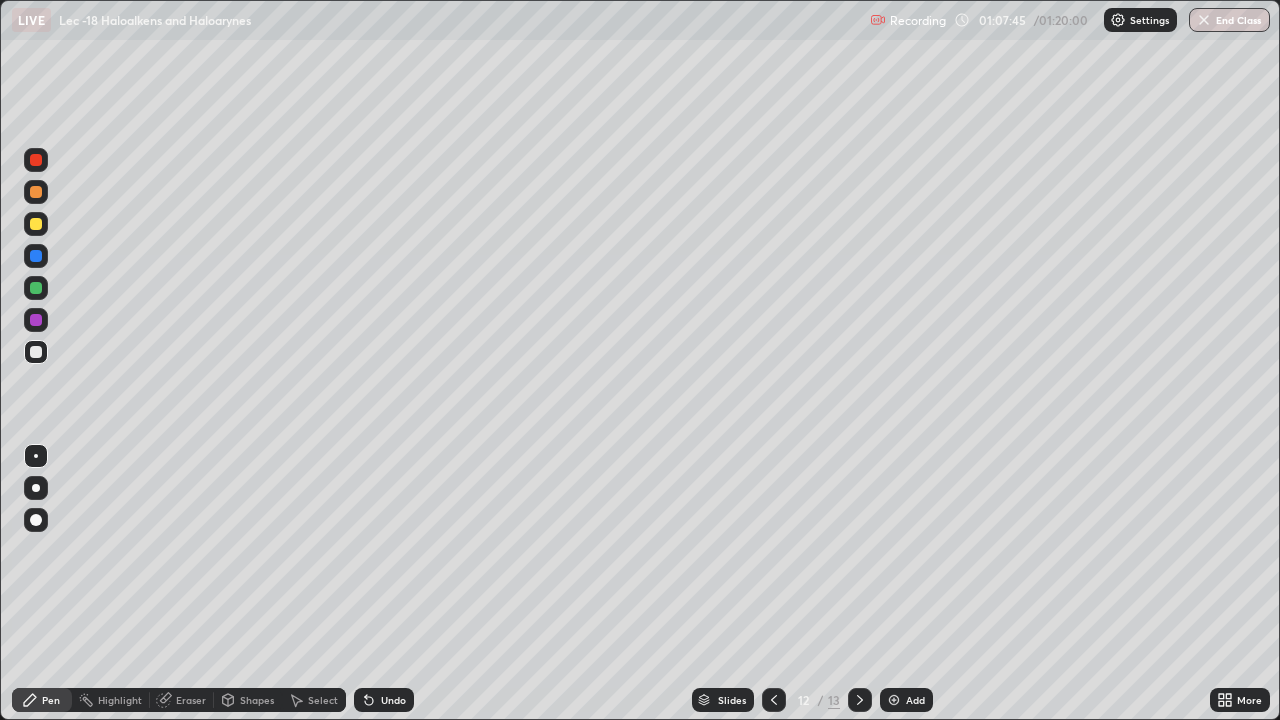 click on "Eraser" at bounding box center (182, 700) 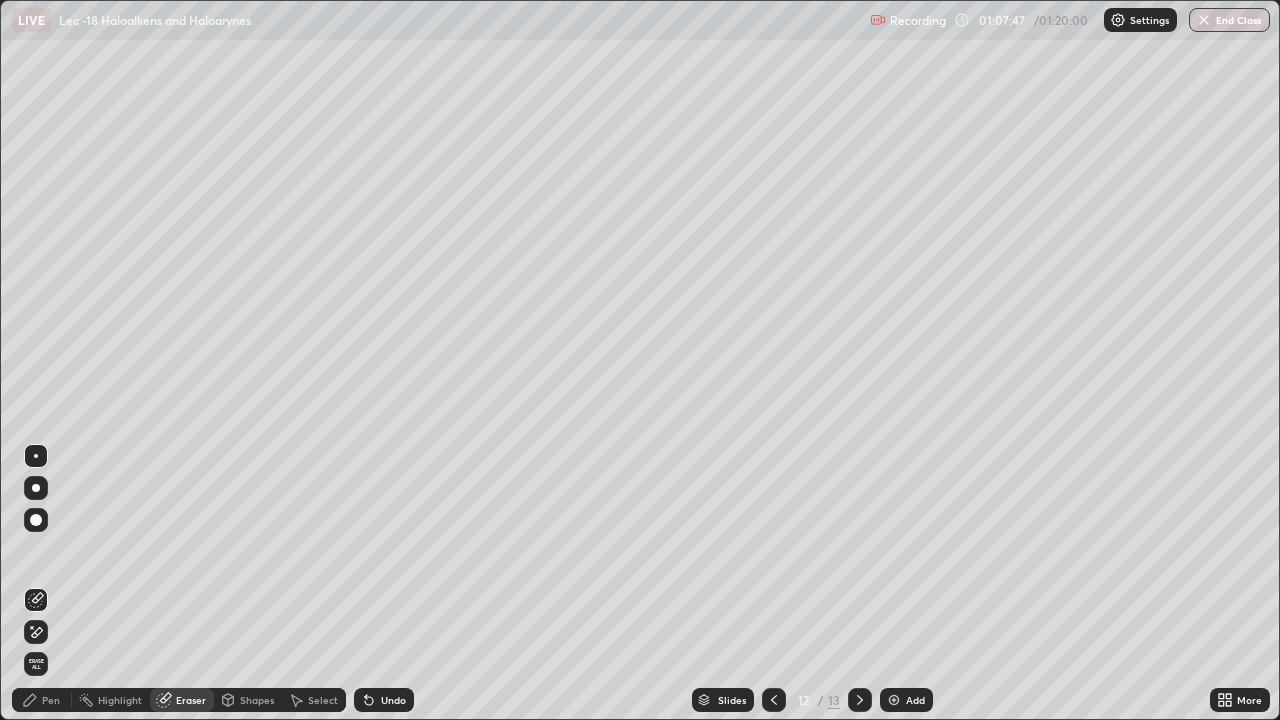 click on "Pen" at bounding box center [51, 700] 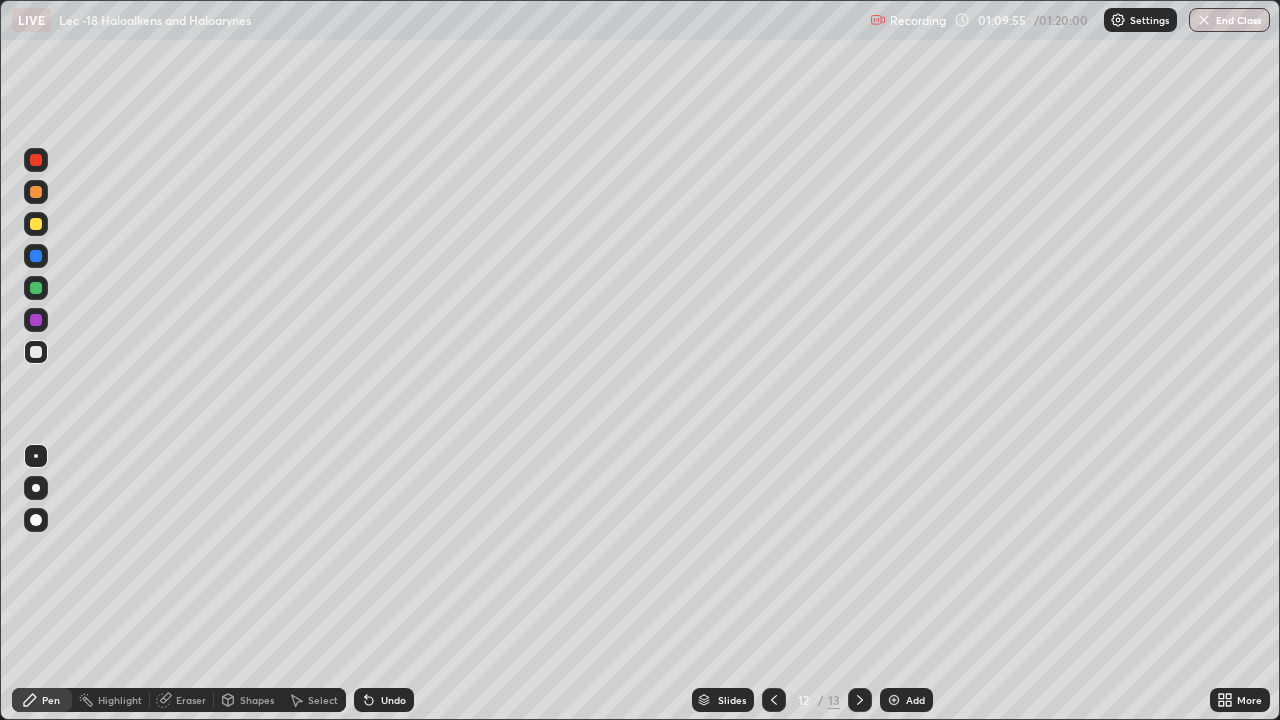 click at bounding box center [894, 700] 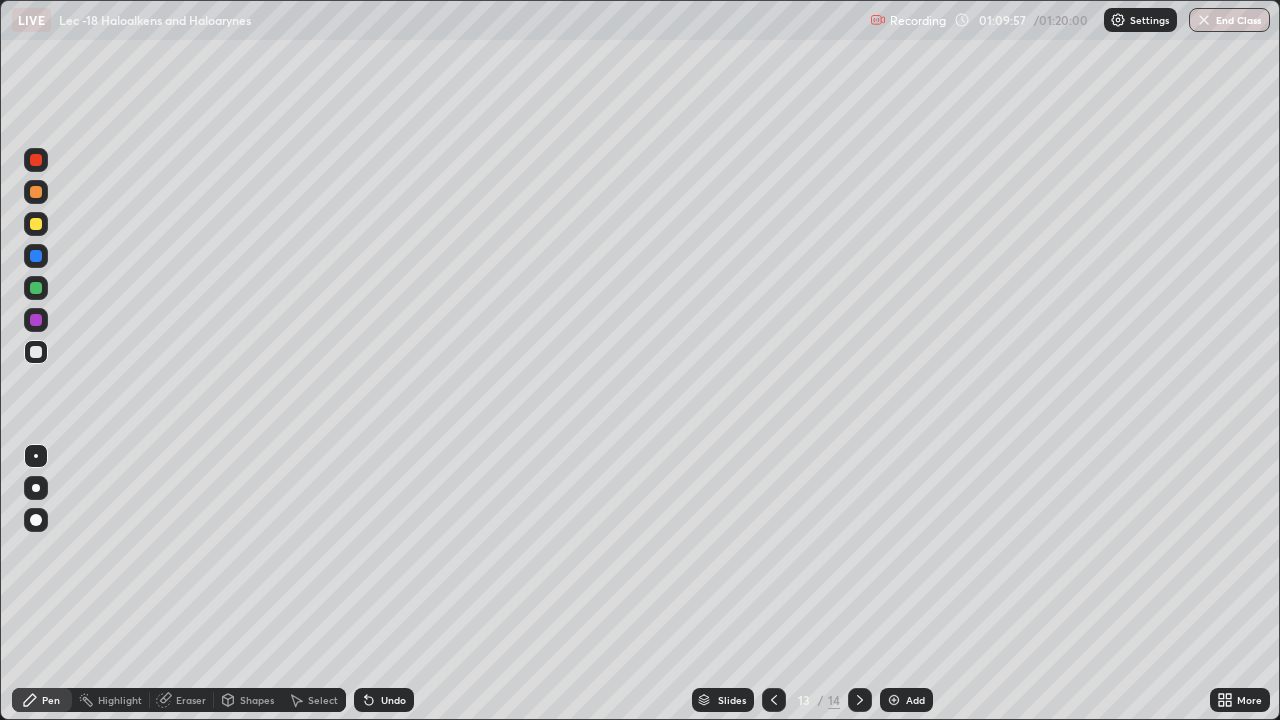 click at bounding box center (36, 352) 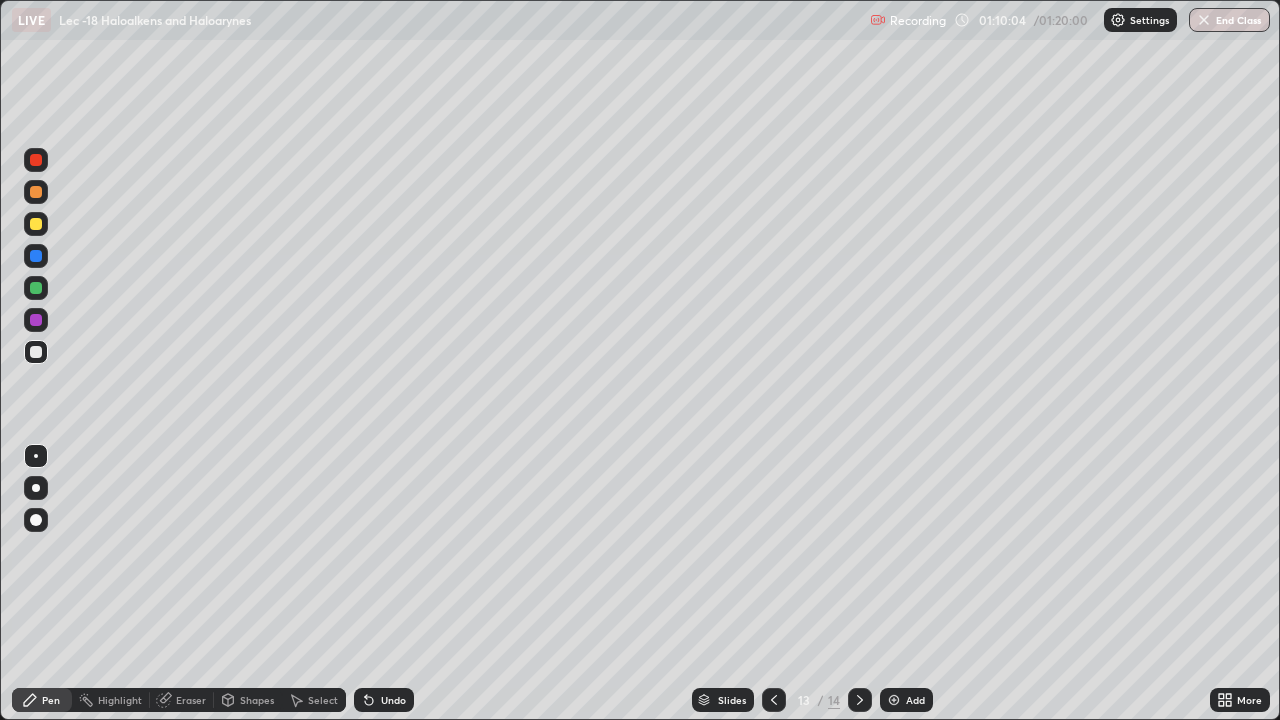 click 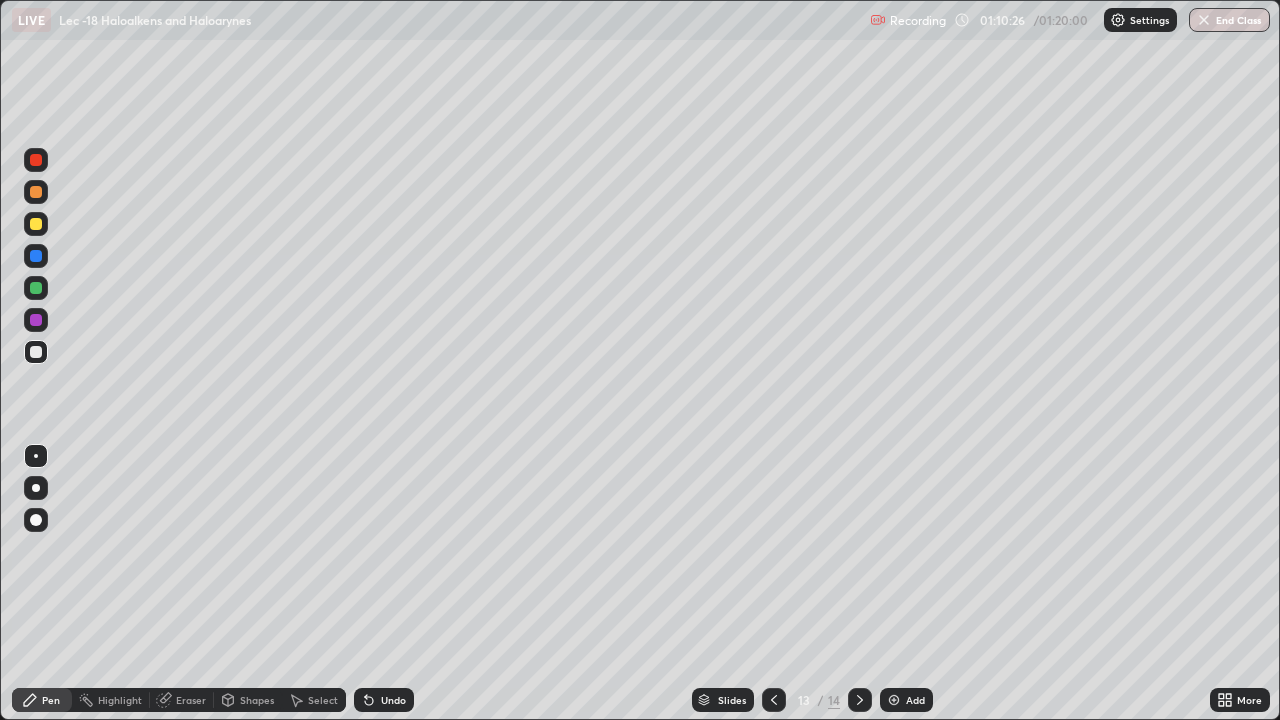 click 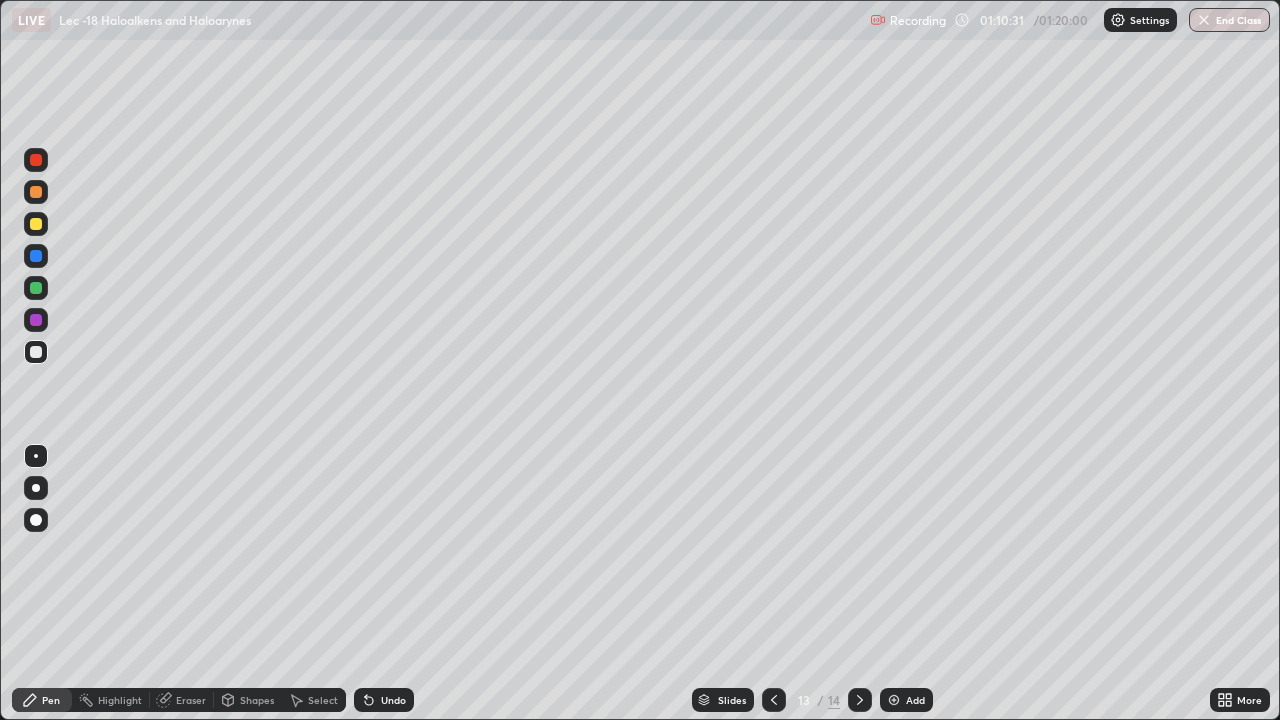 click on "Undo" at bounding box center [384, 700] 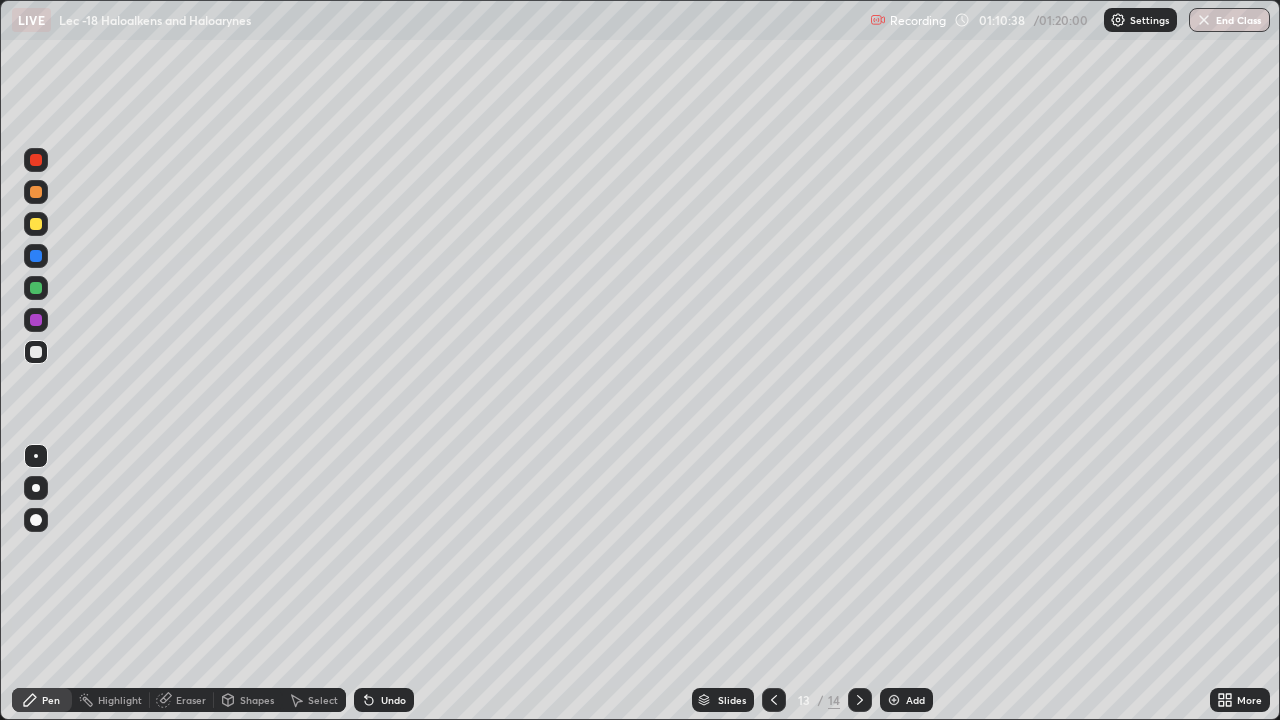 click on "Select" at bounding box center [323, 700] 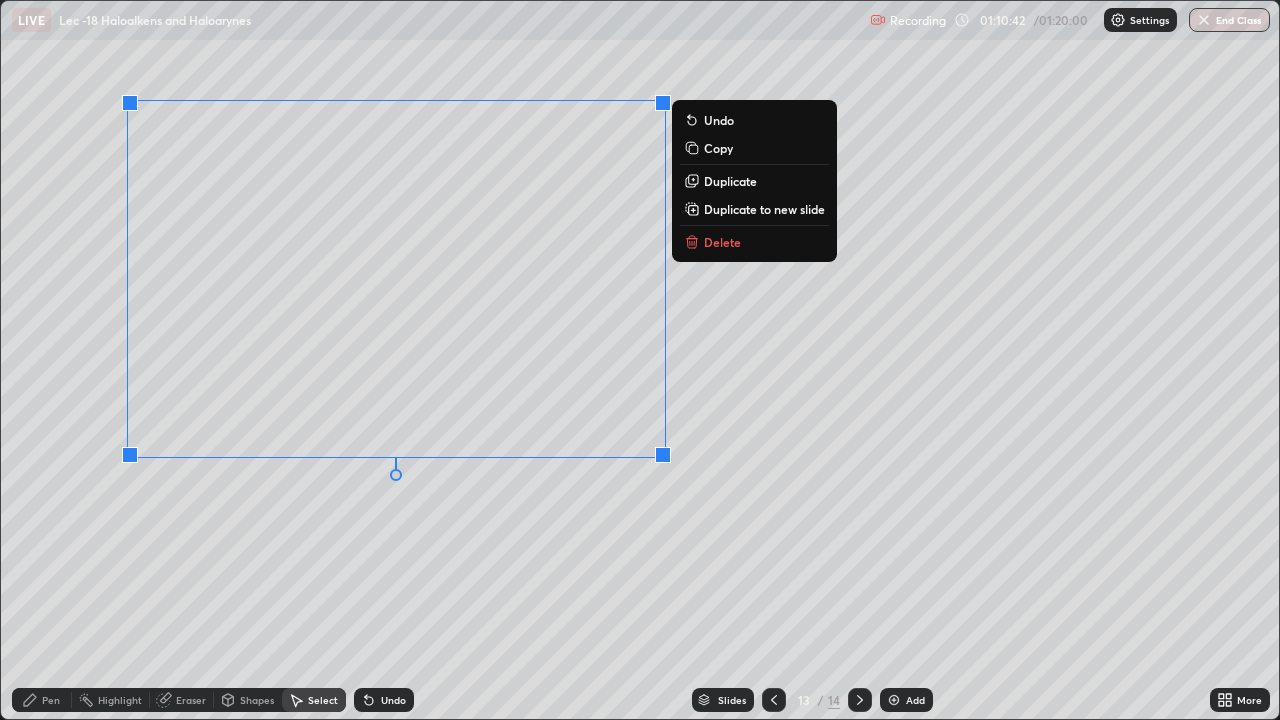 click on "Pen" at bounding box center [51, 700] 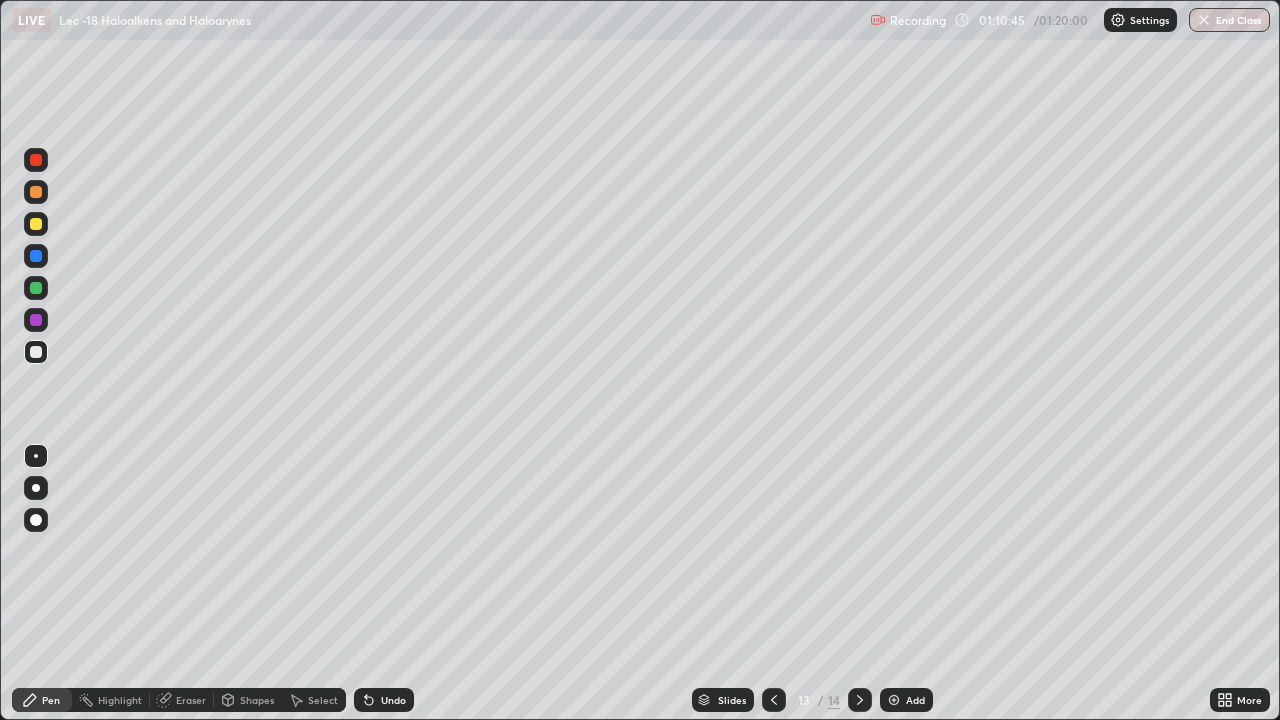 click 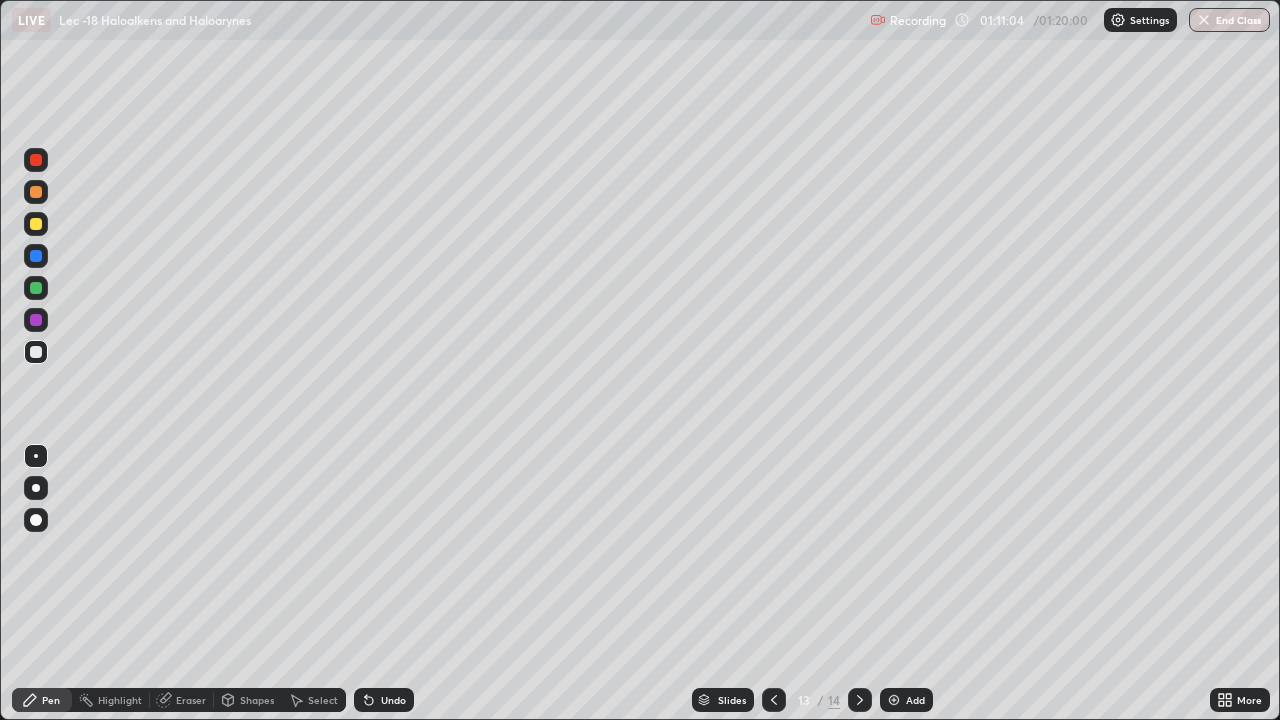 click at bounding box center [36, 224] 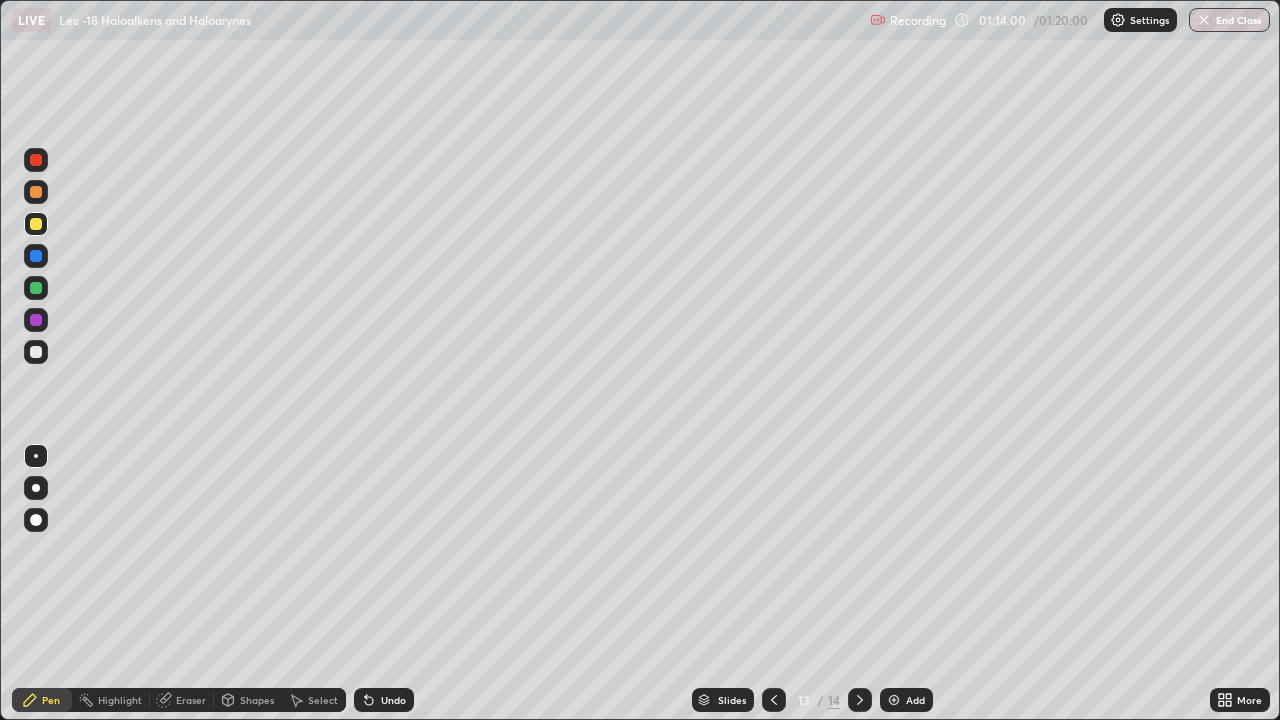 click at bounding box center (894, 700) 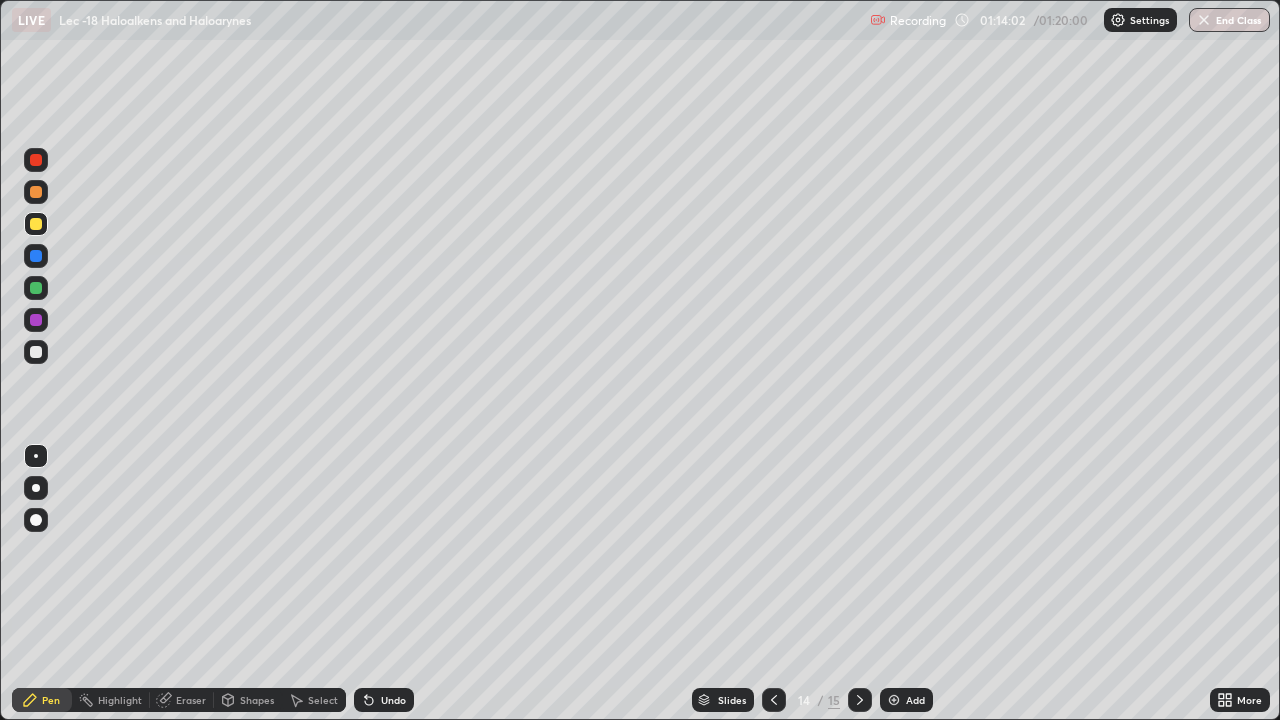 click at bounding box center [36, 352] 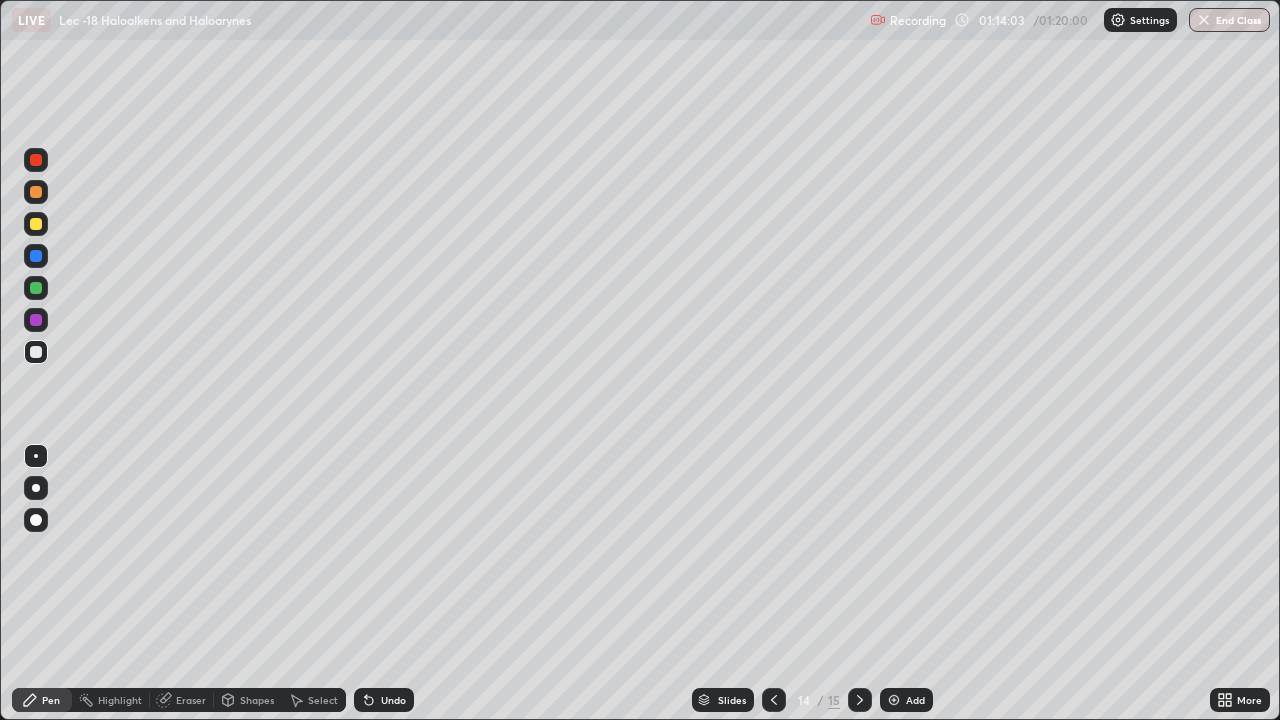 click 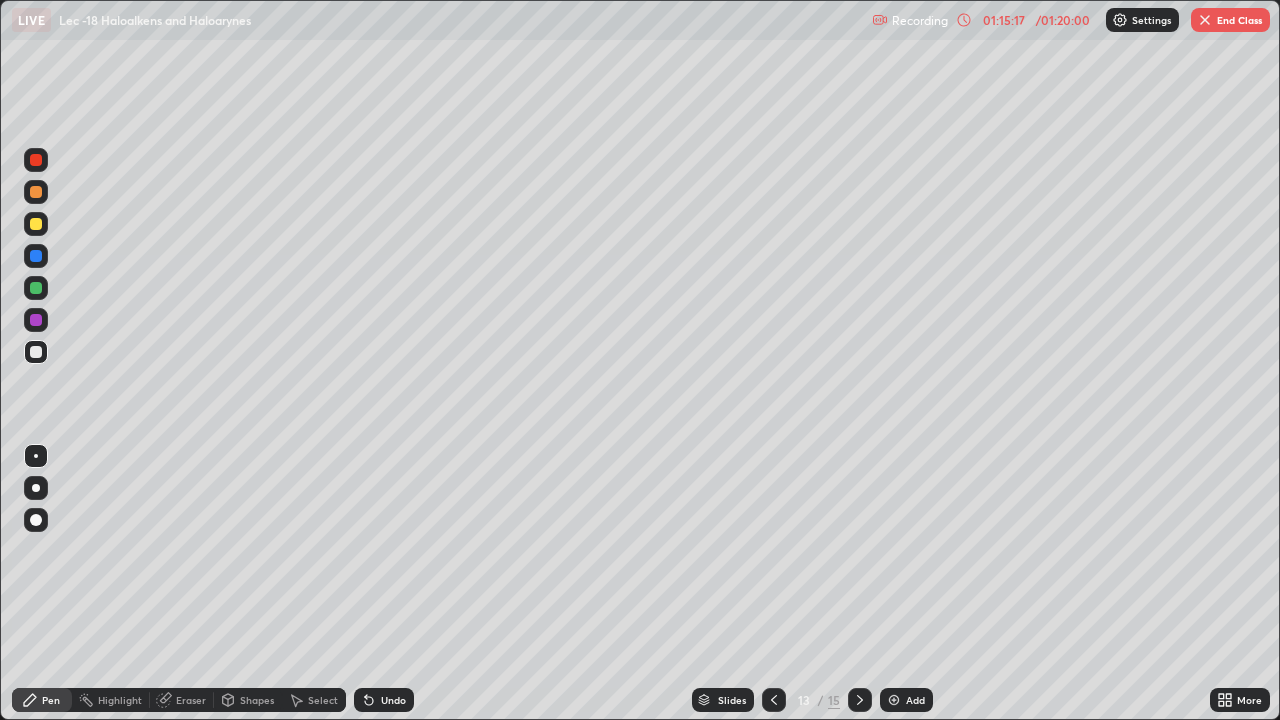click on "Add" at bounding box center [906, 700] 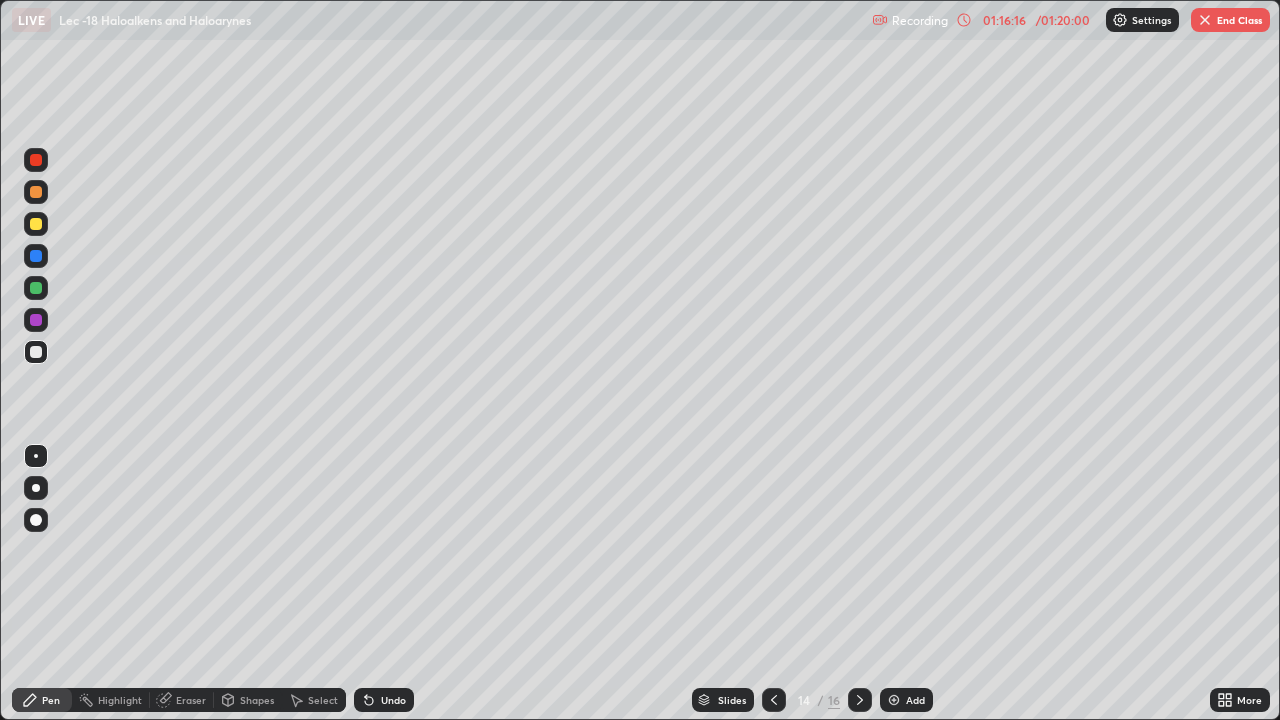 click on "Select" at bounding box center [323, 700] 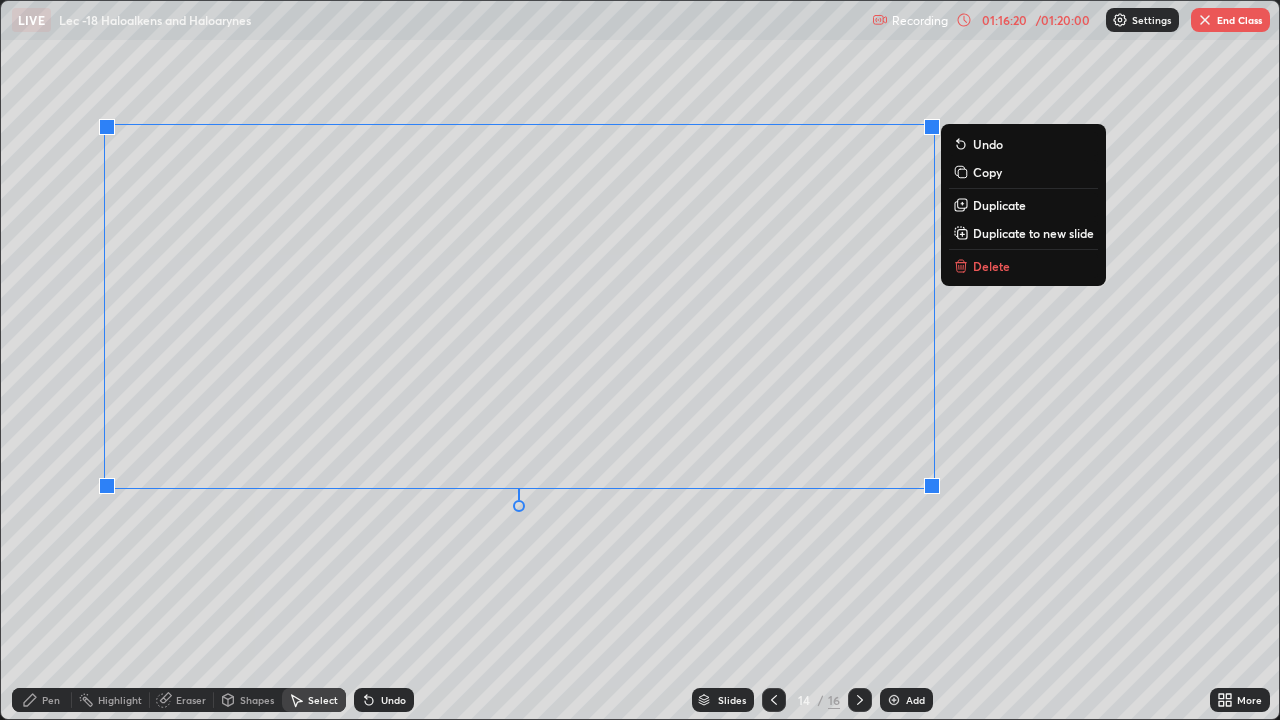 click on "Pen" at bounding box center (42, 700) 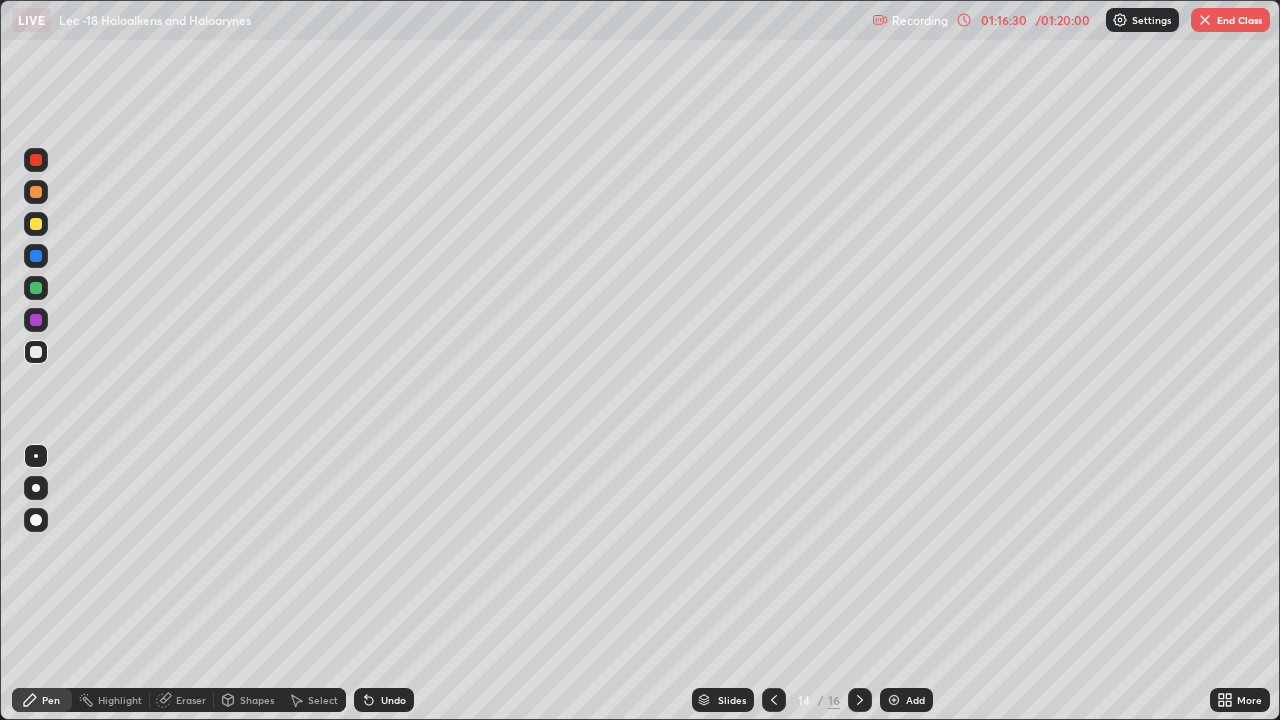 click at bounding box center [36, 288] 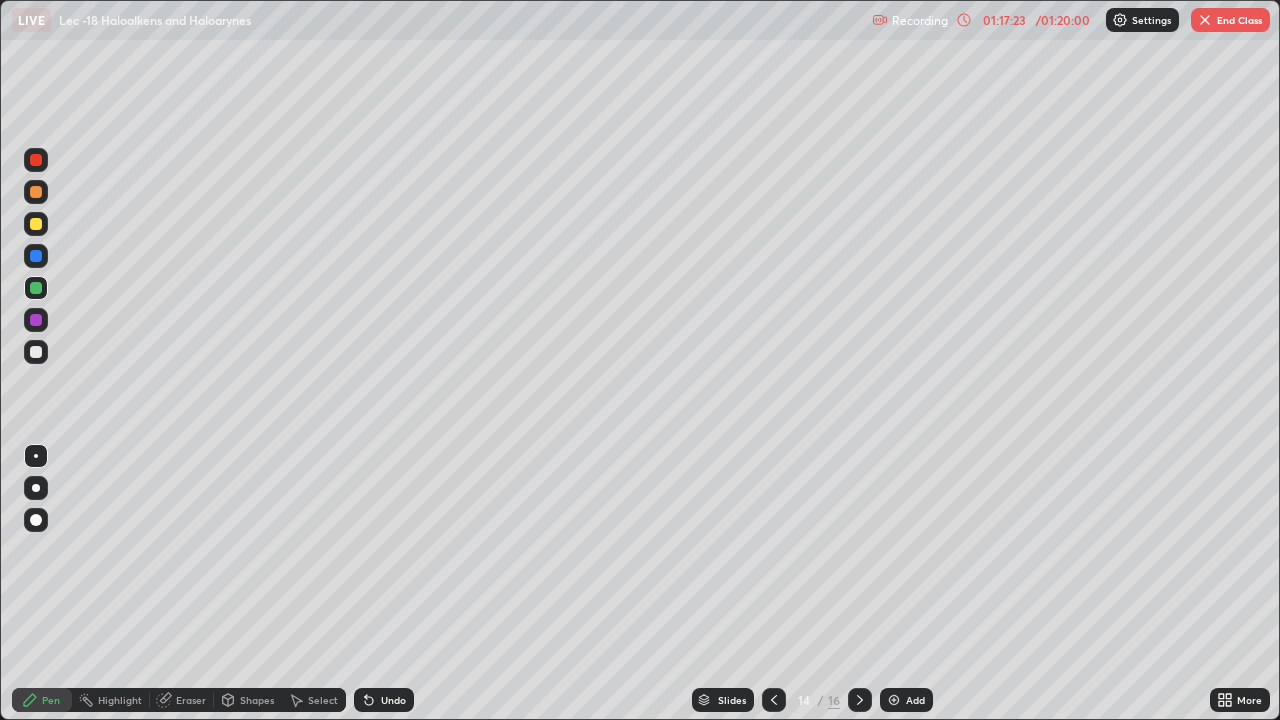 click on "Eraser" at bounding box center (191, 700) 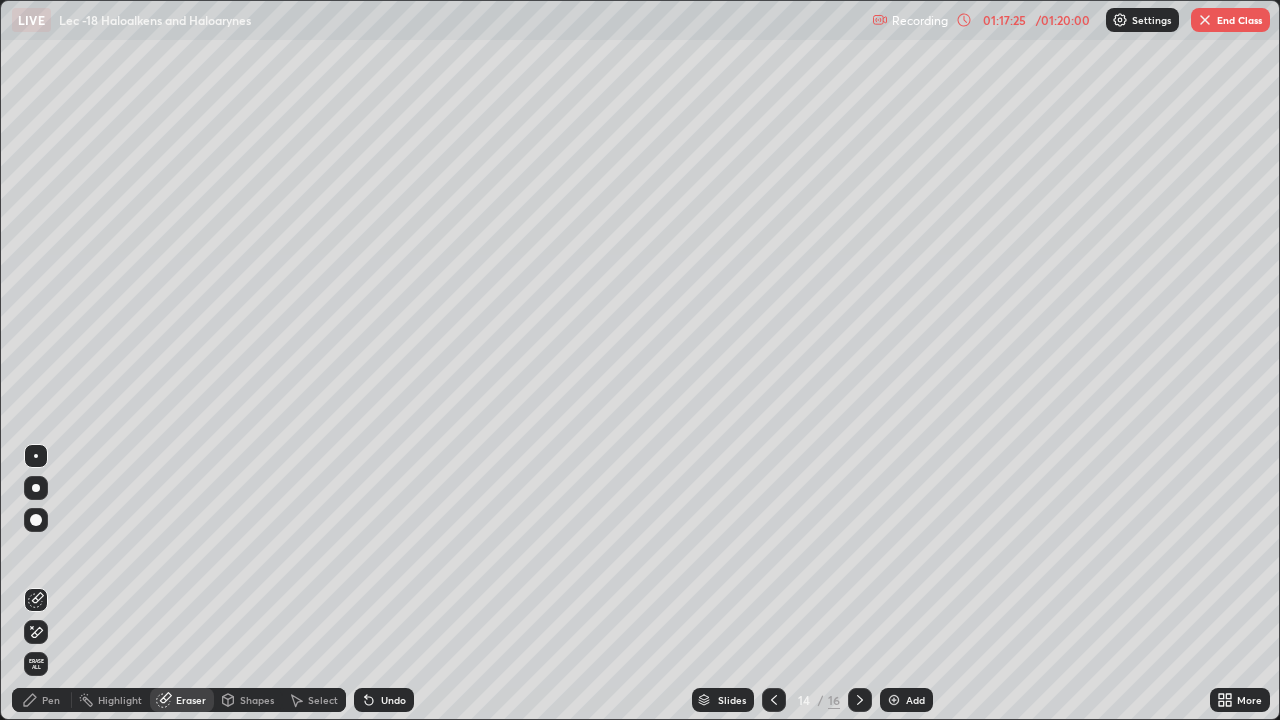 click on "Pen" at bounding box center (42, 700) 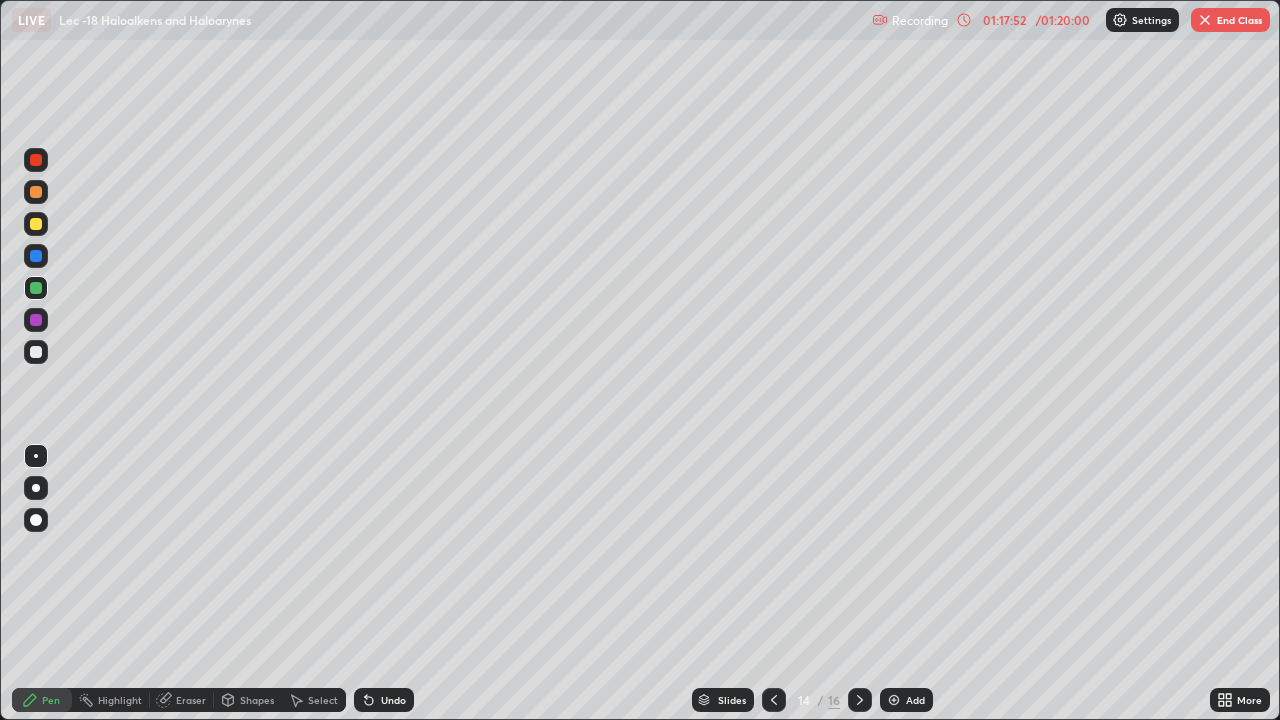 click on "Undo" at bounding box center (384, 700) 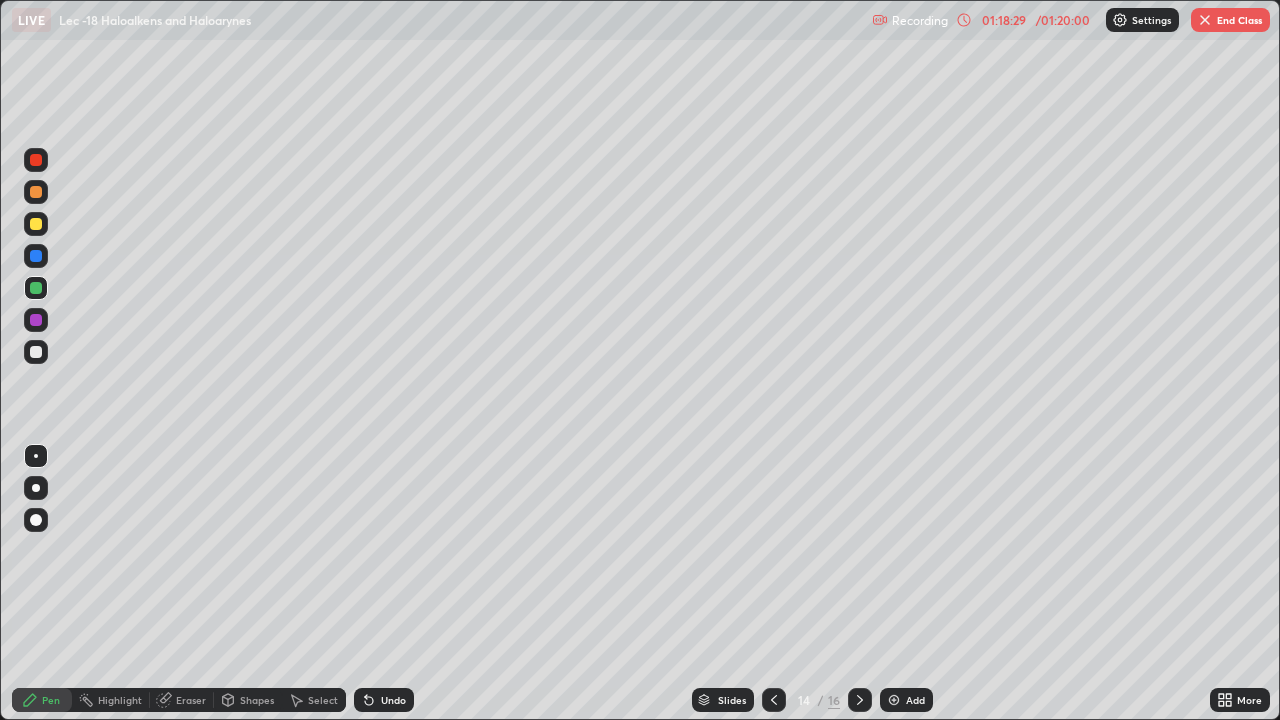click 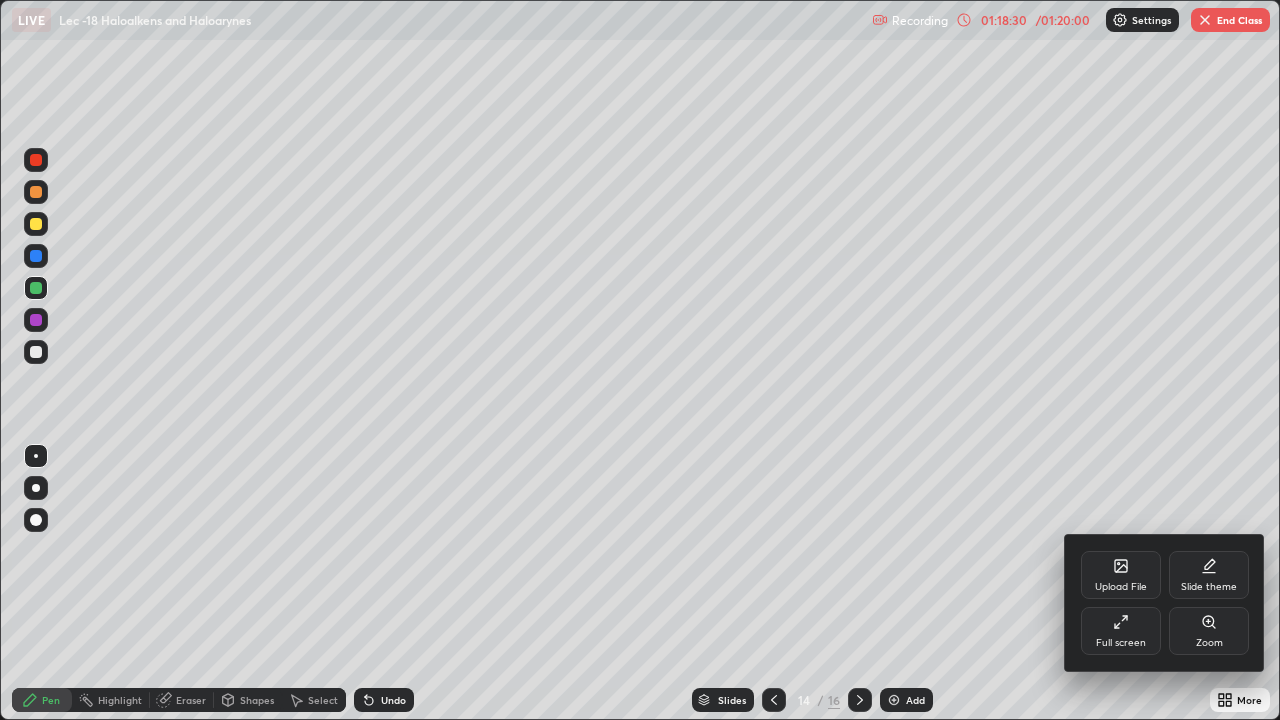 click on "Full screen" at bounding box center (1121, 631) 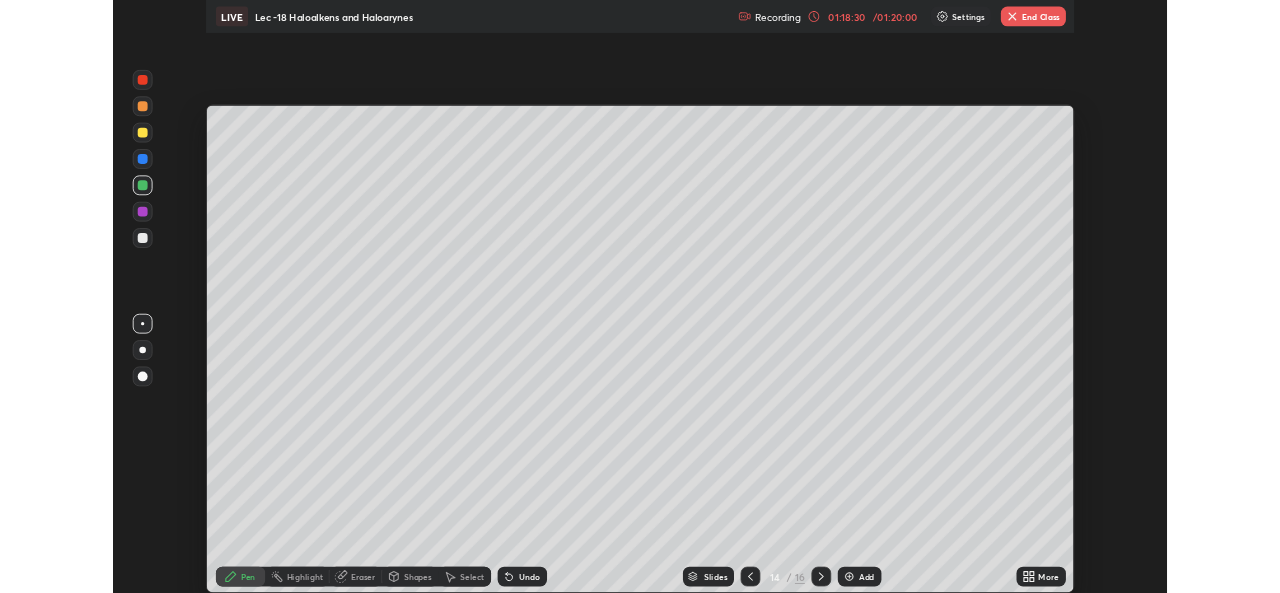 scroll, scrollTop: 593, scrollLeft: 1280, axis: both 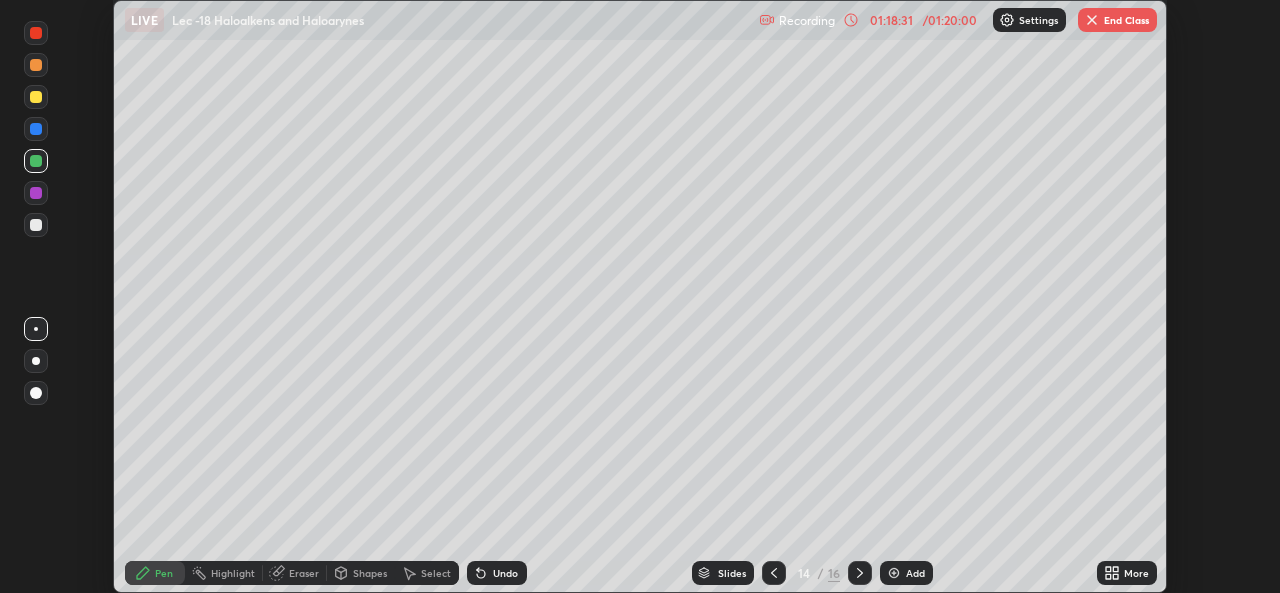 click on "Setting up your live class" at bounding box center (640, 296) 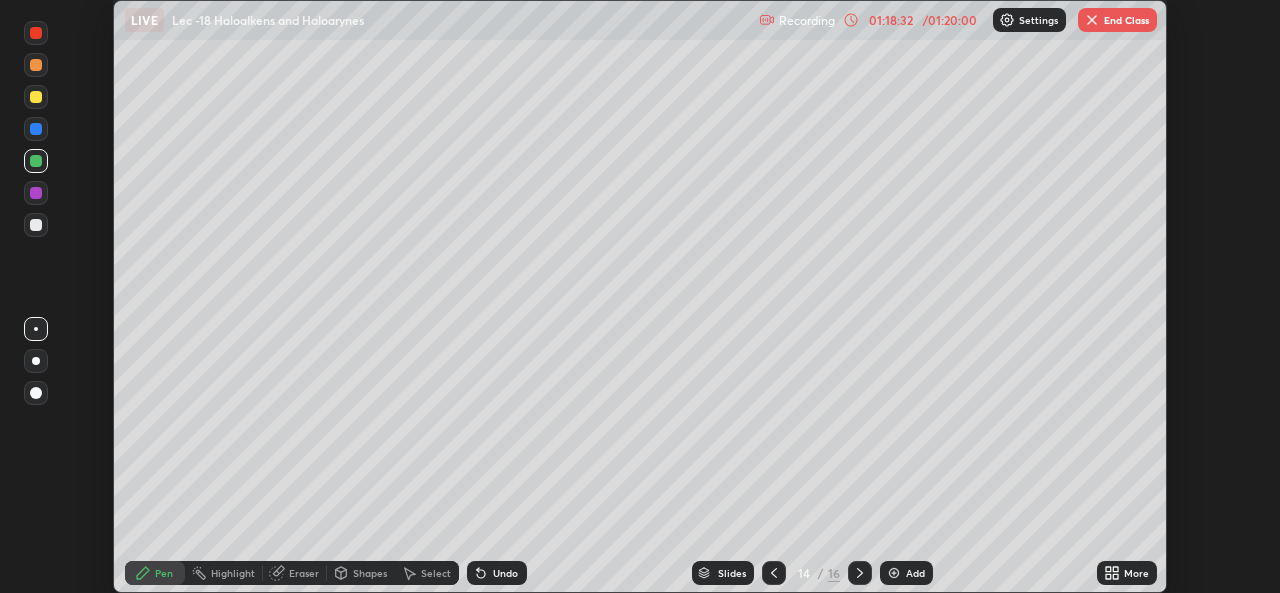 click on "End Class" at bounding box center [1117, 20] 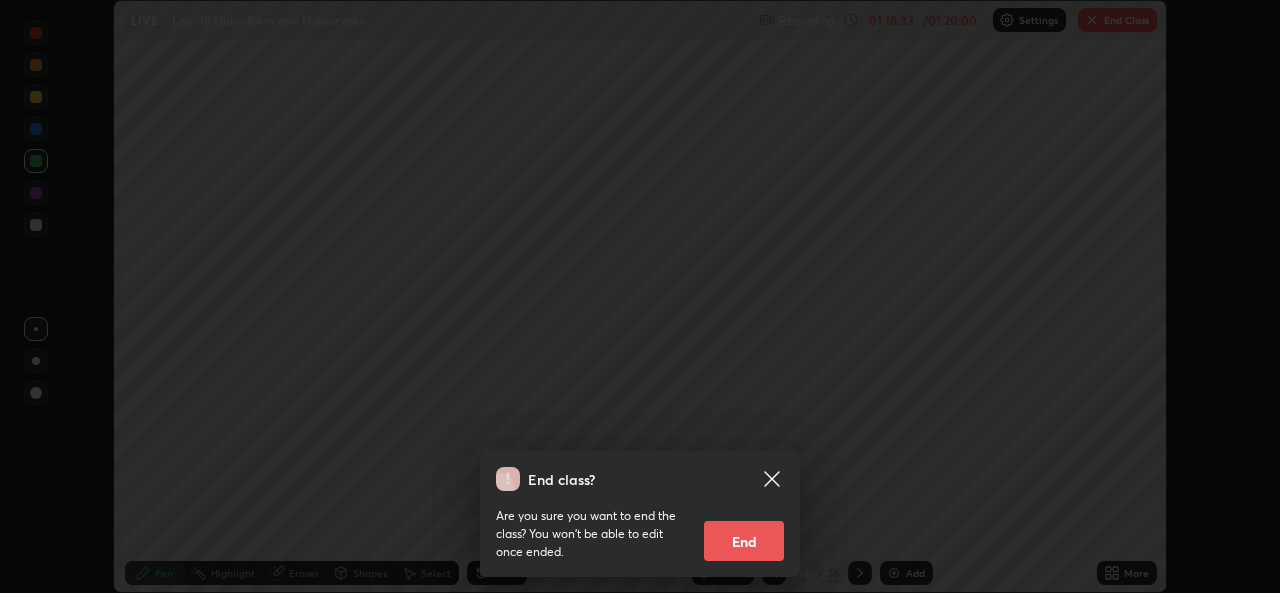 click on "End" at bounding box center (744, 541) 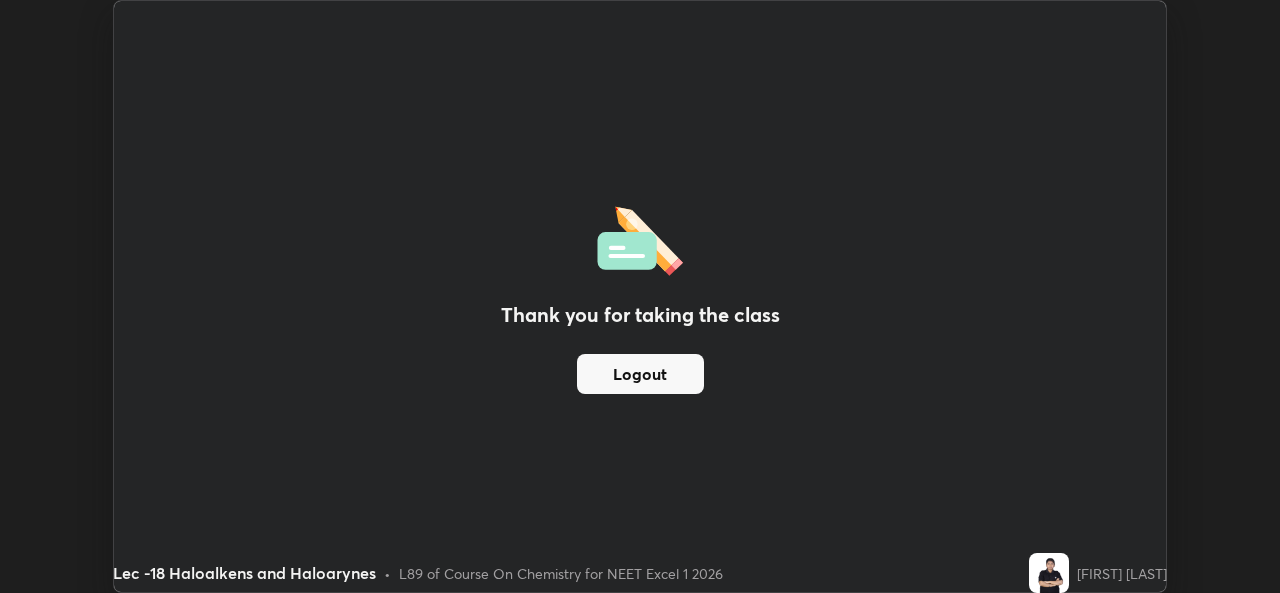 click on "Logout" at bounding box center (640, 374) 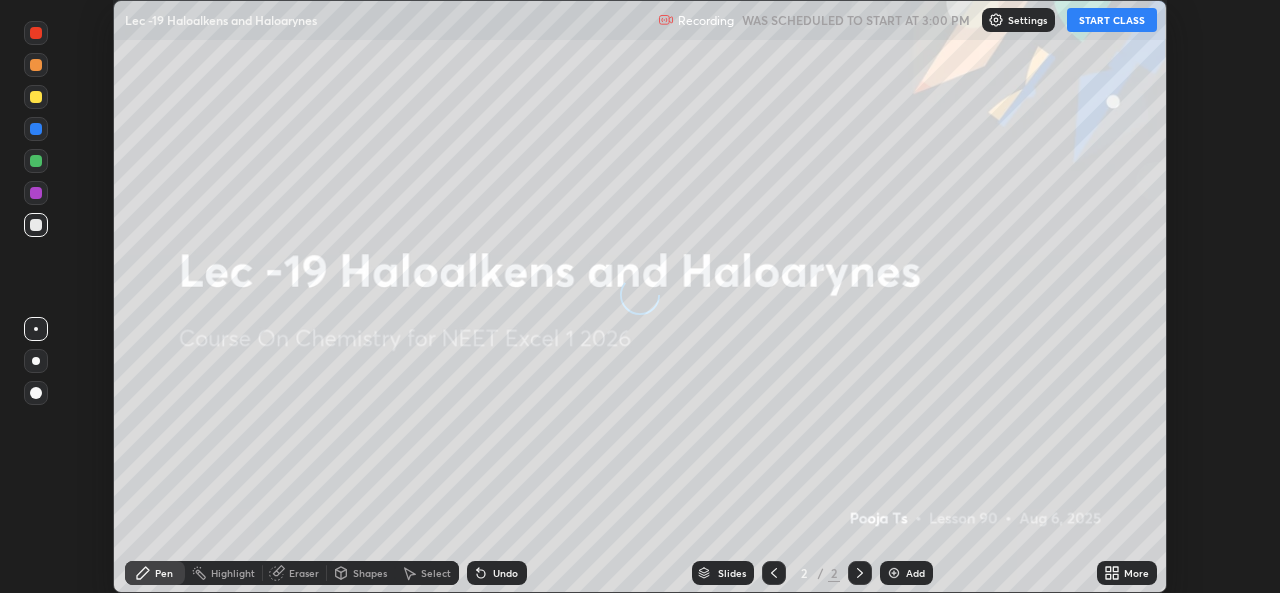 scroll, scrollTop: 0, scrollLeft: 0, axis: both 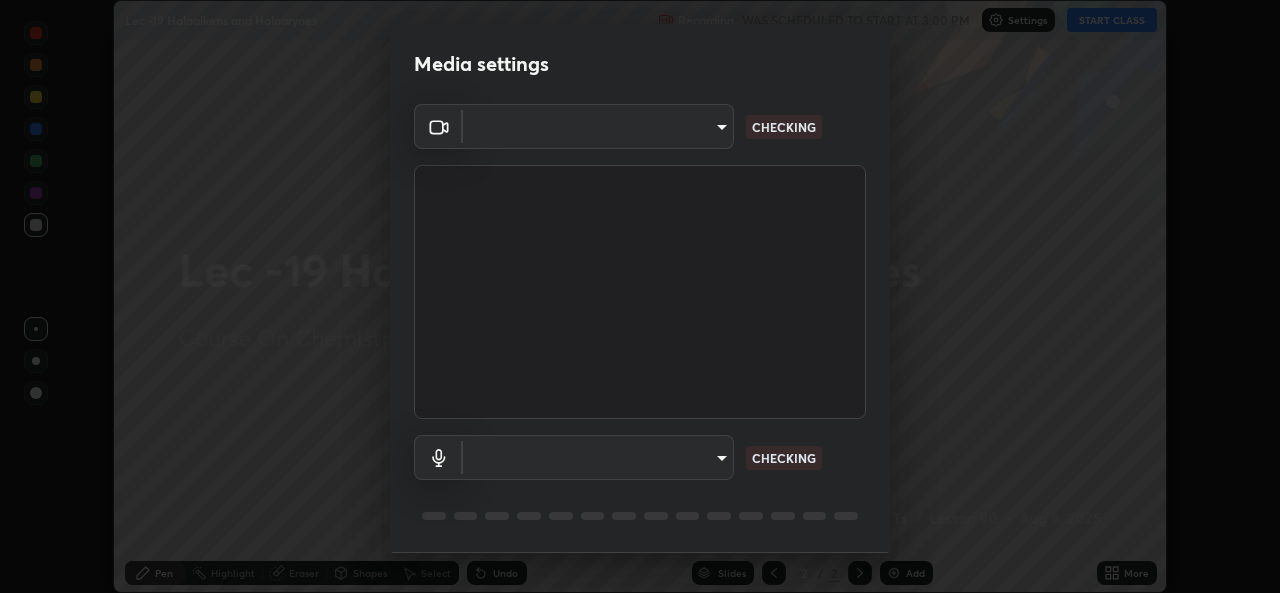 type on "78e73baf3d63bceb4c45423e3c658d9595c8caa1ee6d34b79bc6d5c79dc82097" 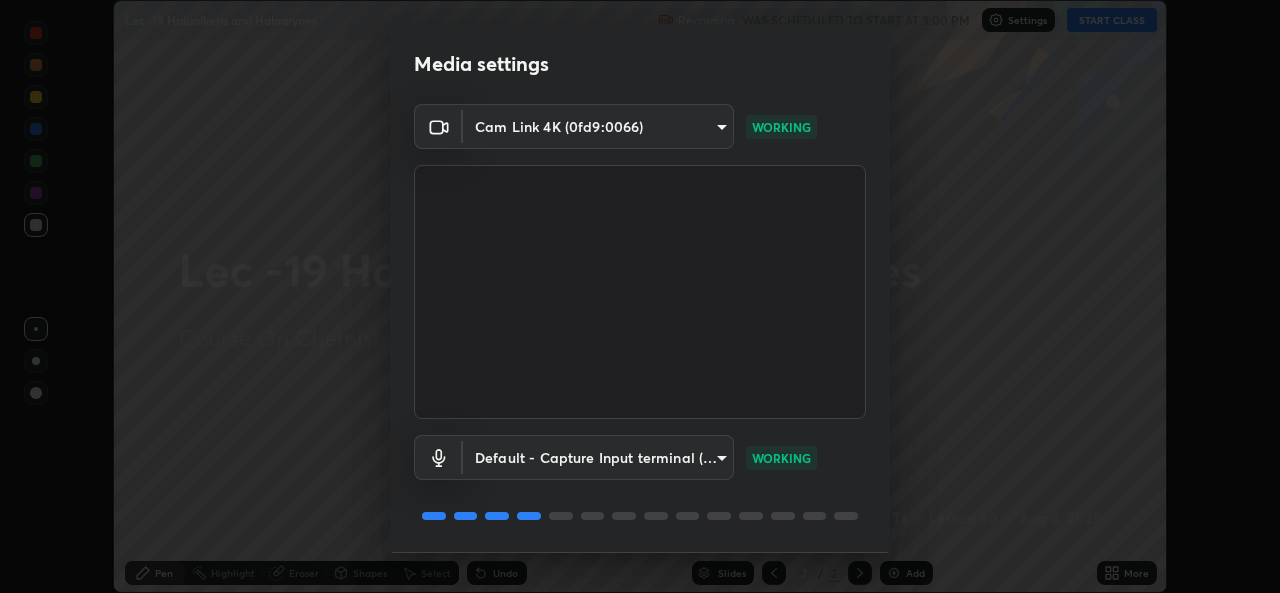 scroll, scrollTop: 63, scrollLeft: 0, axis: vertical 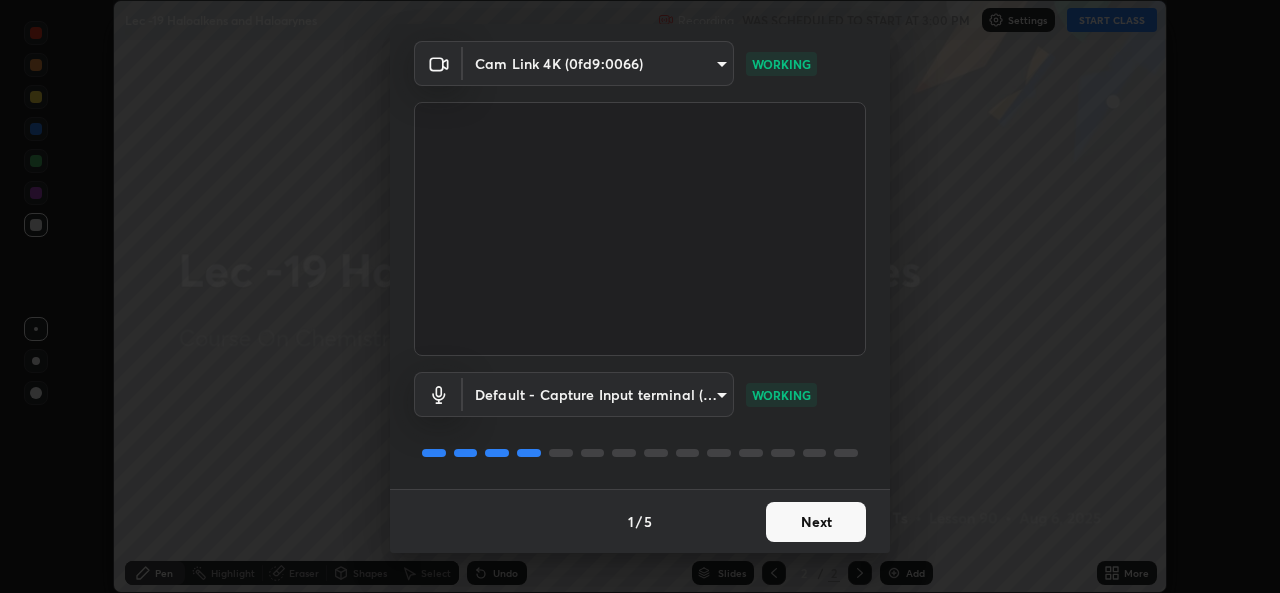 click on "Next" at bounding box center [816, 522] 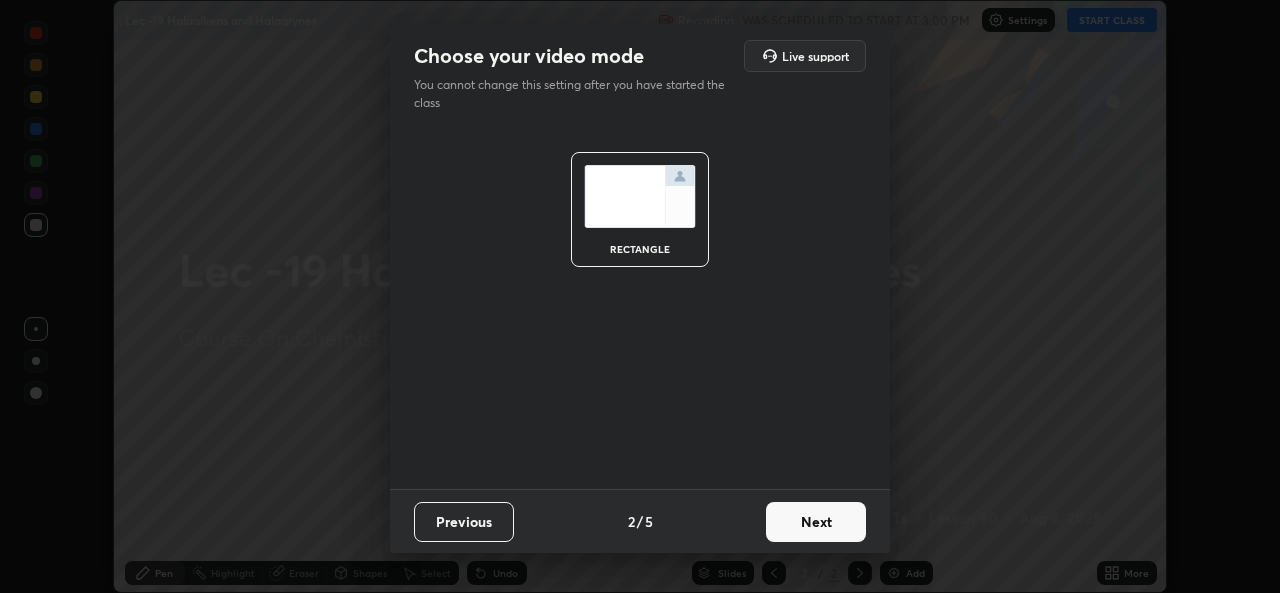 scroll, scrollTop: 0, scrollLeft: 0, axis: both 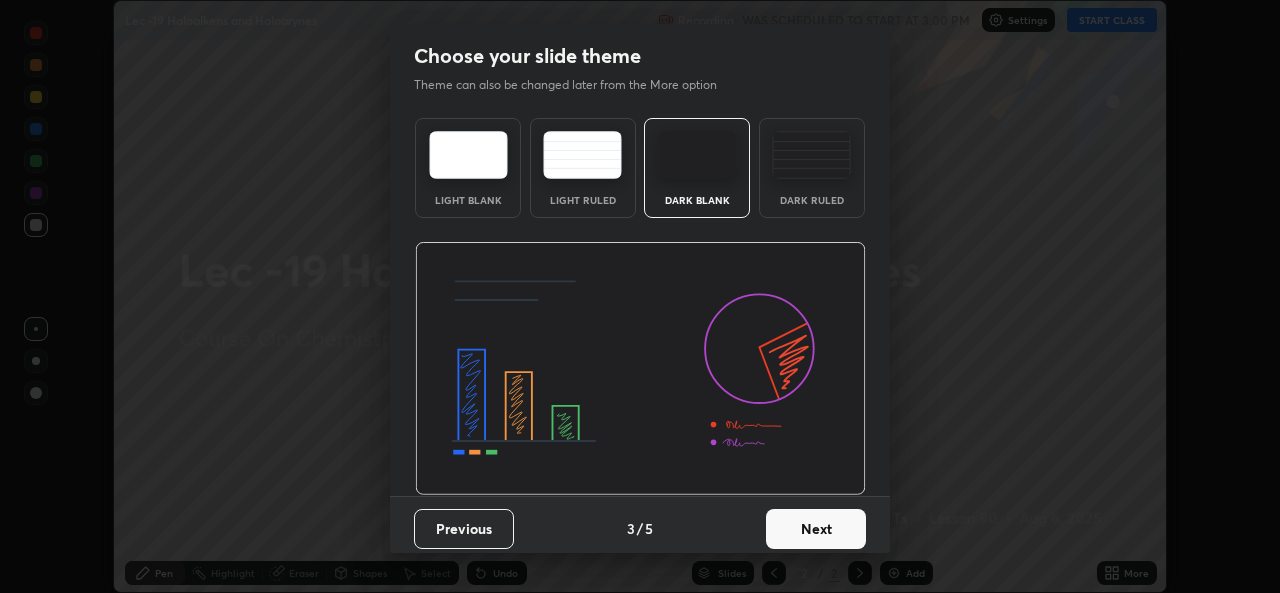 click on "Next" at bounding box center [816, 529] 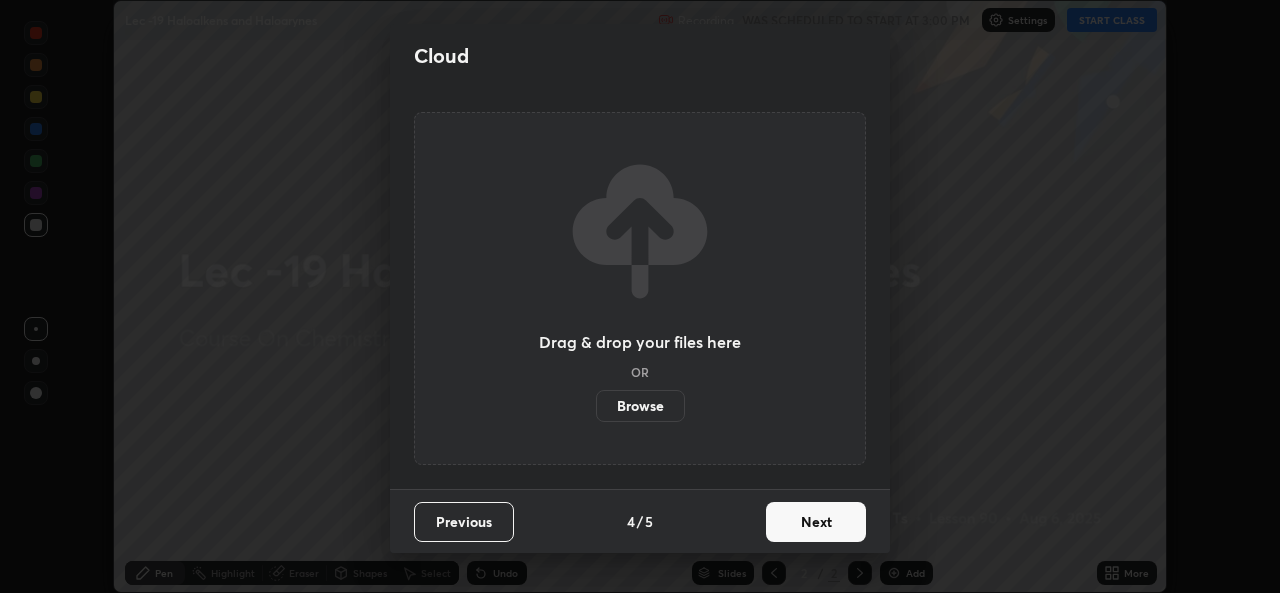 click on "Next" at bounding box center [816, 522] 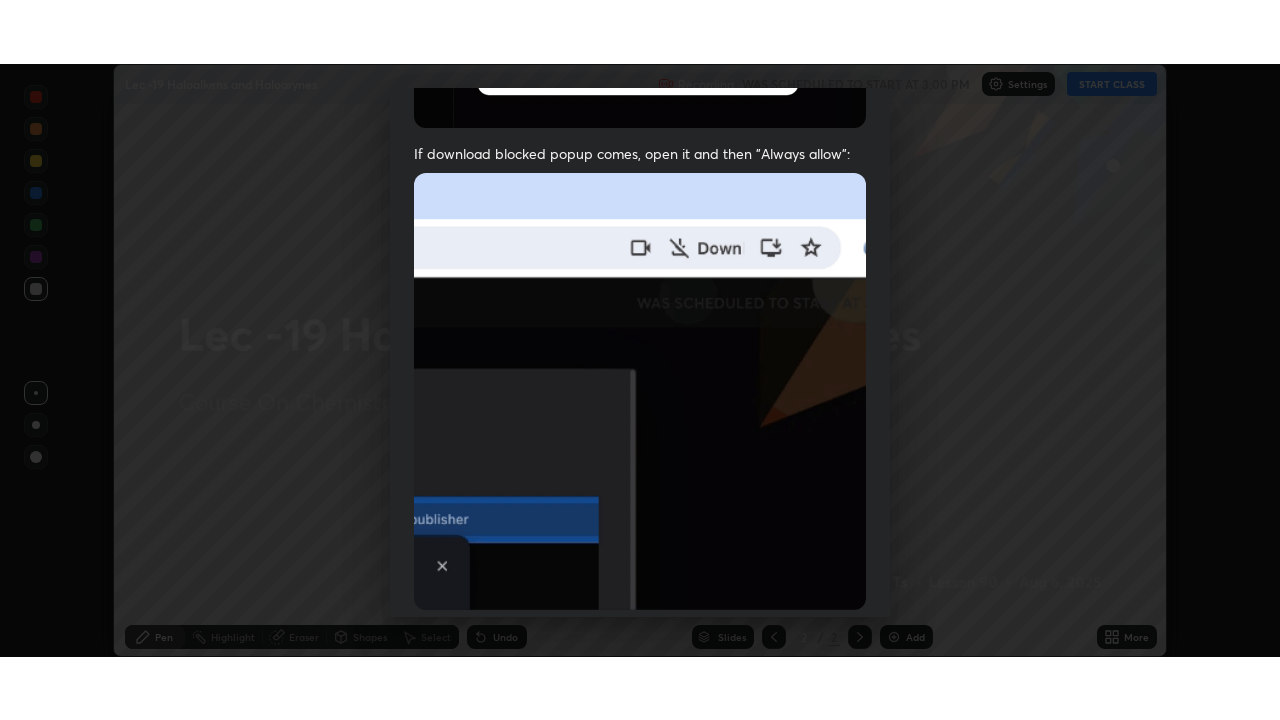 scroll, scrollTop: 471, scrollLeft: 0, axis: vertical 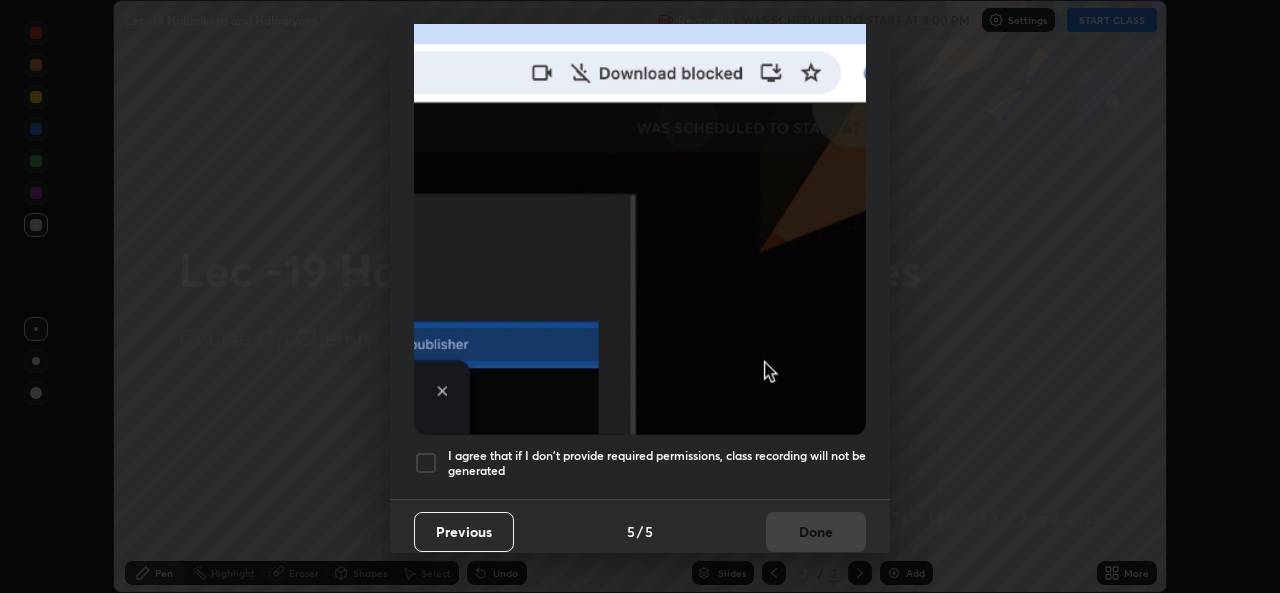 click at bounding box center (426, 463) 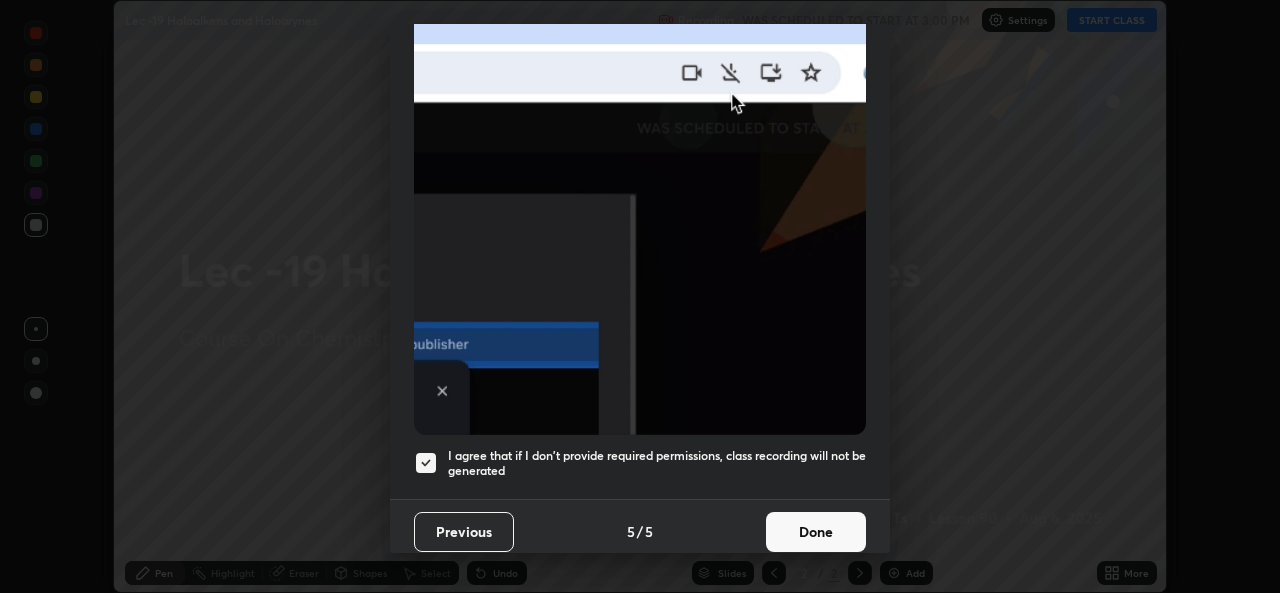 click on "Done" at bounding box center (816, 532) 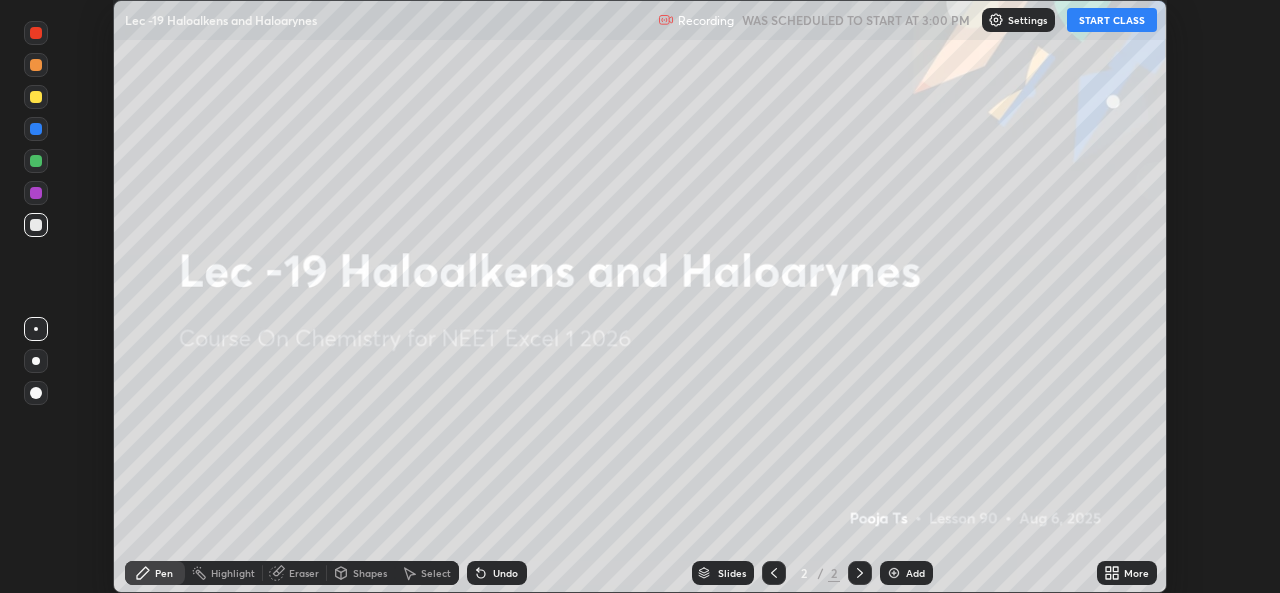 click on "START CLASS" at bounding box center (1112, 20) 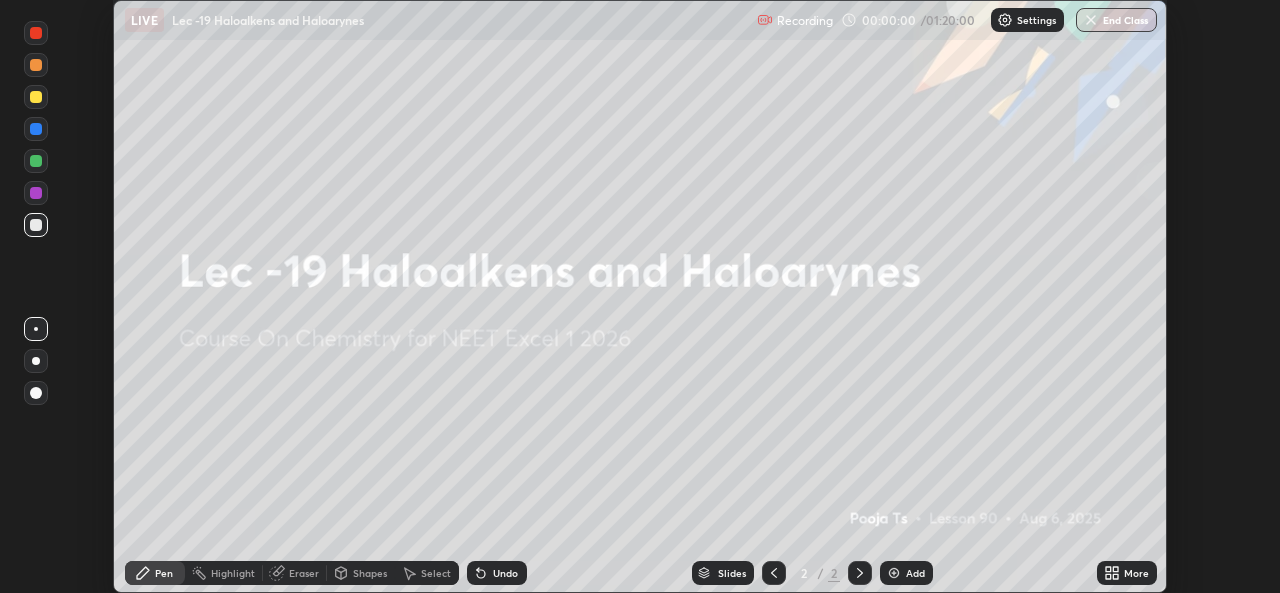 click on "More" at bounding box center (1136, 573) 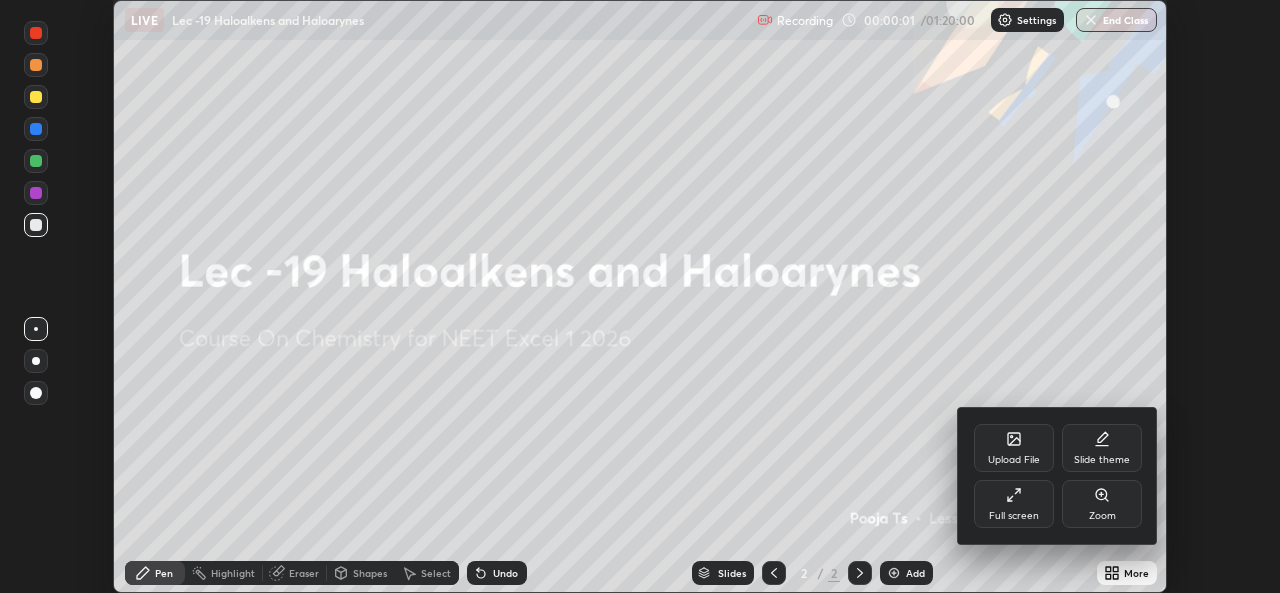 click on "Full screen" at bounding box center [1014, 504] 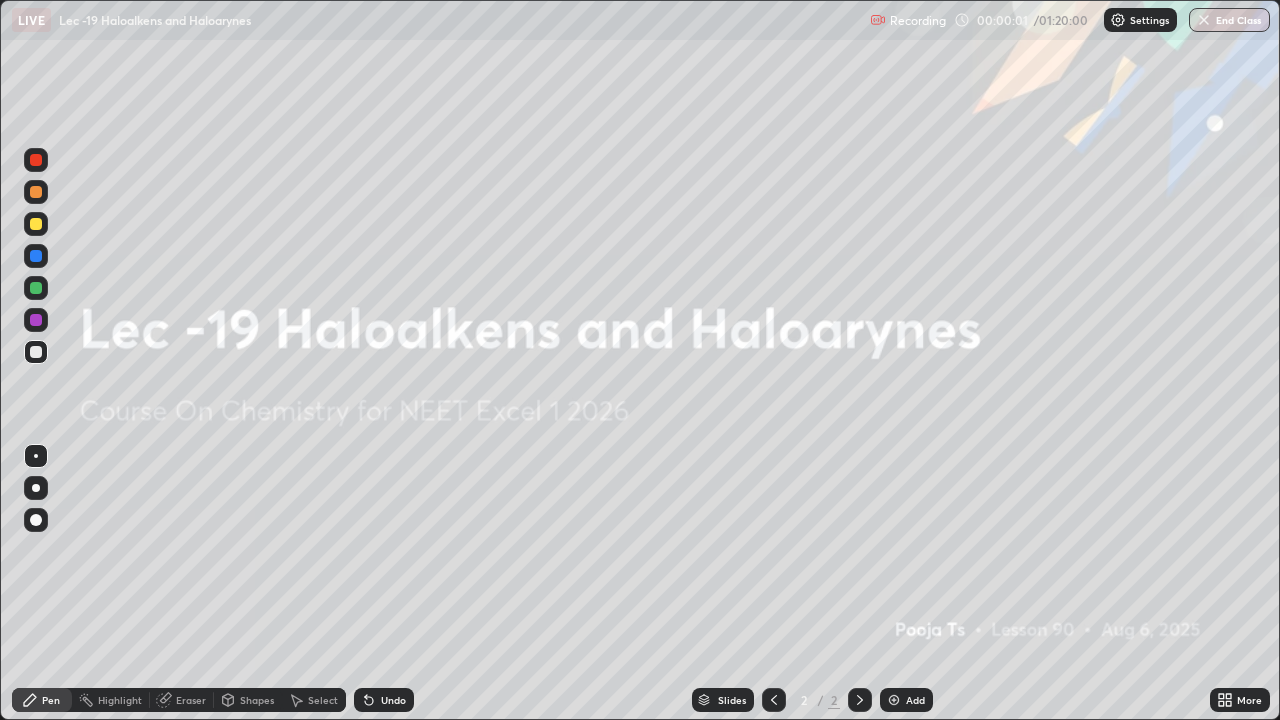 scroll, scrollTop: 99280, scrollLeft: 98720, axis: both 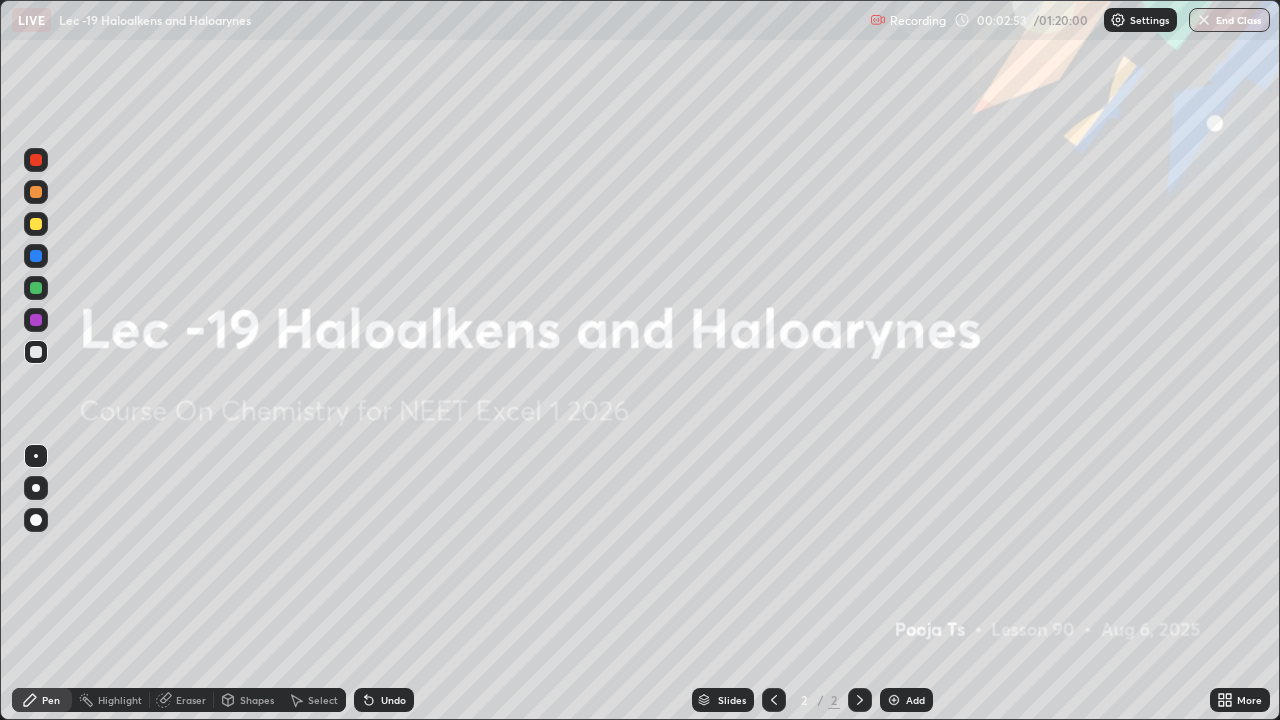 click on "Add" at bounding box center (906, 700) 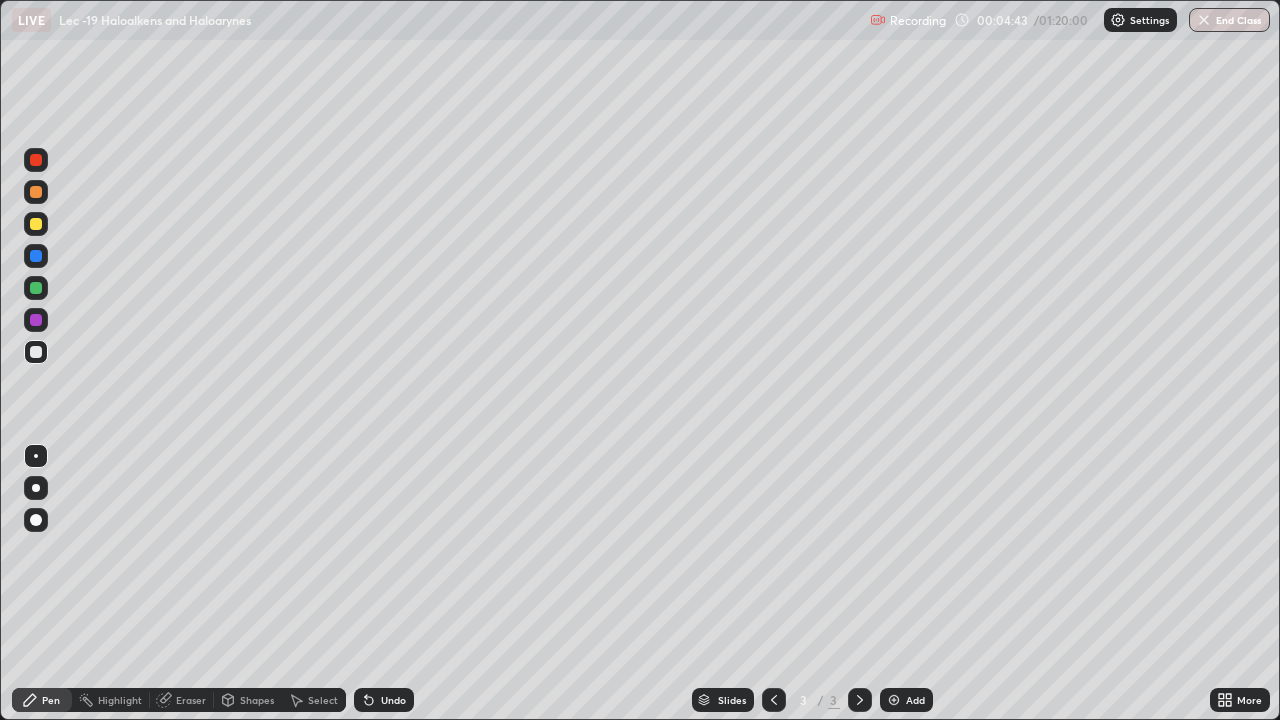click at bounding box center [36, 224] 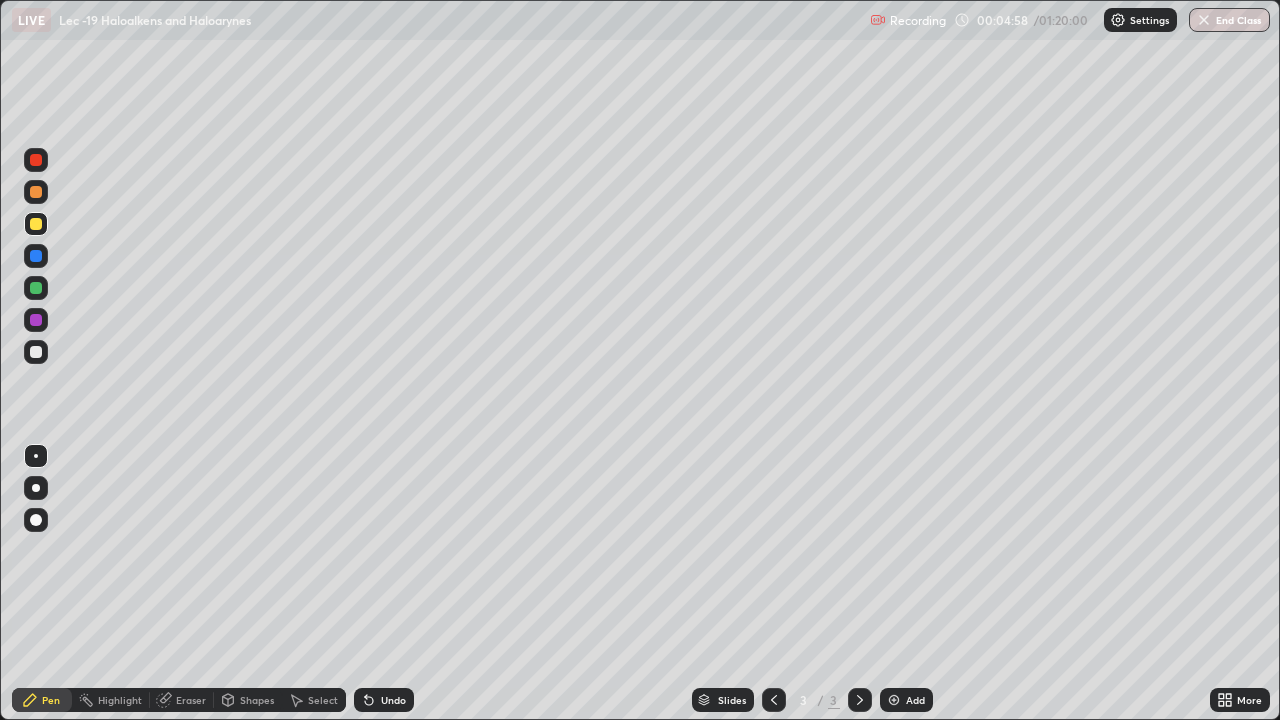 click on "Undo" at bounding box center [393, 700] 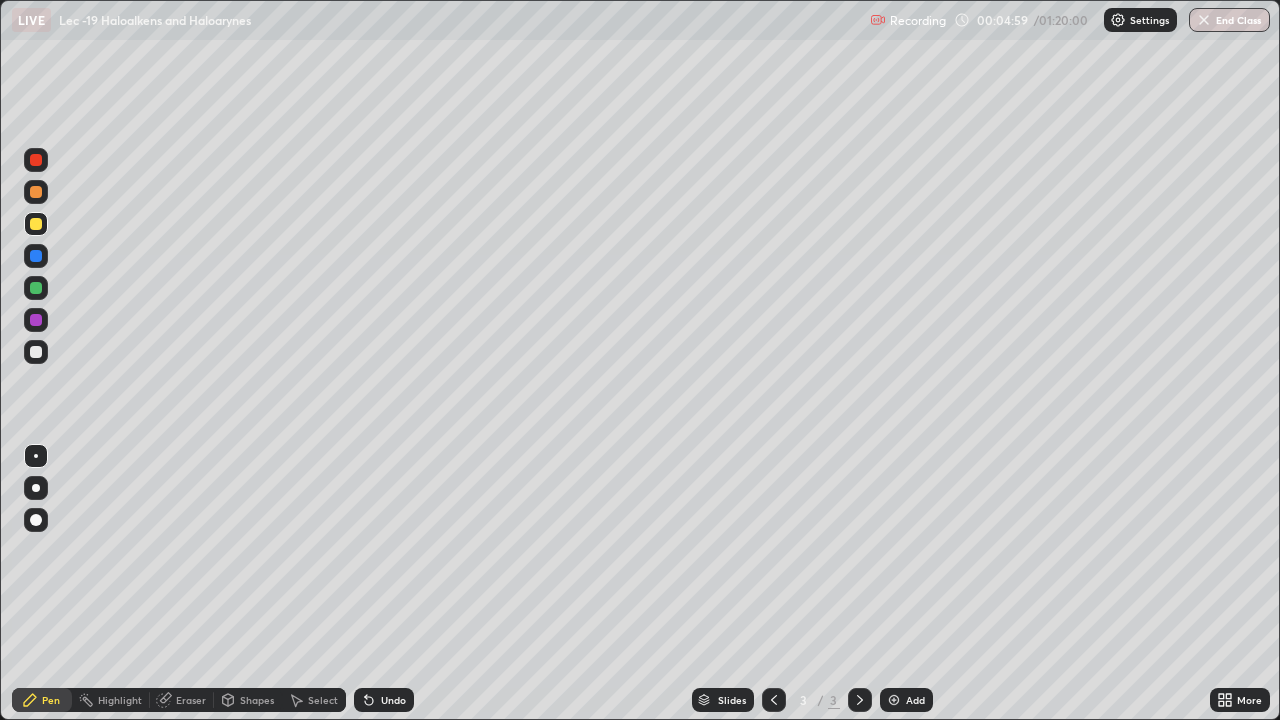 click on "Undo" at bounding box center [393, 700] 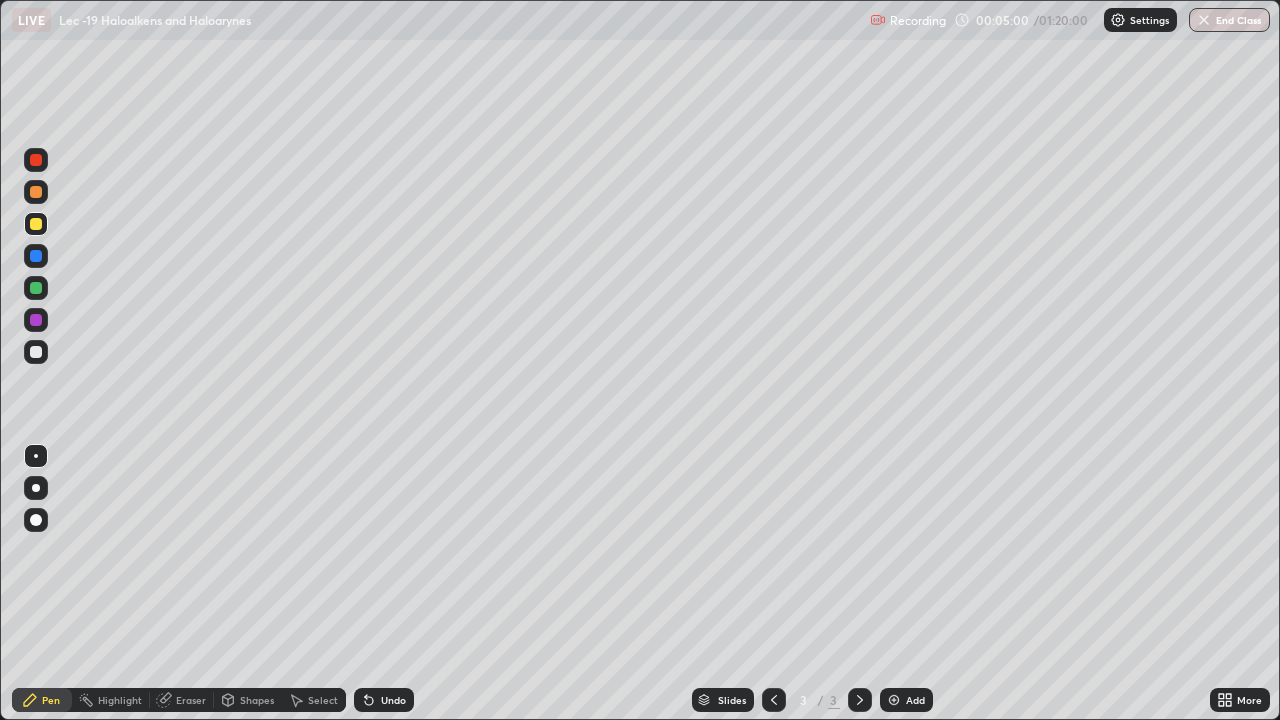 click on "Undo" at bounding box center [384, 700] 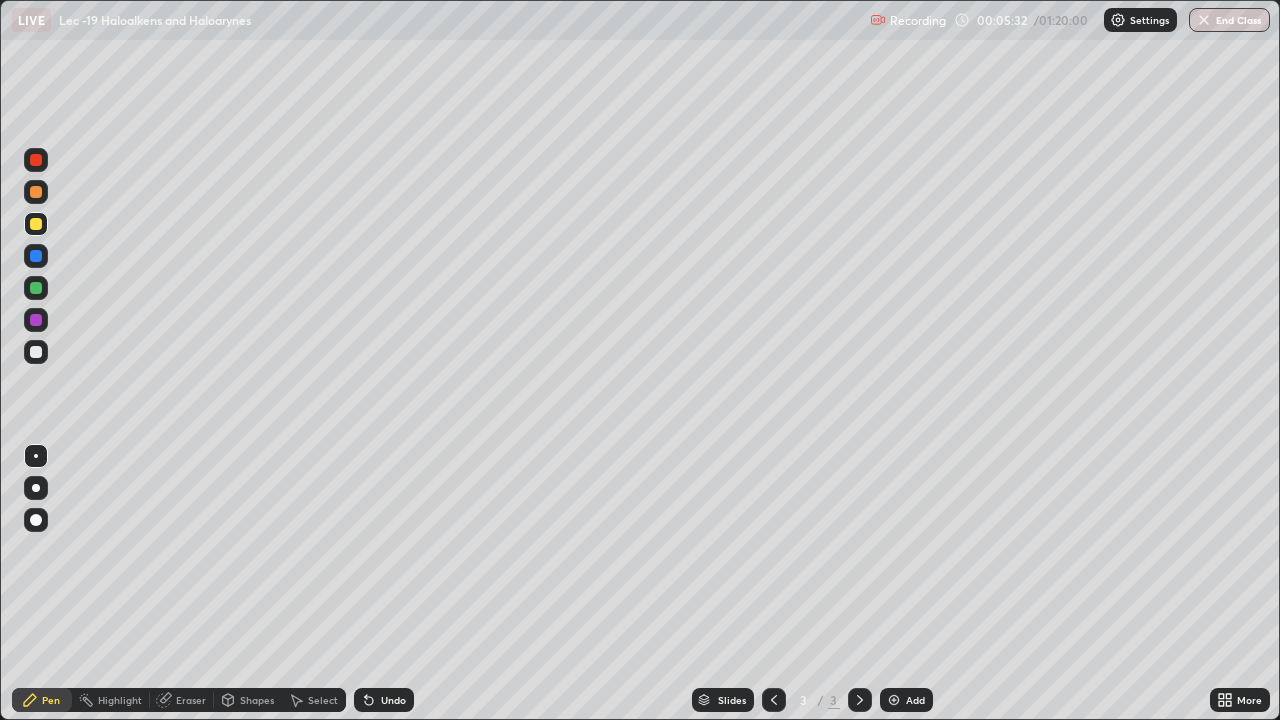 click on "Undo" at bounding box center [393, 700] 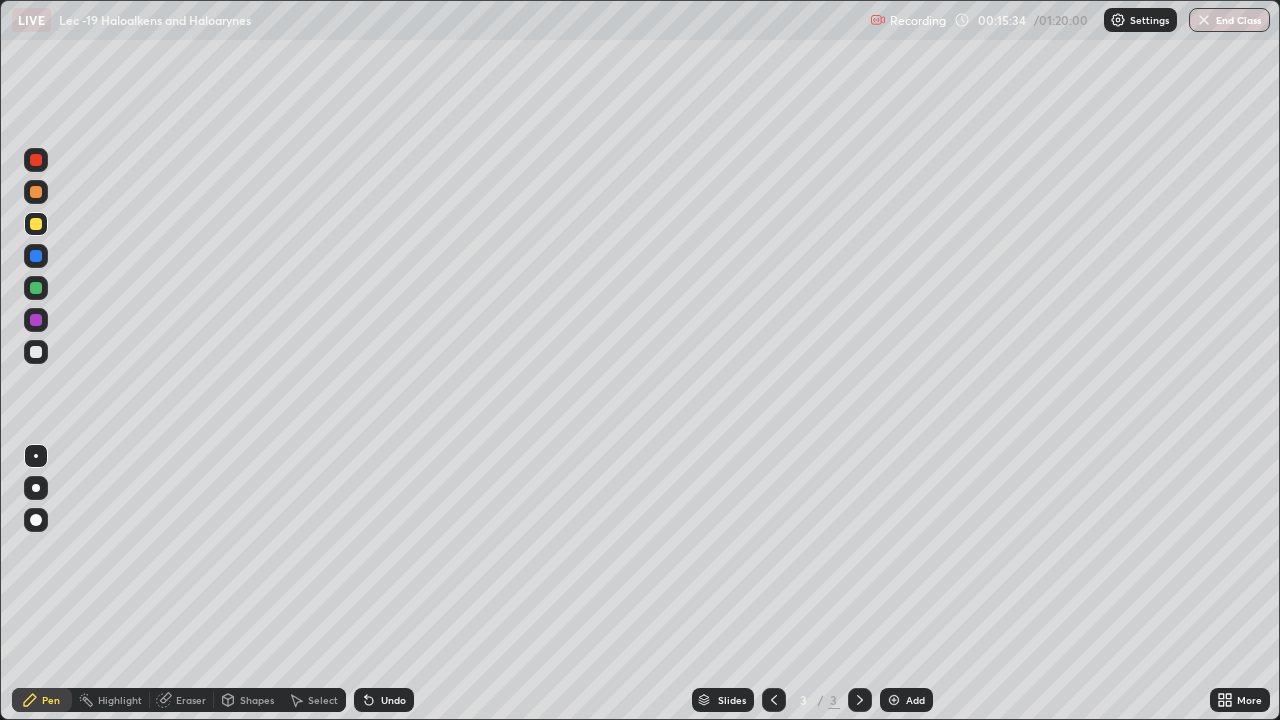 click at bounding box center (894, 700) 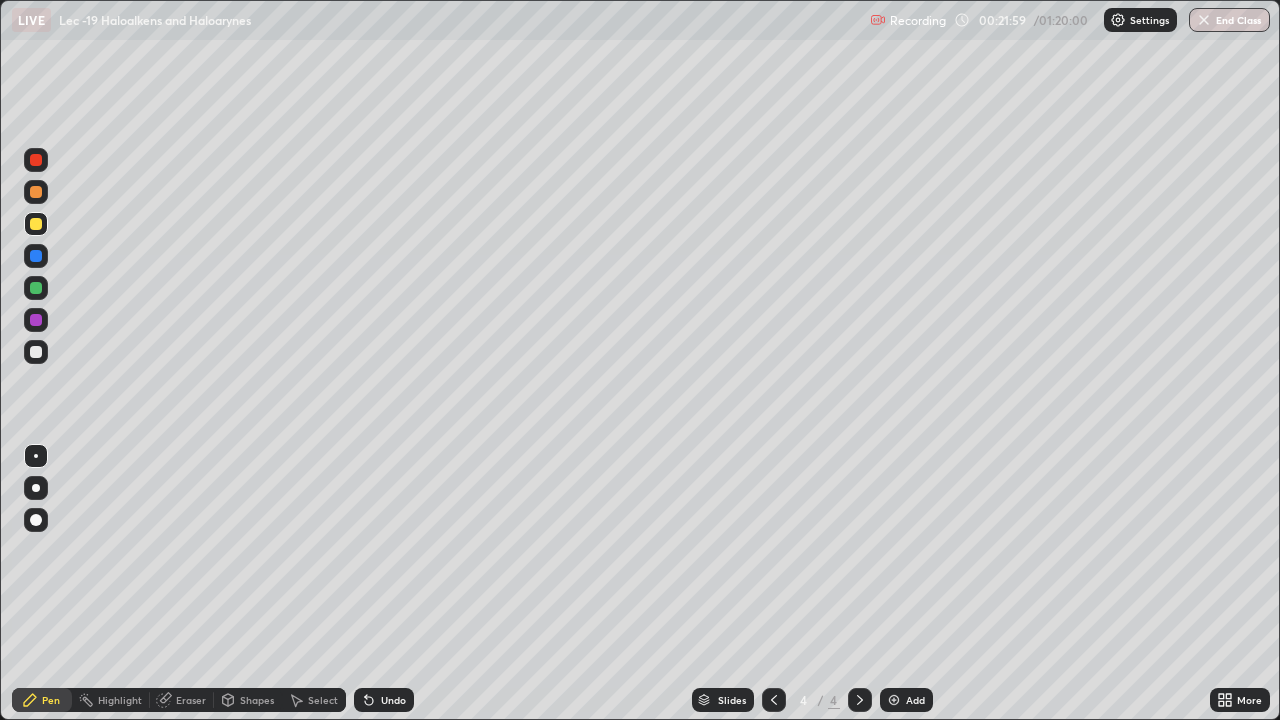 click 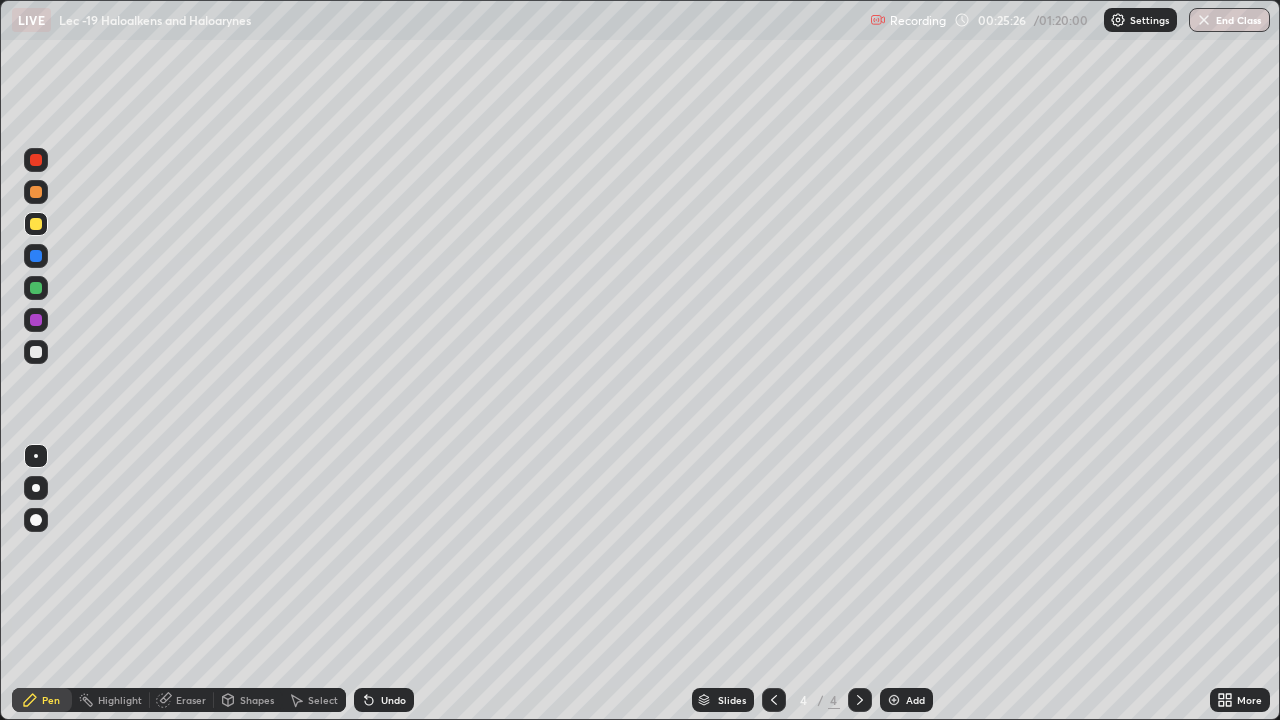 click at bounding box center (894, 700) 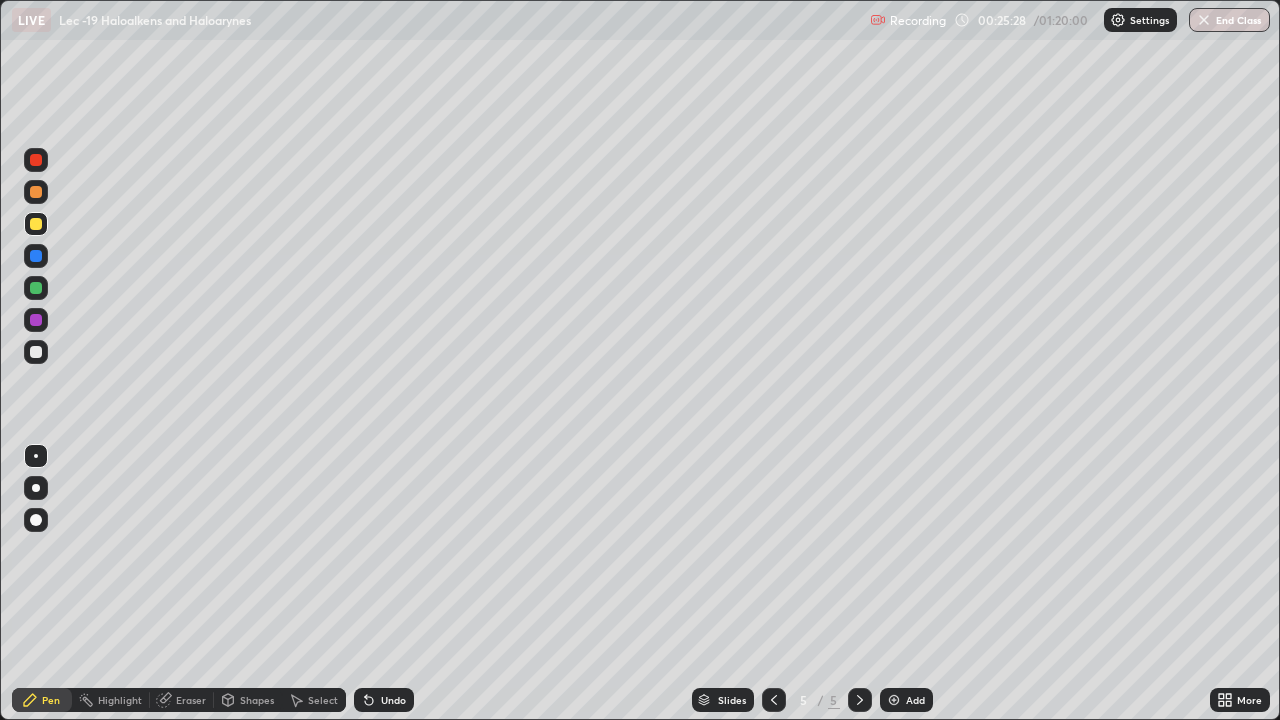 click at bounding box center [36, 352] 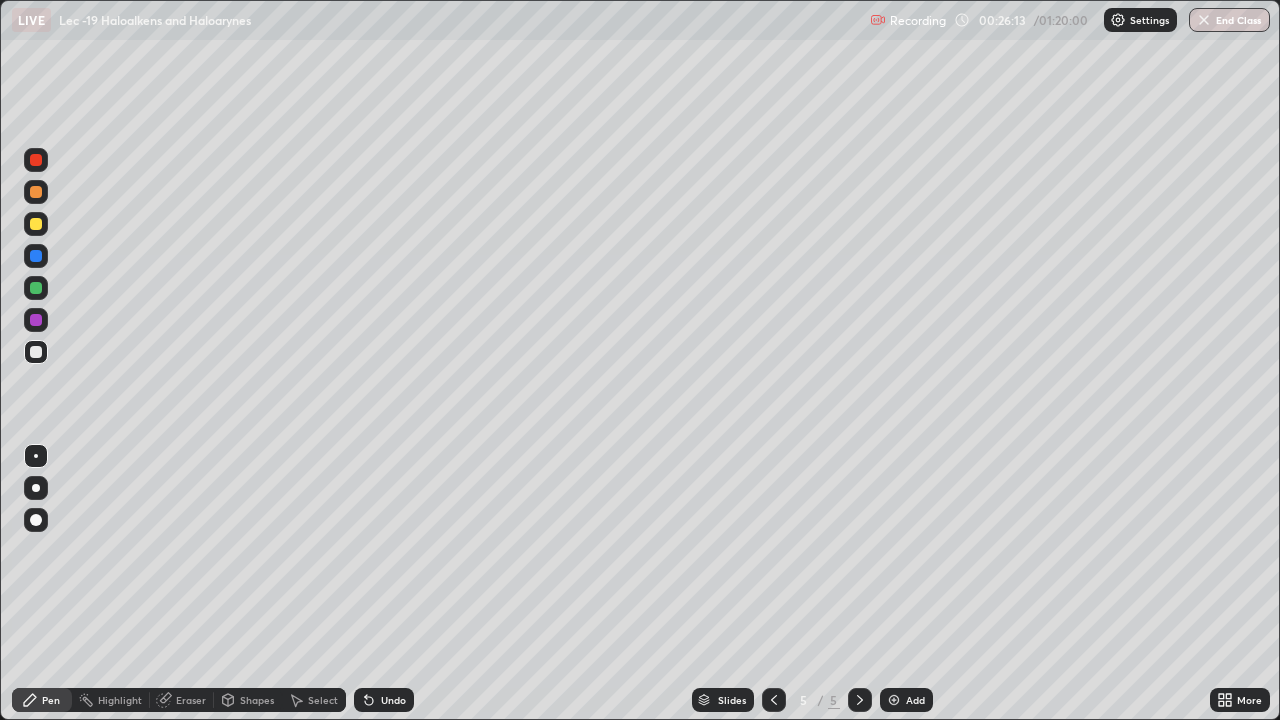 click at bounding box center (36, 224) 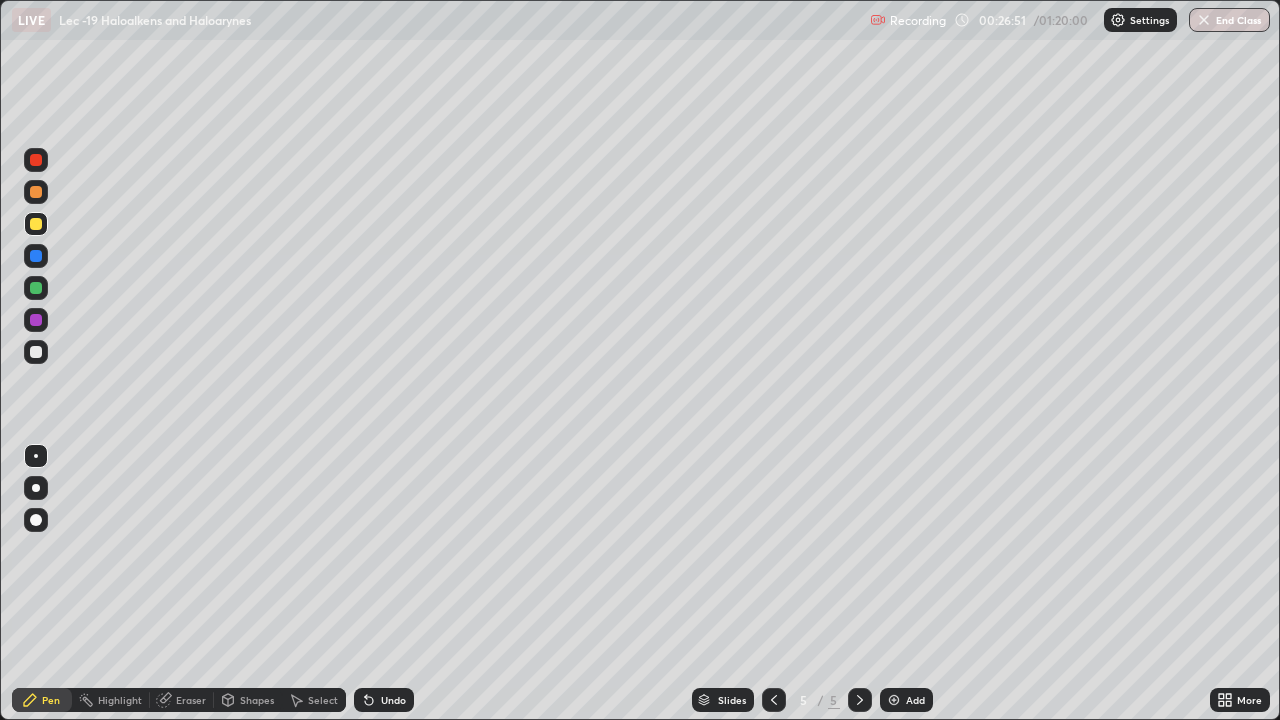 click on "Select" at bounding box center [314, 700] 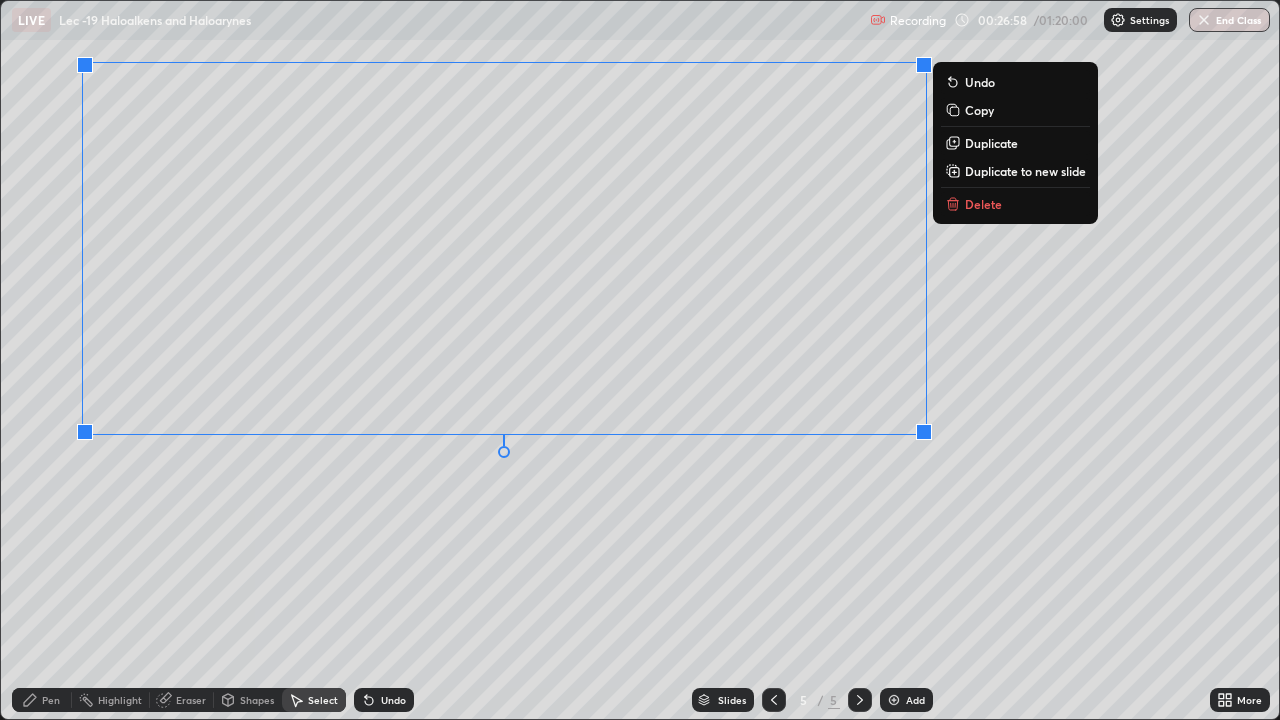 click on "0 ° Undo Copy Duplicate Duplicate to new slide Delete" at bounding box center (640, 360) 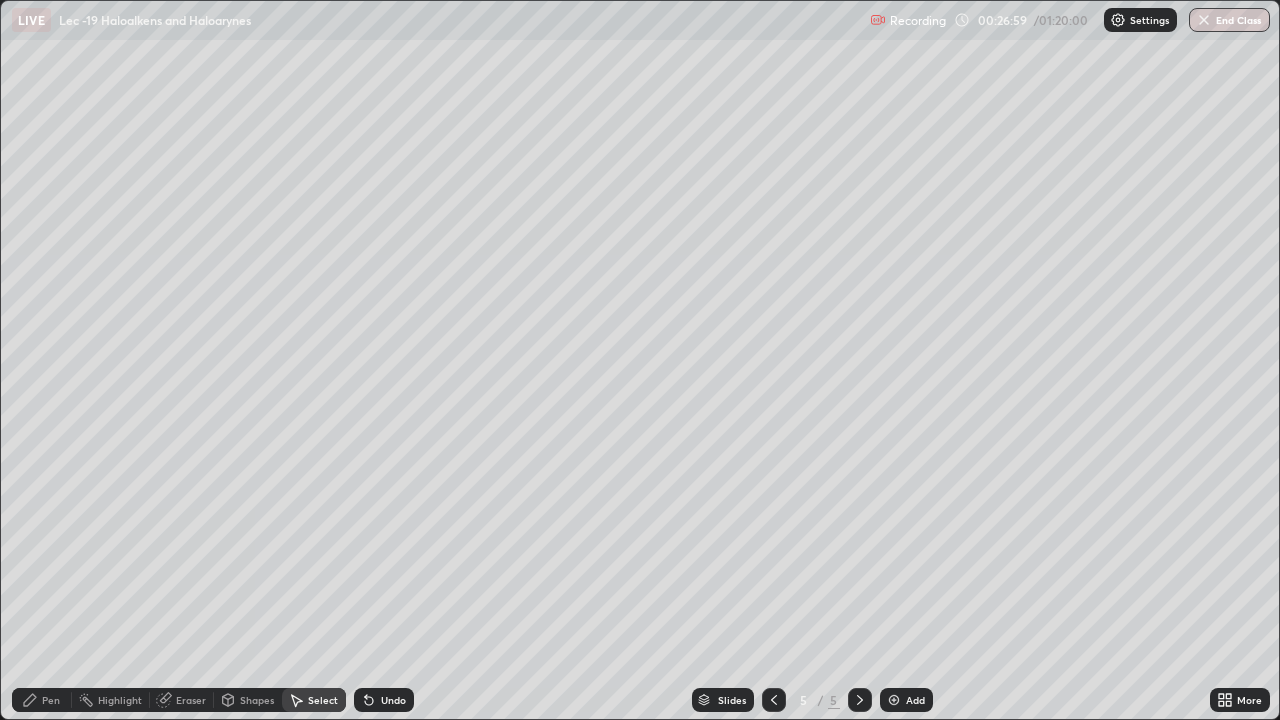 click on "Pen" at bounding box center (51, 700) 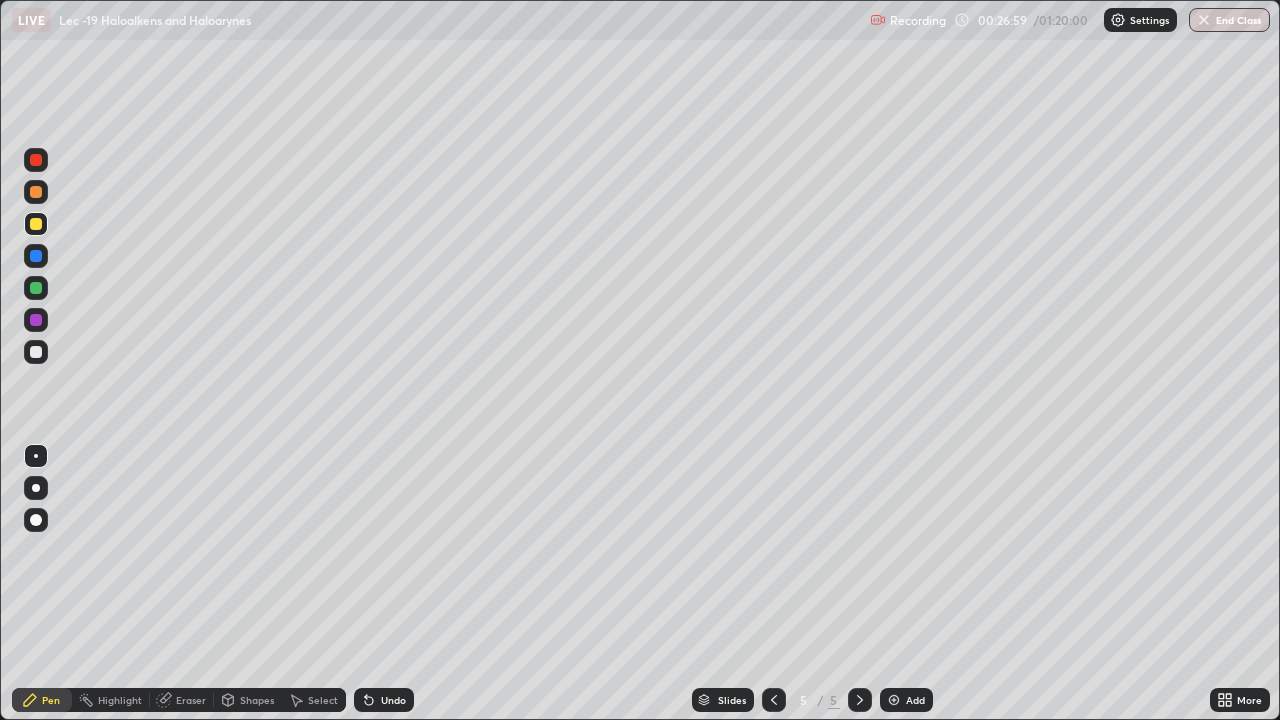 click at bounding box center (36, 352) 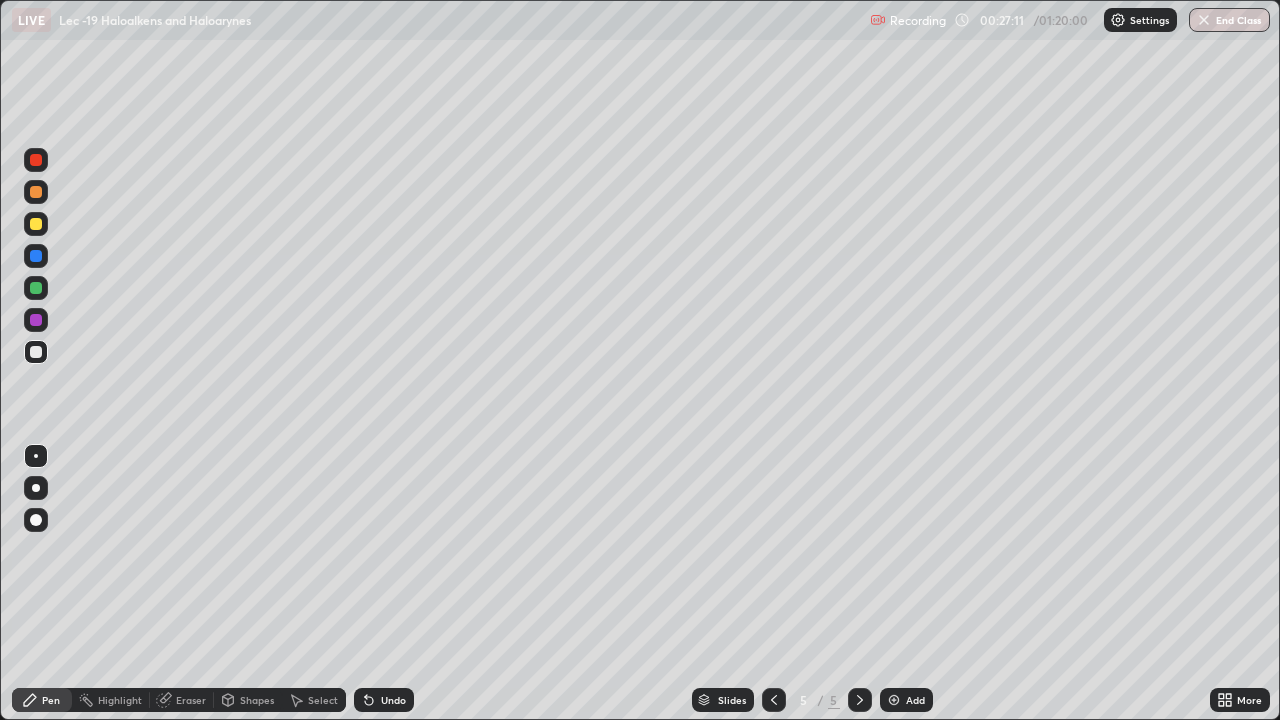 click at bounding box center (36, 224) 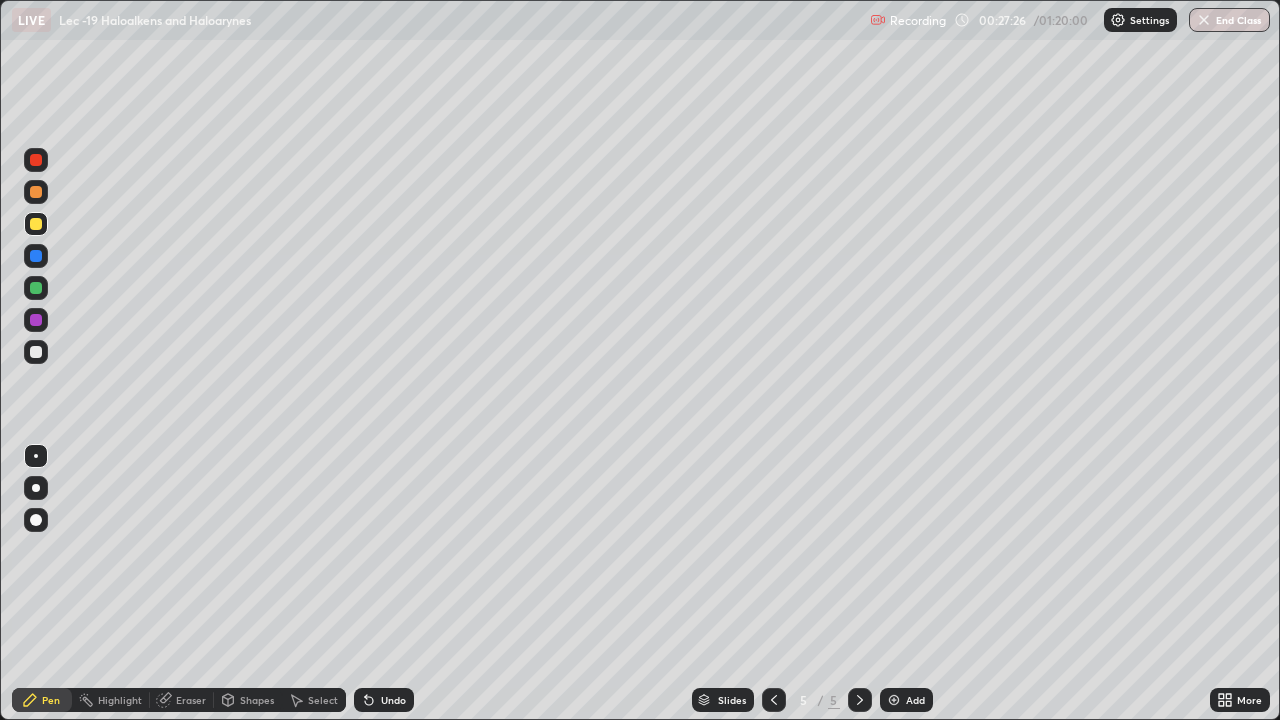 click on "Select" at bounding box center (323, 700) 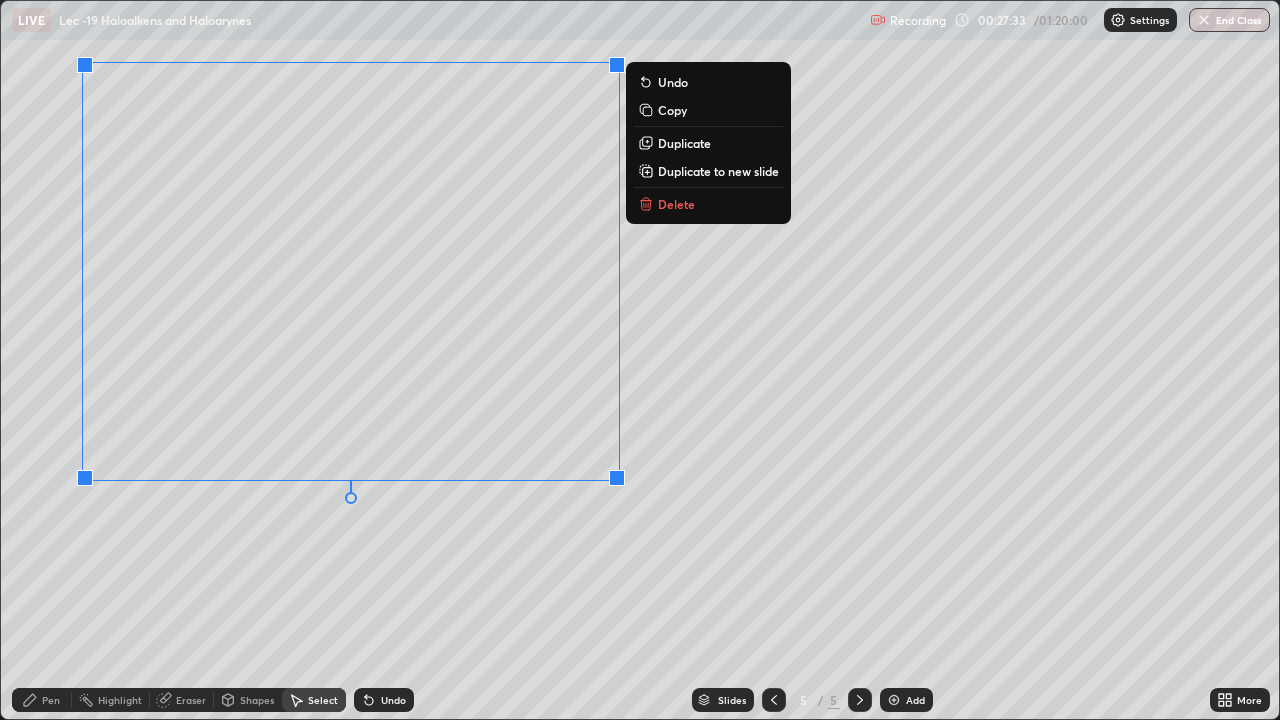 click on "0 ° Undo Copy Duplicate Duplicate to new slide Delete" at bounding box center (640, 360) 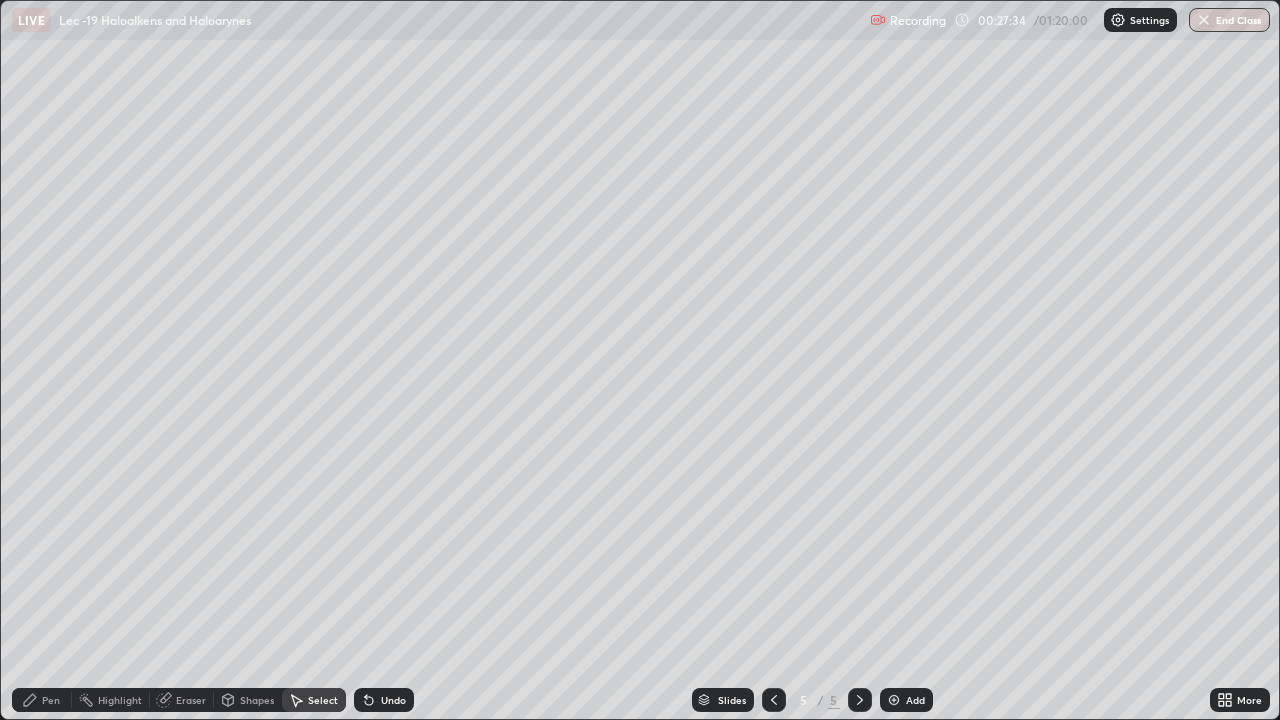 click on "Pen" at bounding box center [42, 700] 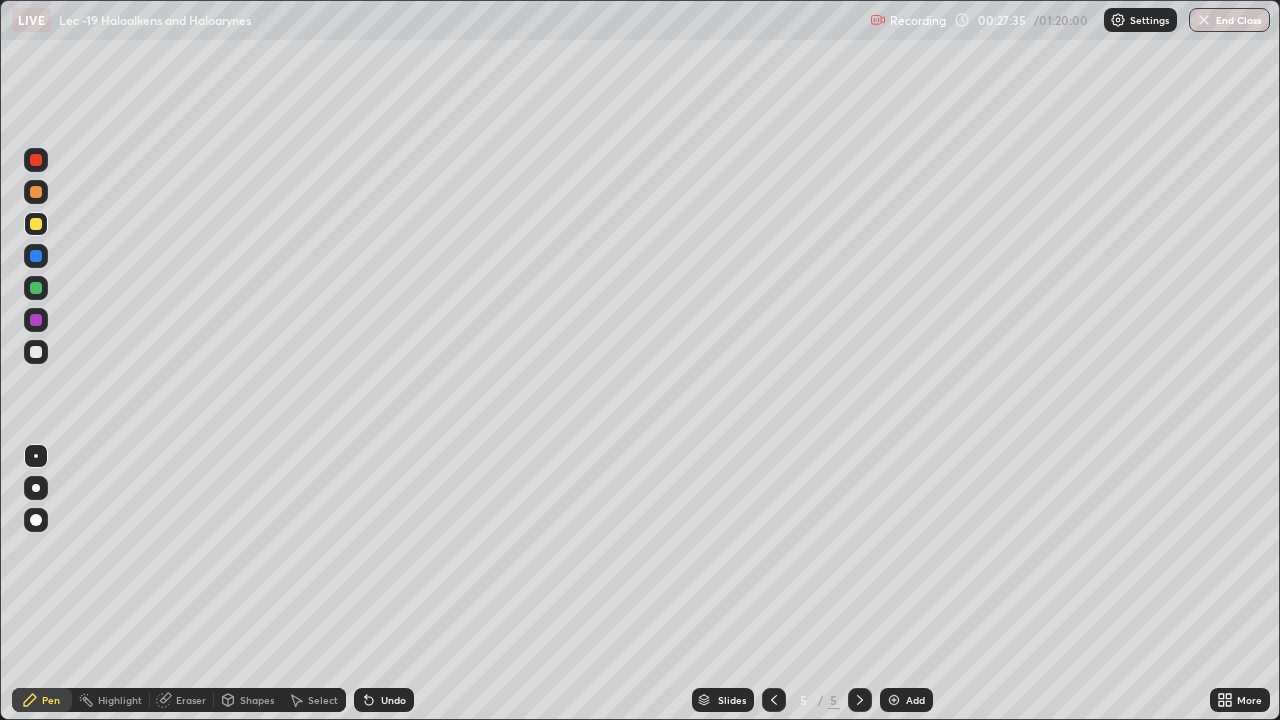 click at bounding box center (36, 352) 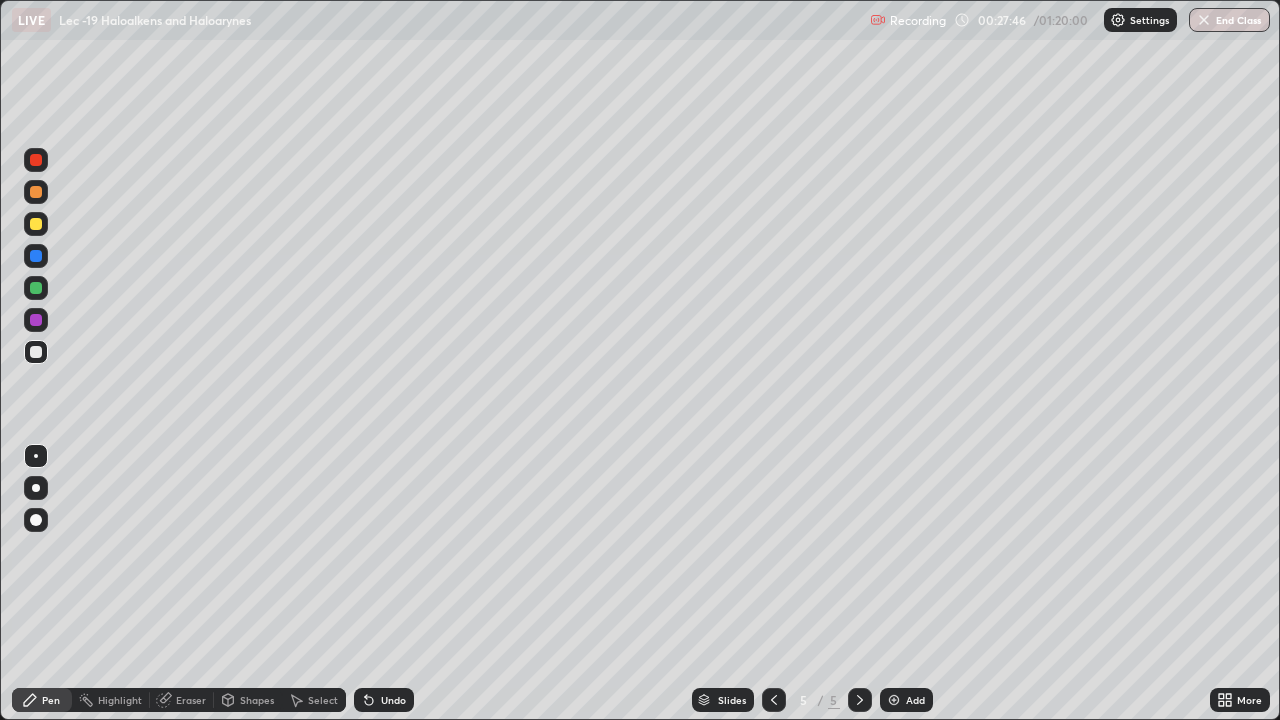click at bounding box center (36, 288) 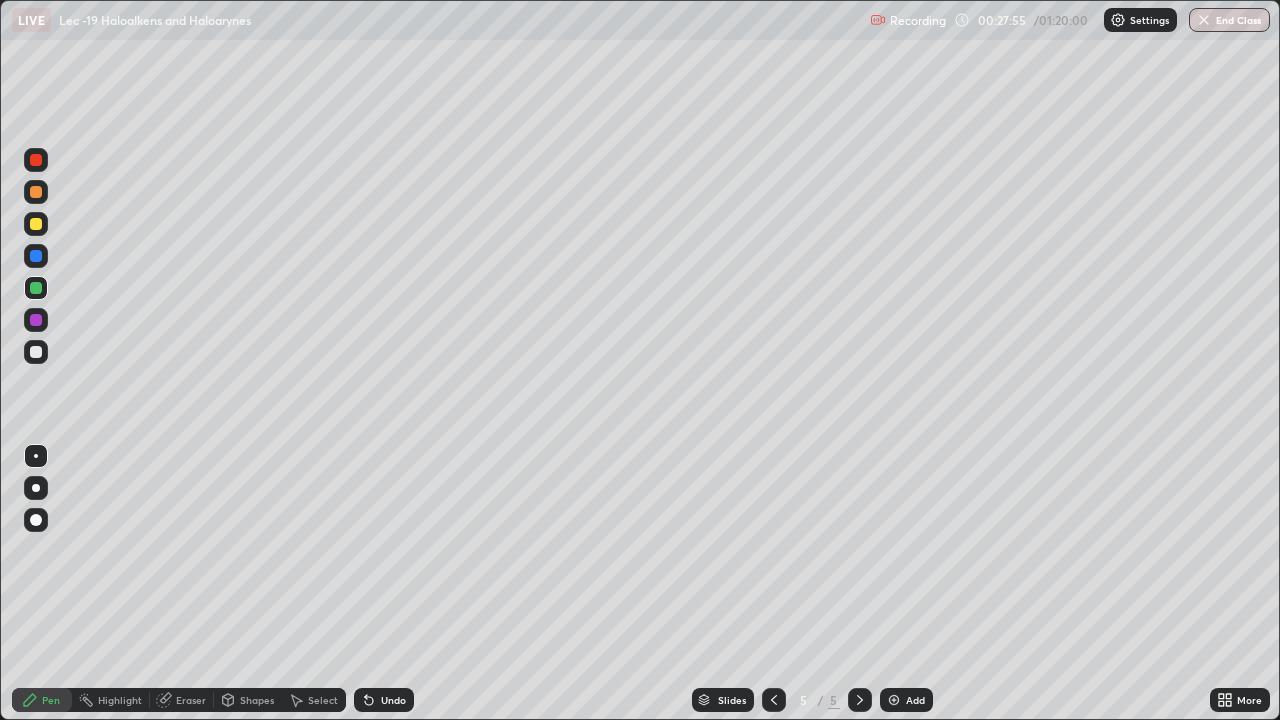 click at bounding box center (36, 352) 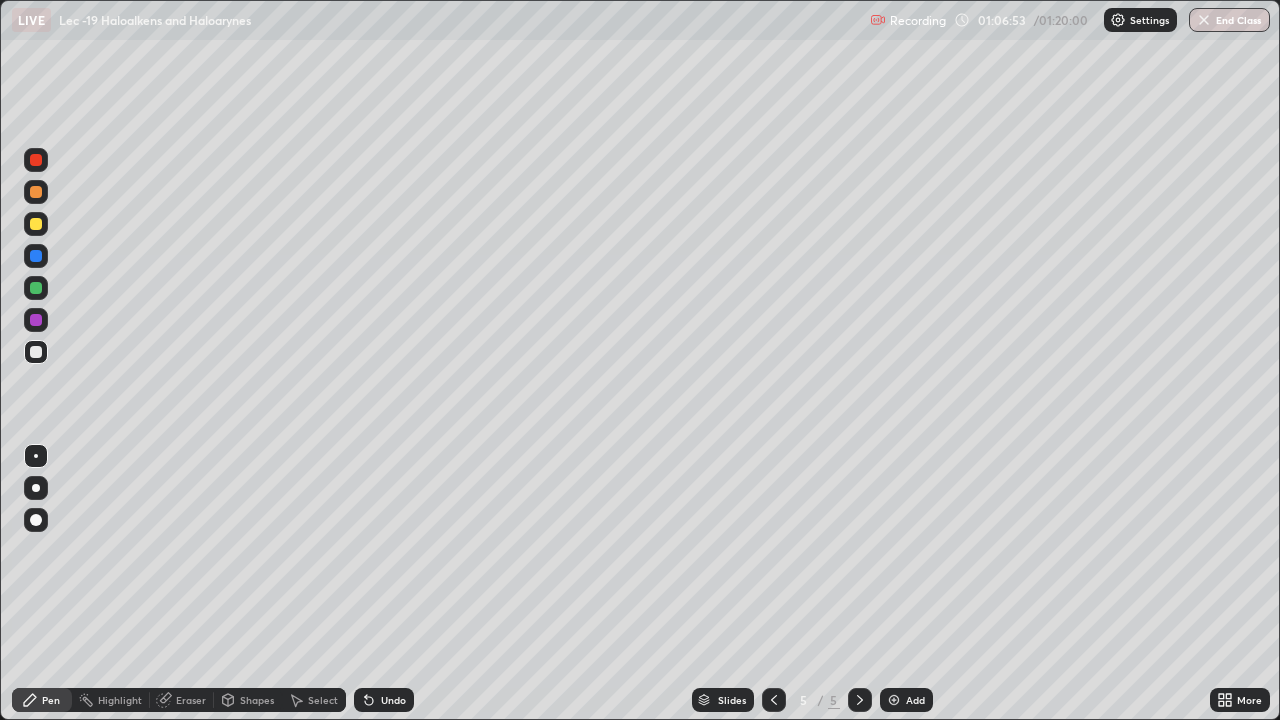 click 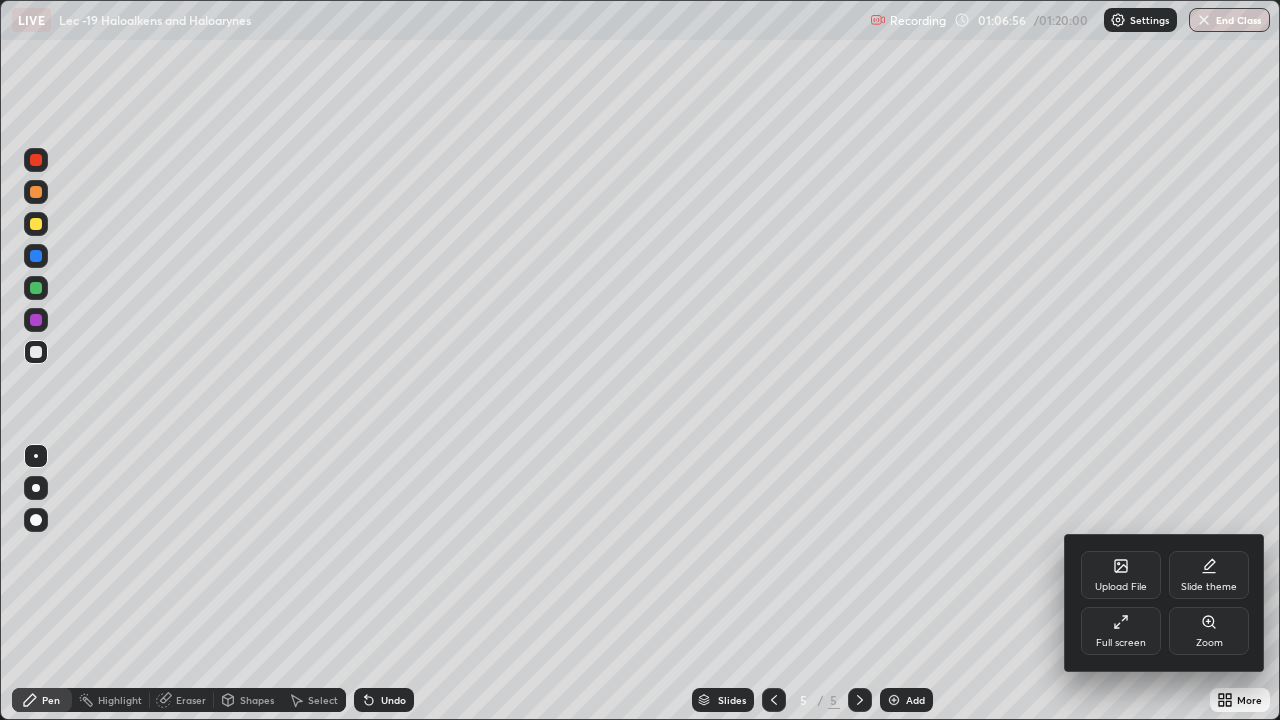 click on "Full screen" at bounding box center (1121, 643) 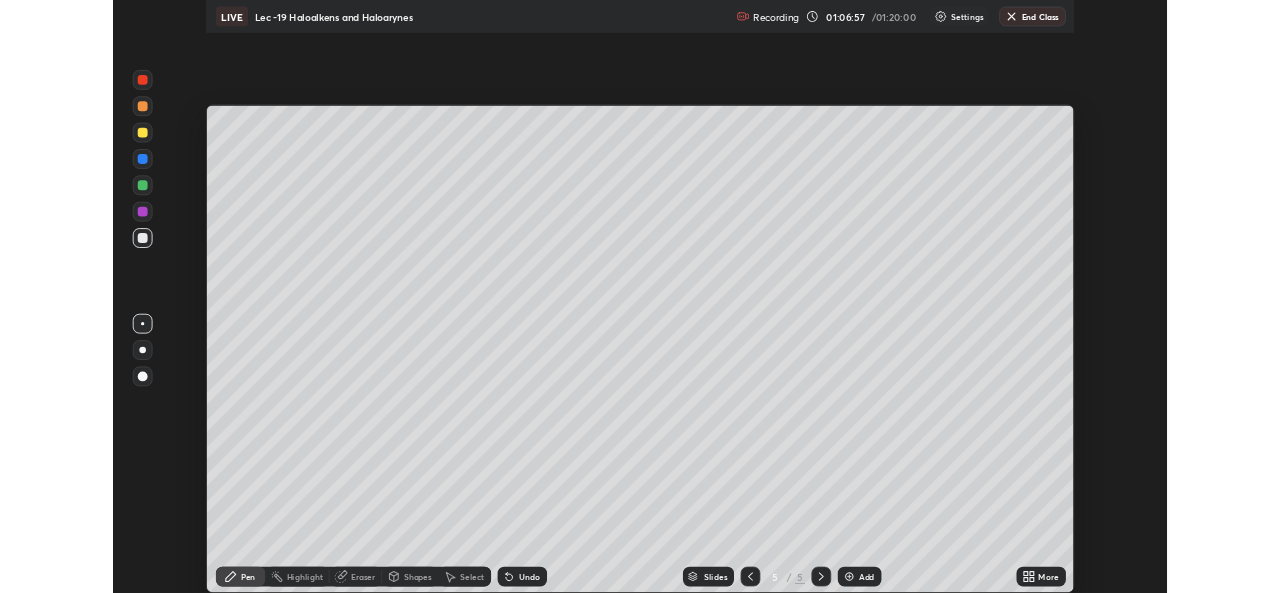 scroll, scrollTop: 593, scrollLeft: 1280, axis: both 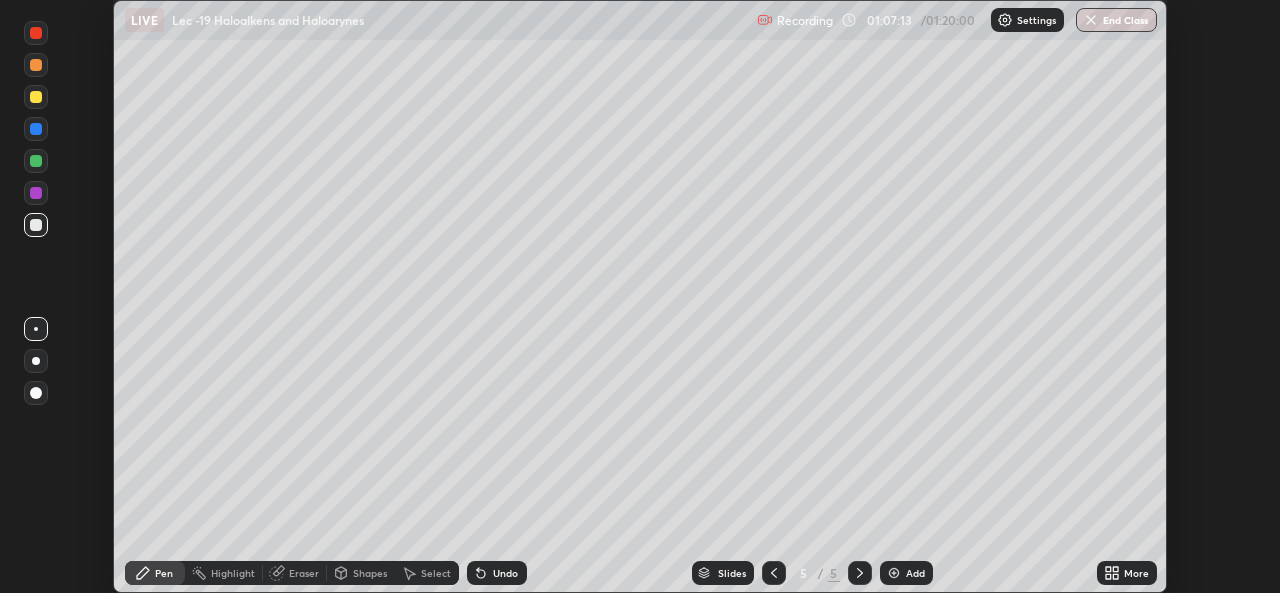 click on "End Class" at bounding box center (1116, 20) 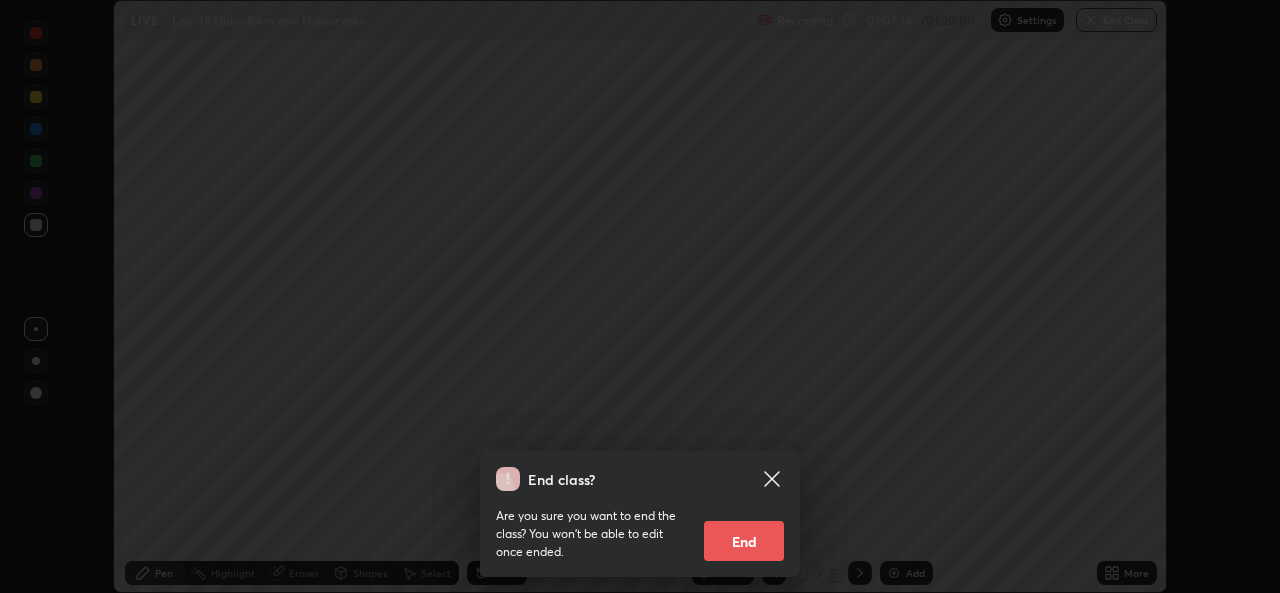click on "End" at bounding box center (744, 541) 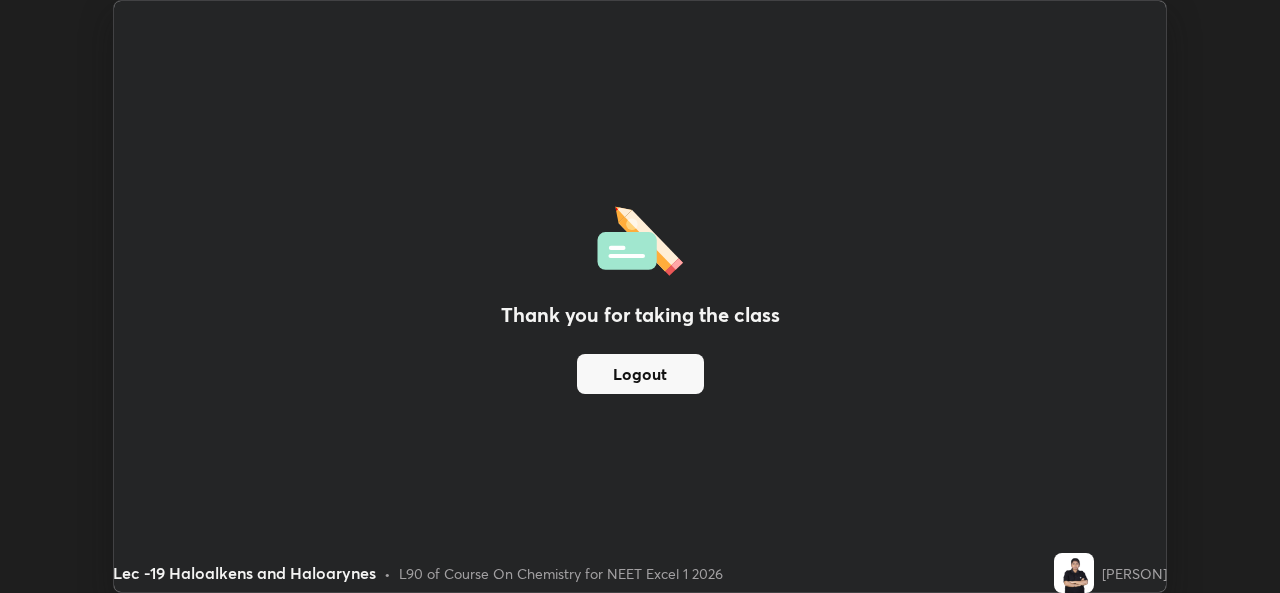 click on "Logout" at bounding box center [640, 374] 